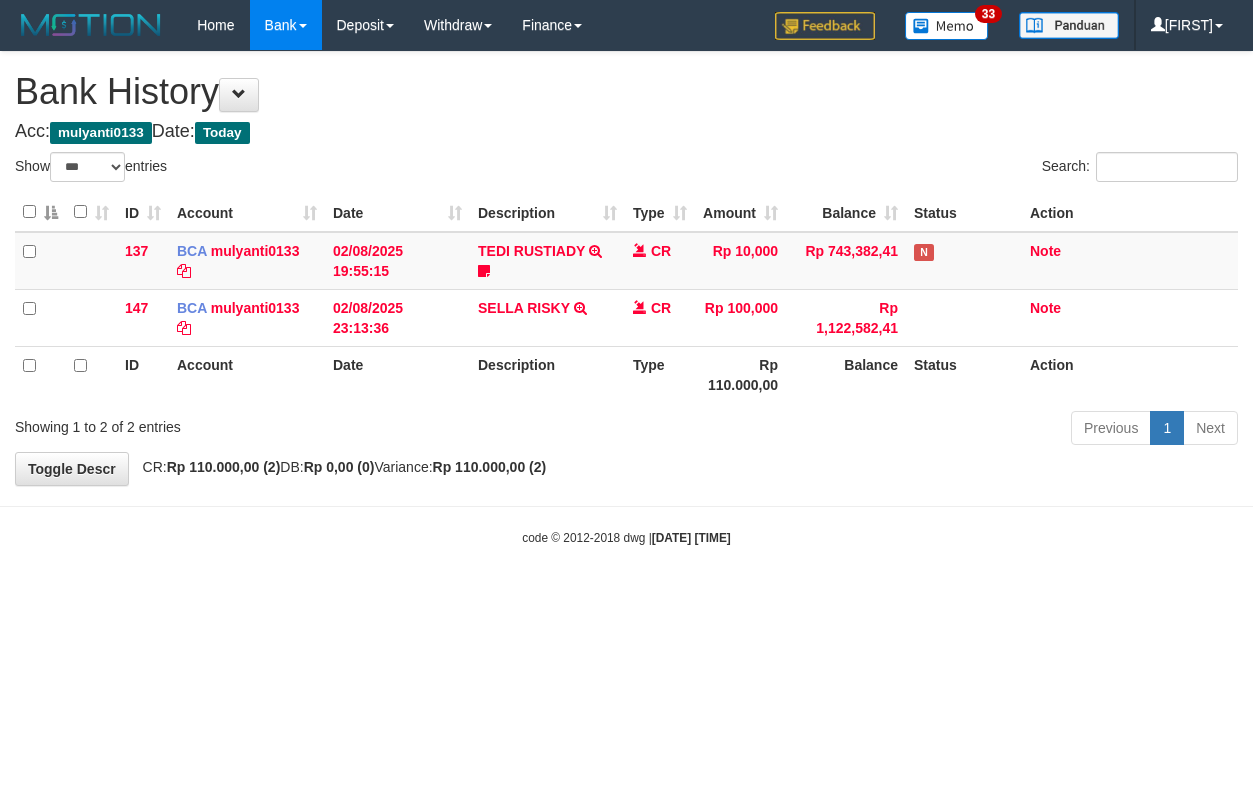 select on "***" 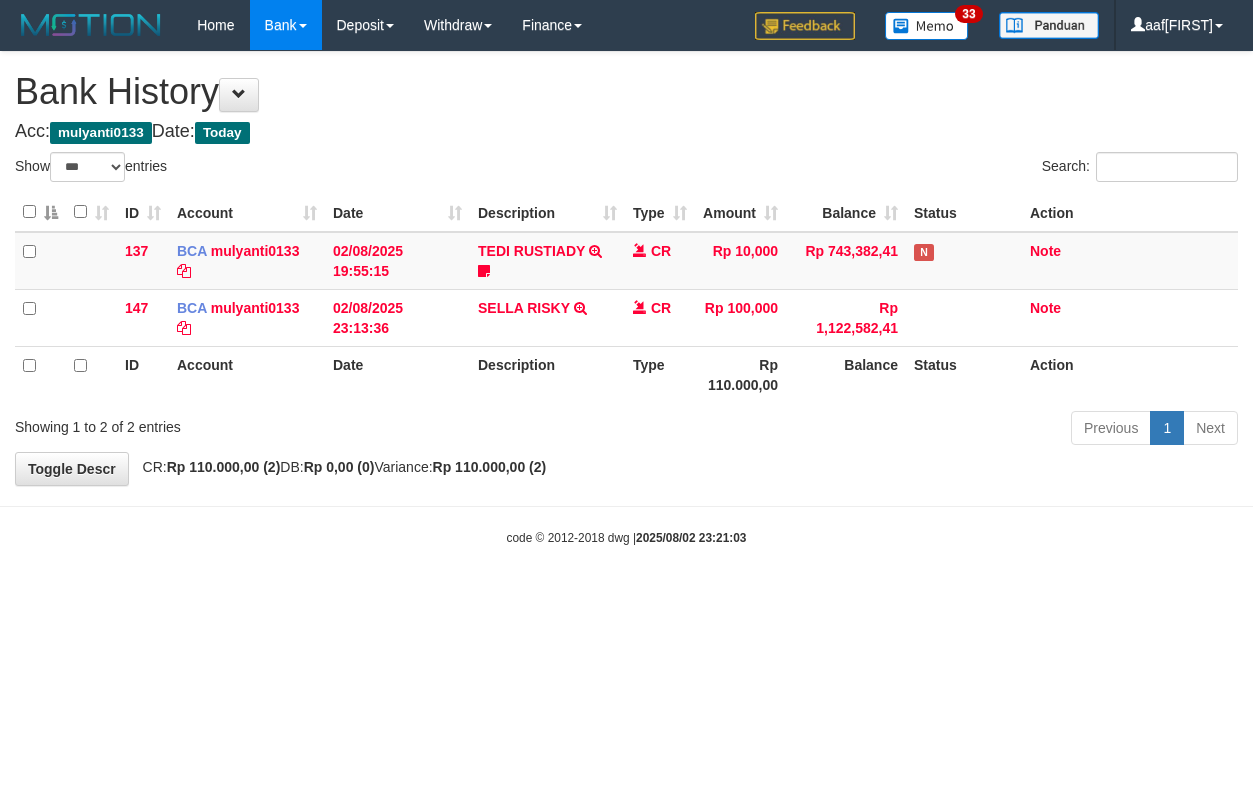 select on "***" 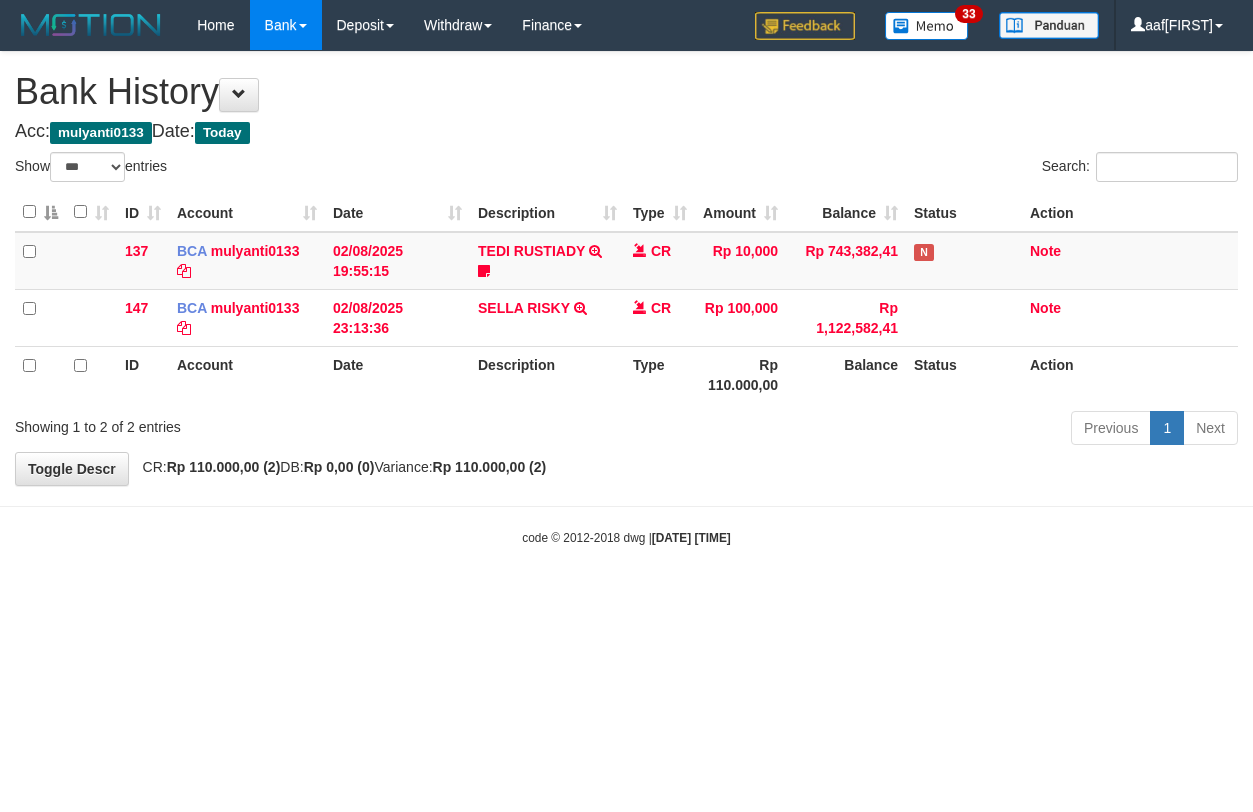 select on "***" 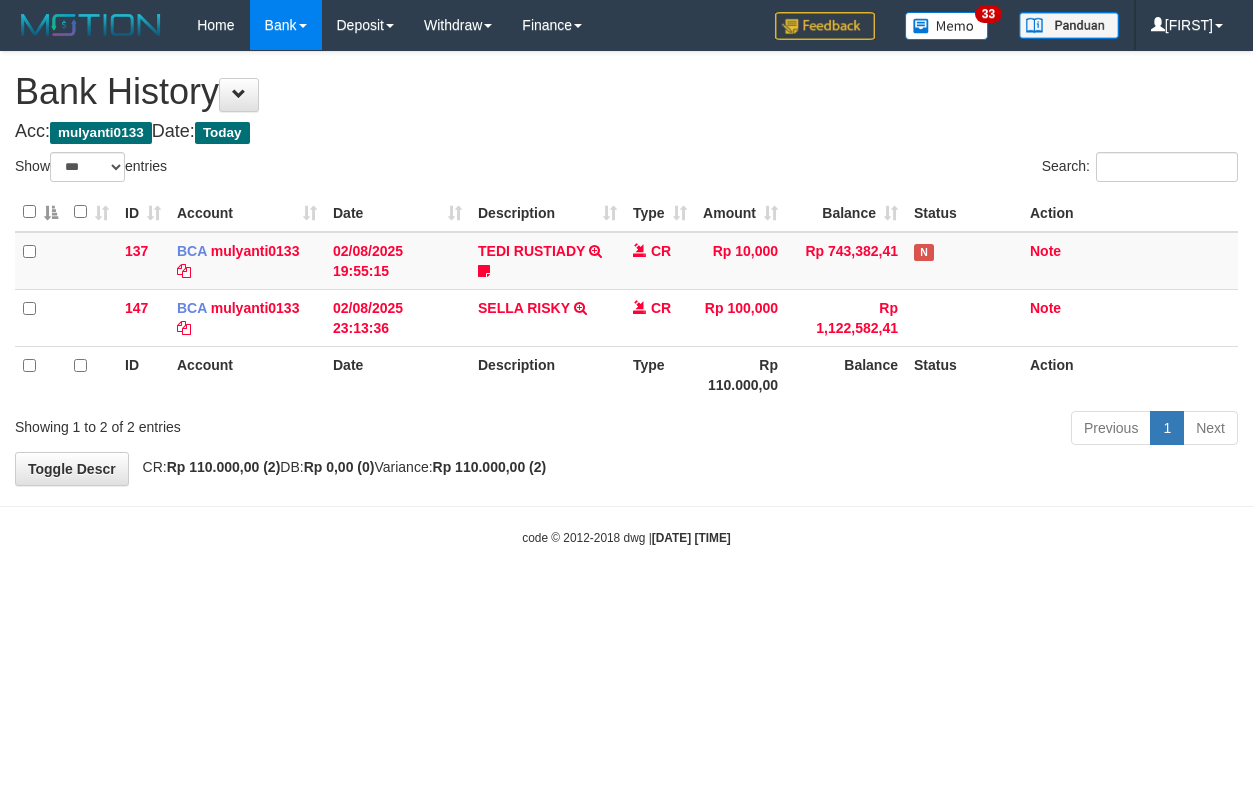 select on "***" 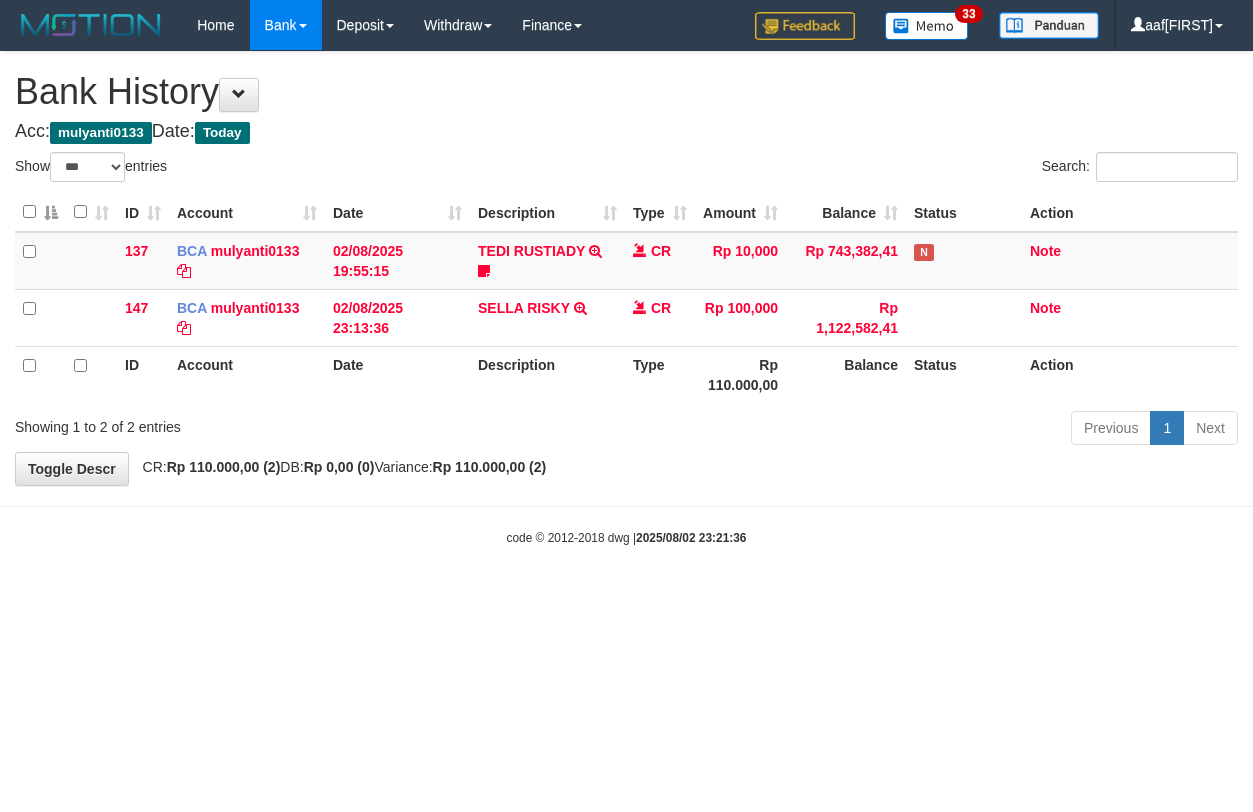 select on "***" 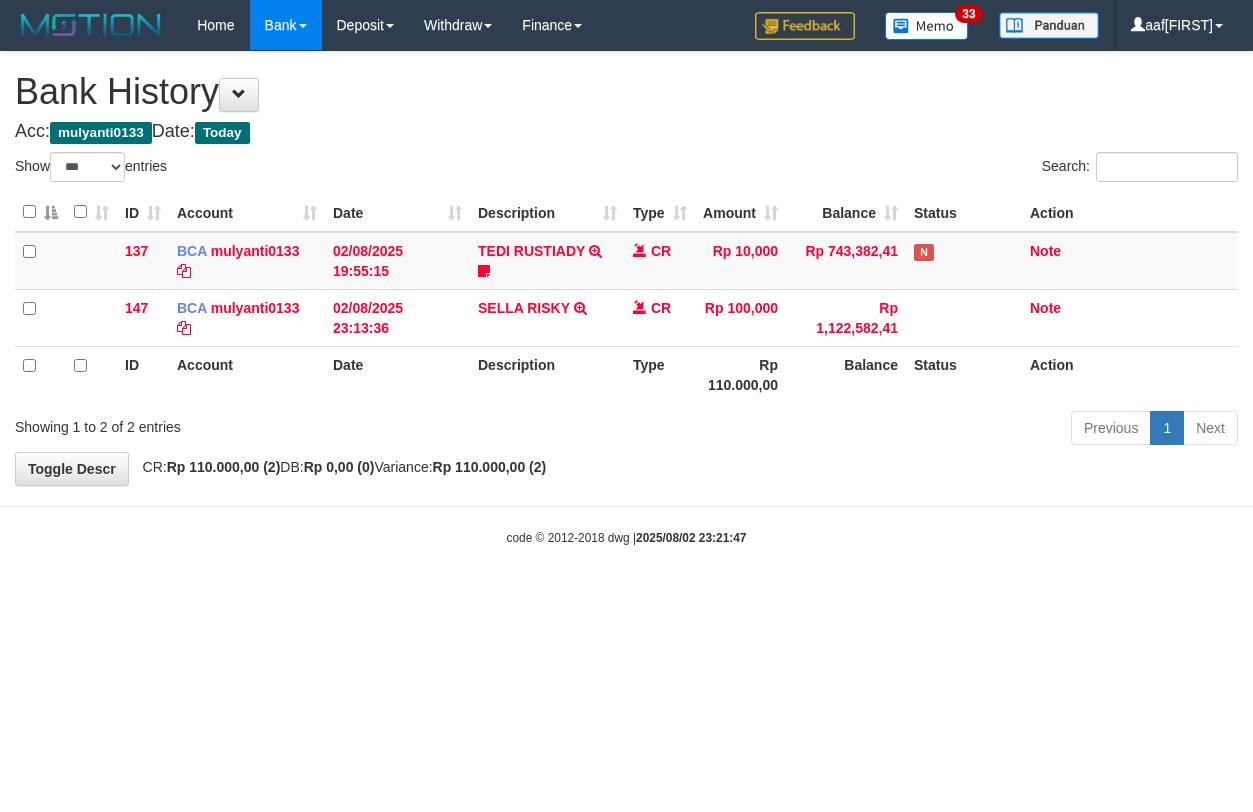 select on "***" 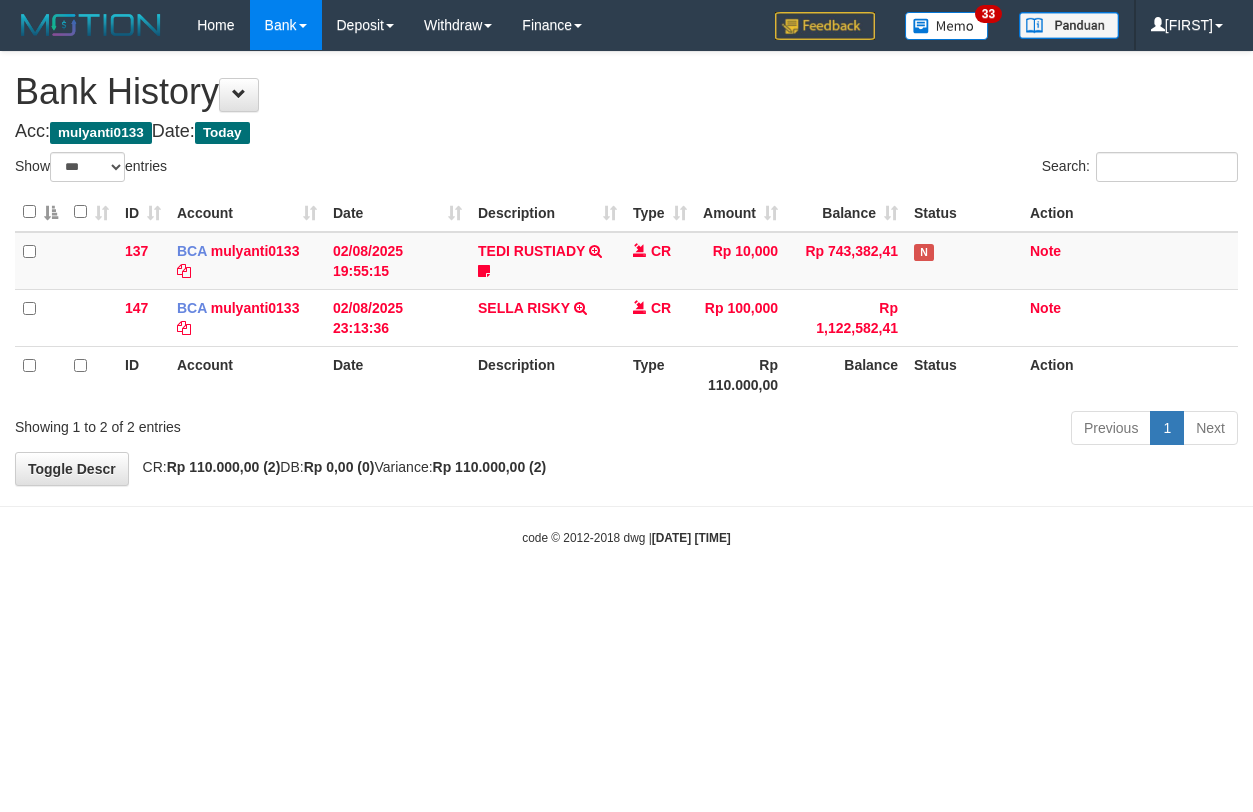 select on "***" 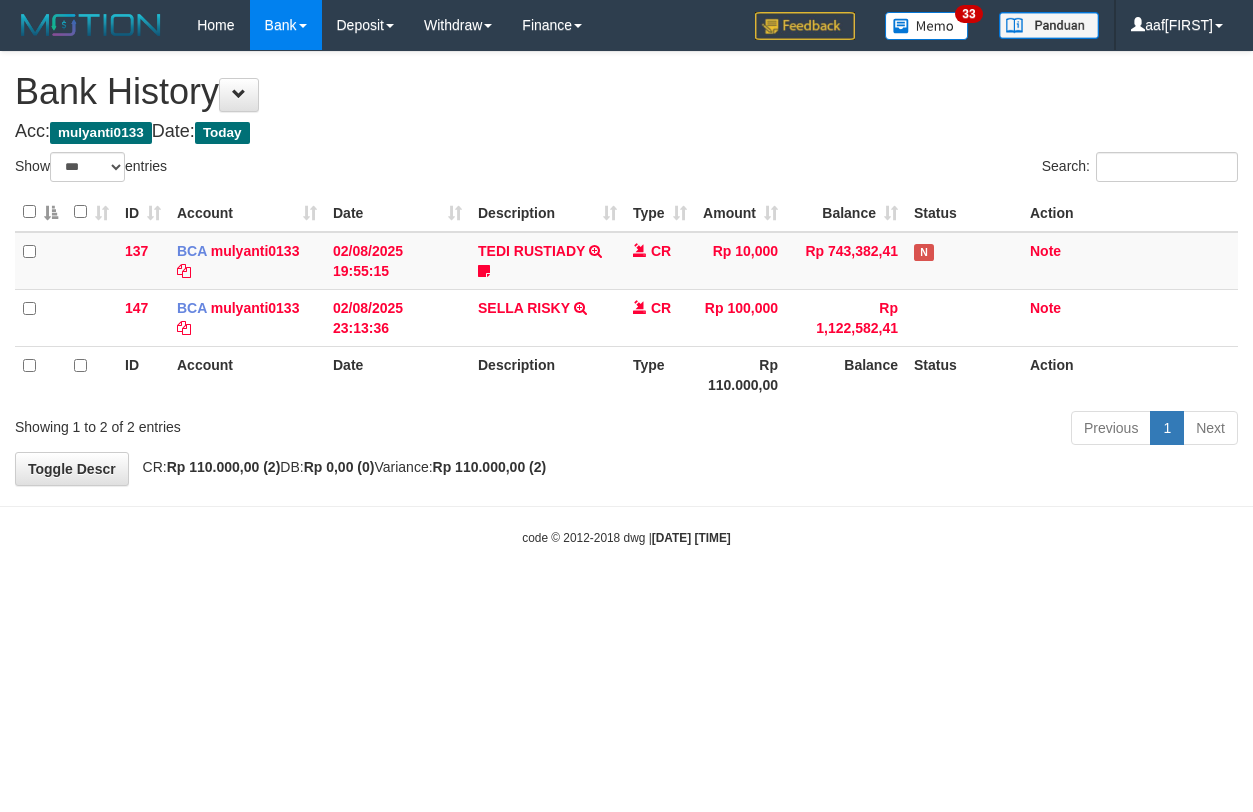select on "***" 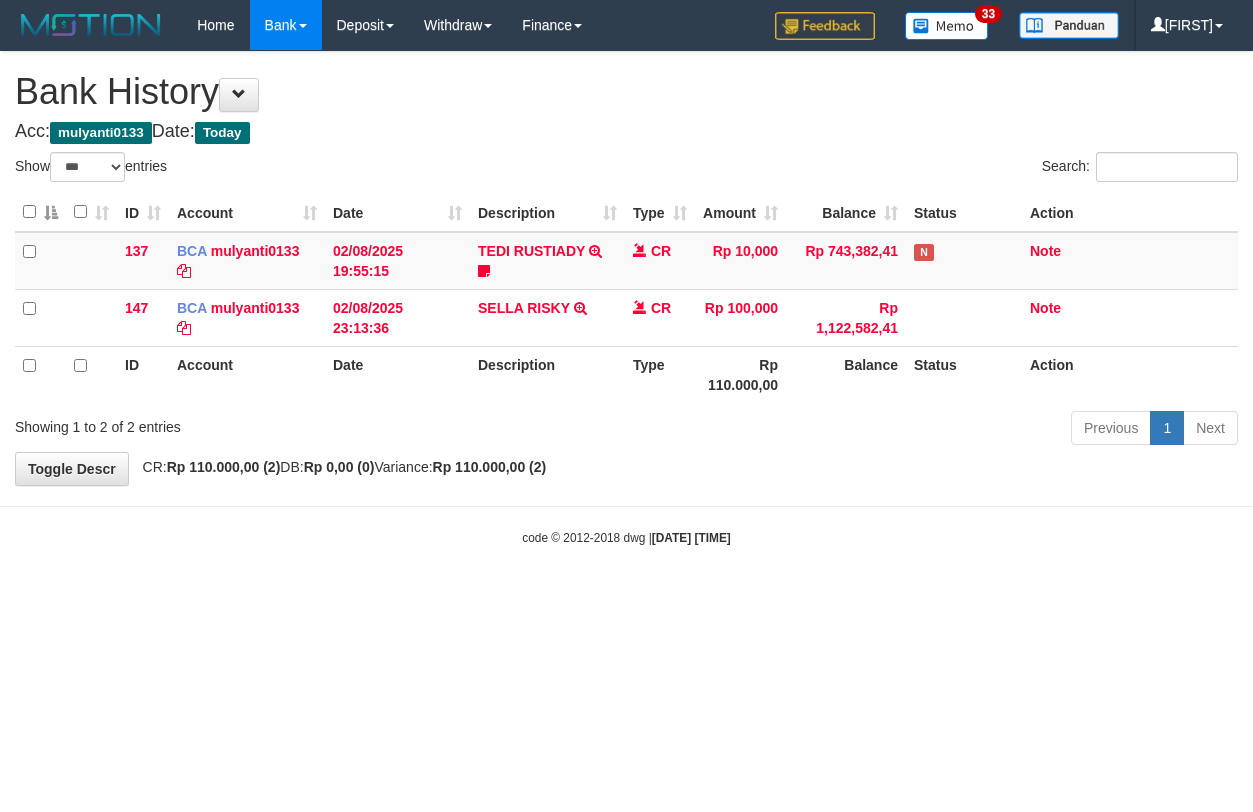 select on "***" 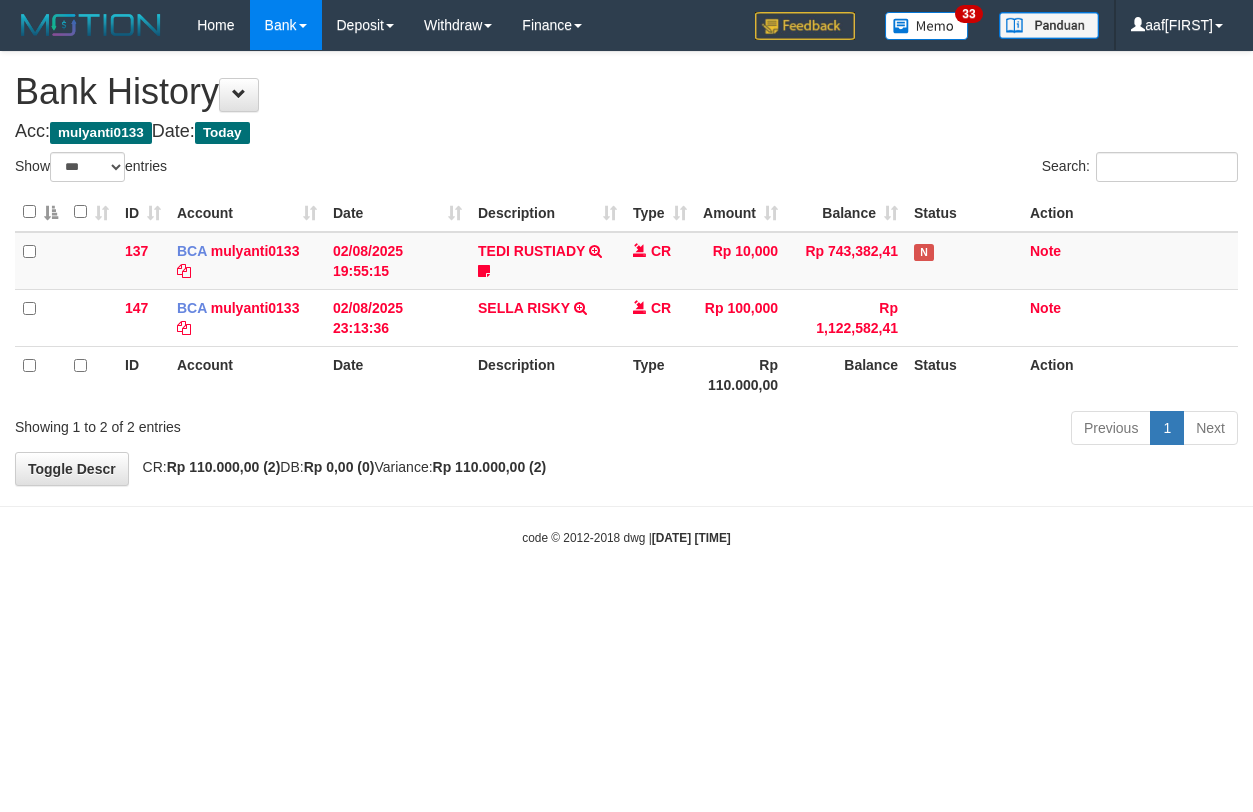 select on "***" 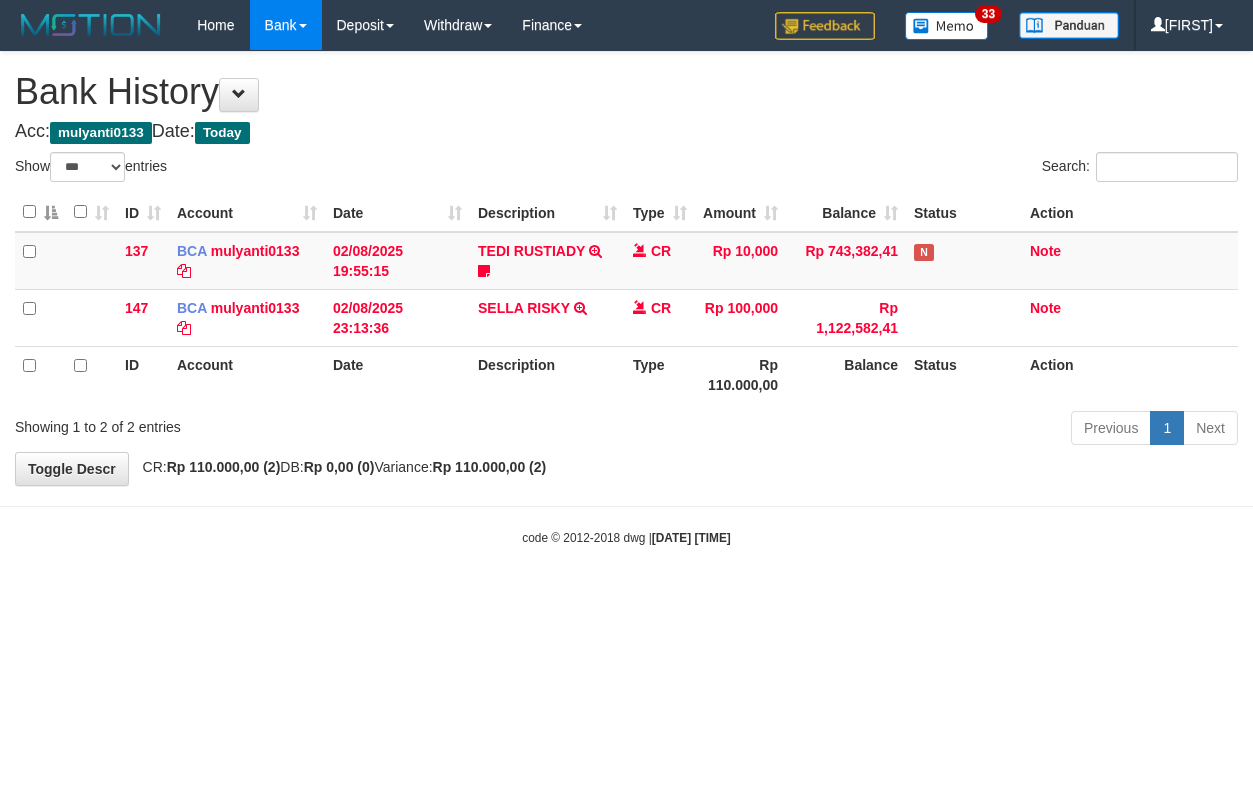 select on "***" 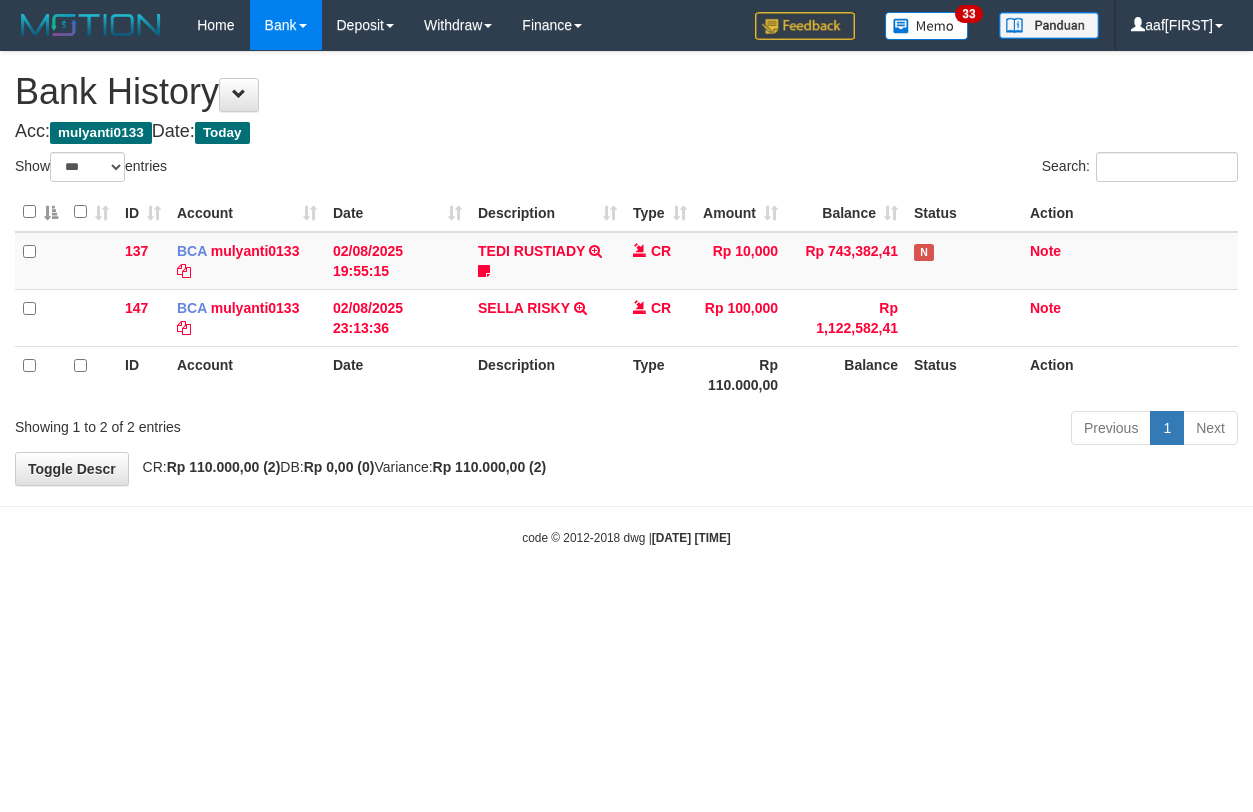 select on "***" 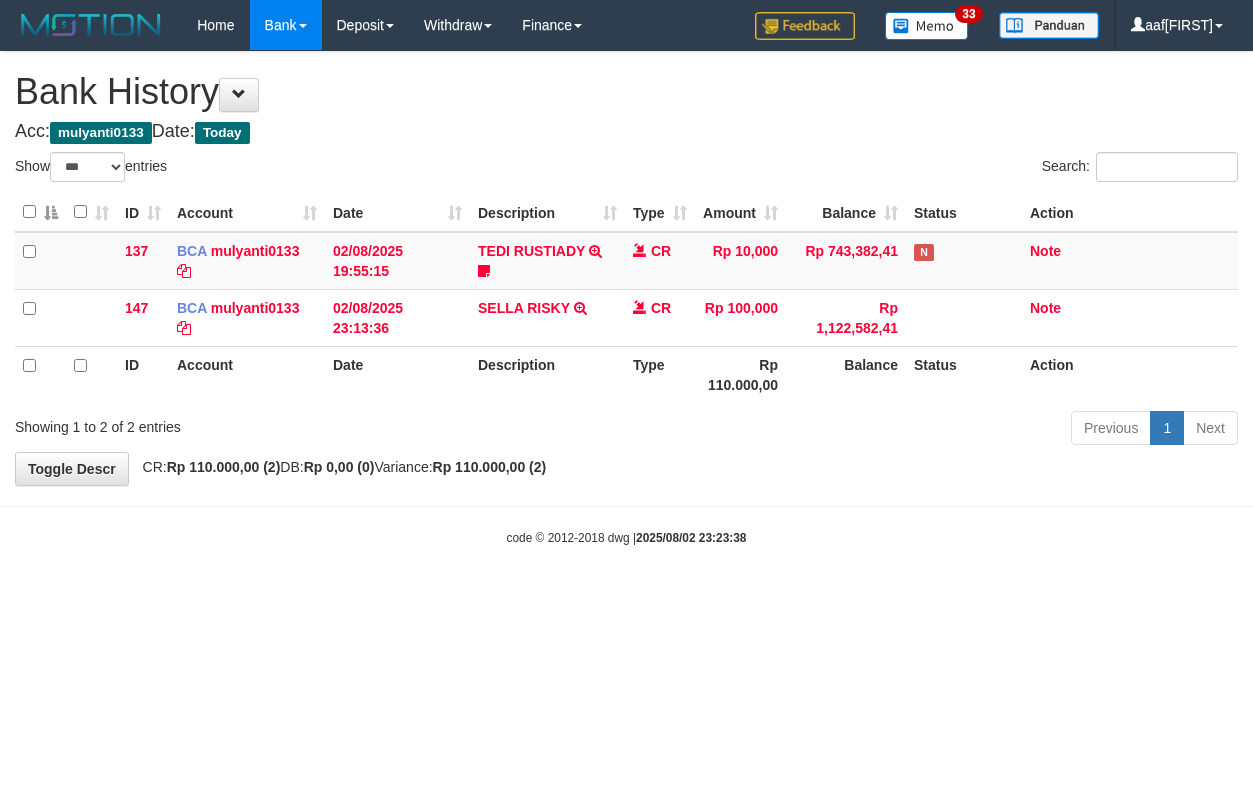select on "***" 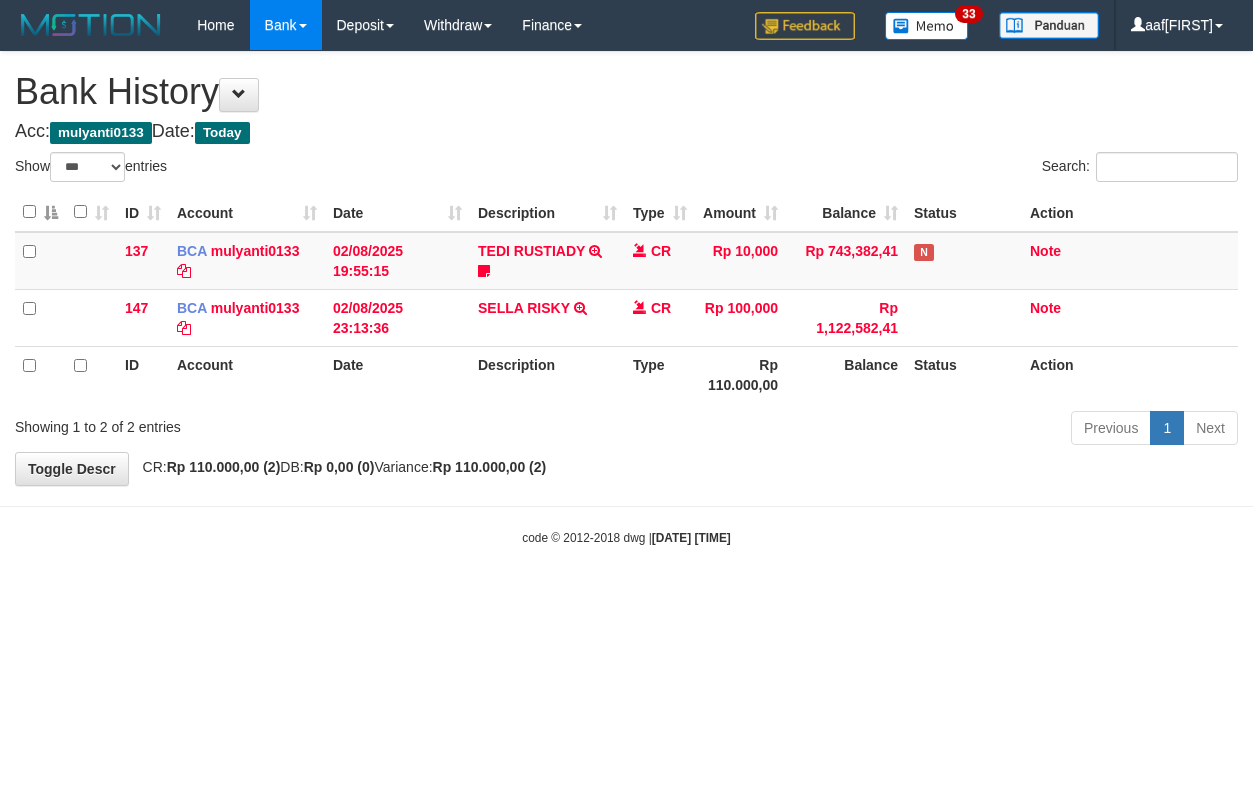 select on "***" 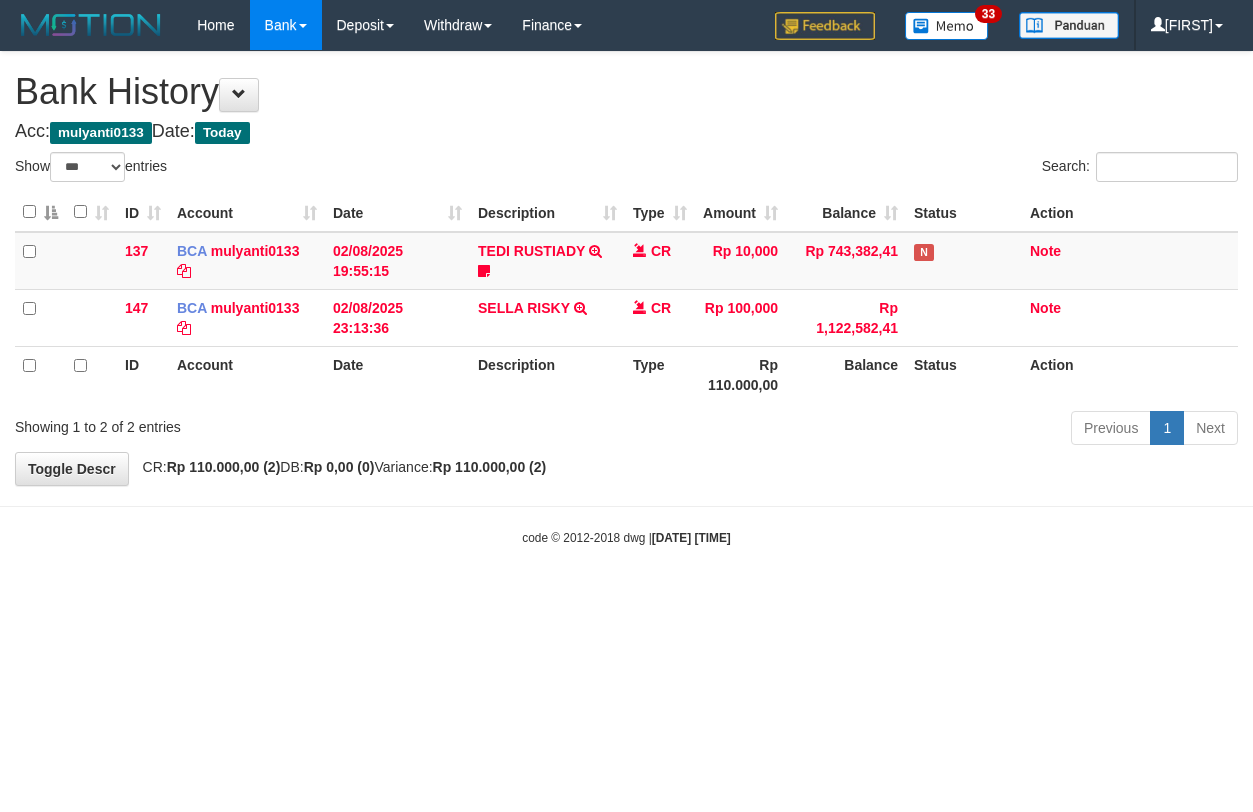 select on "***" 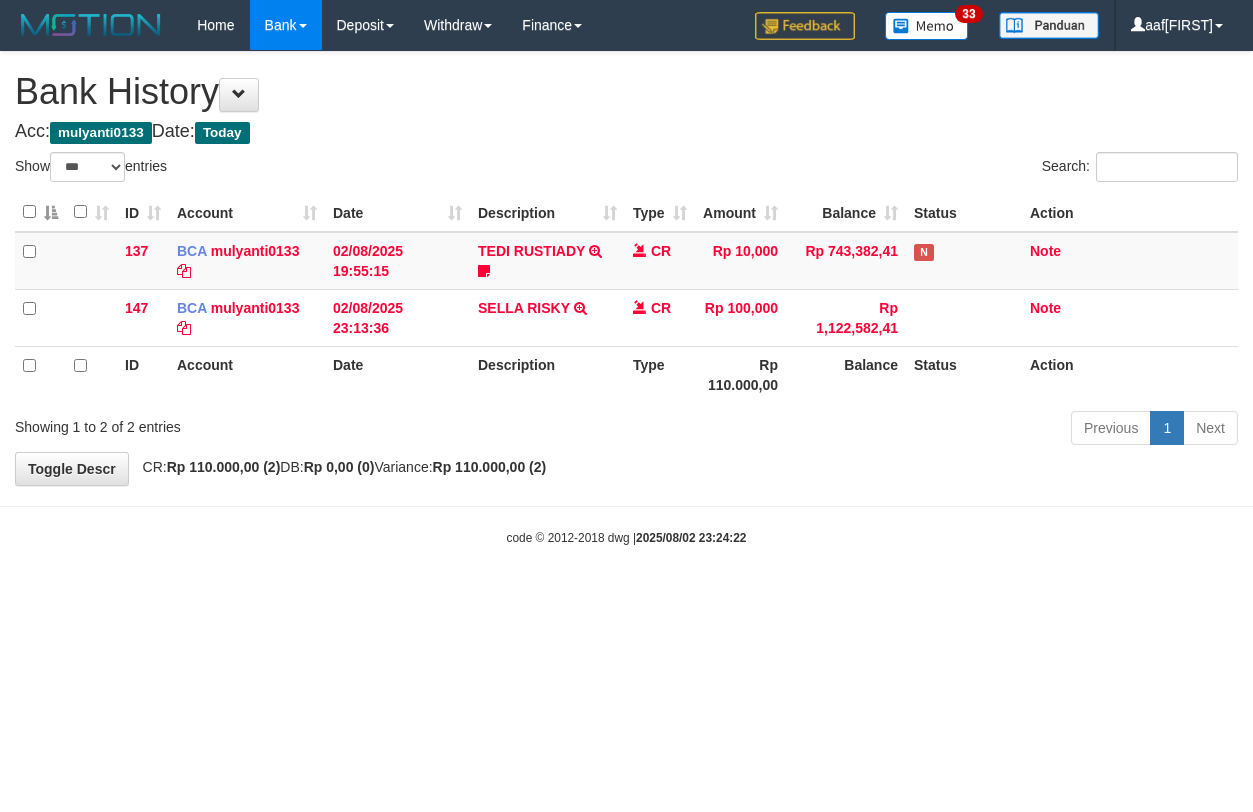 select on "***" 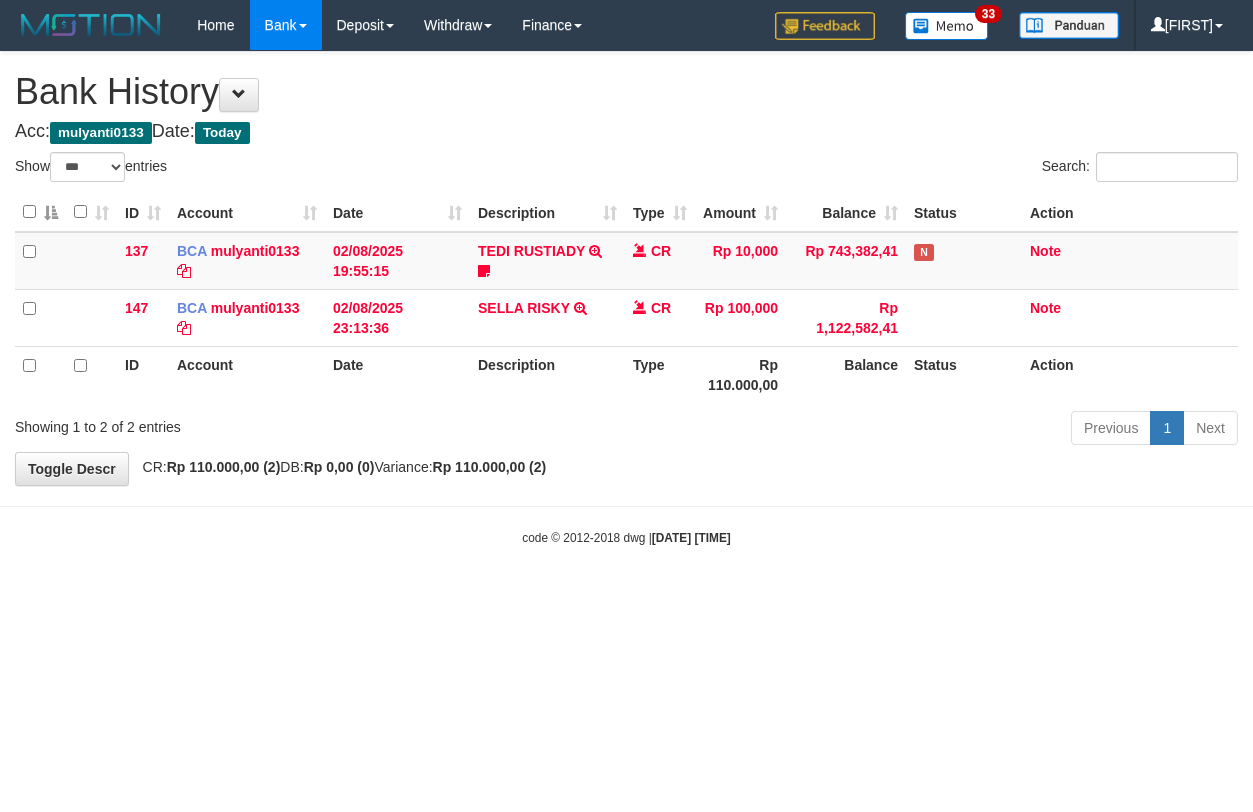 select on "***" 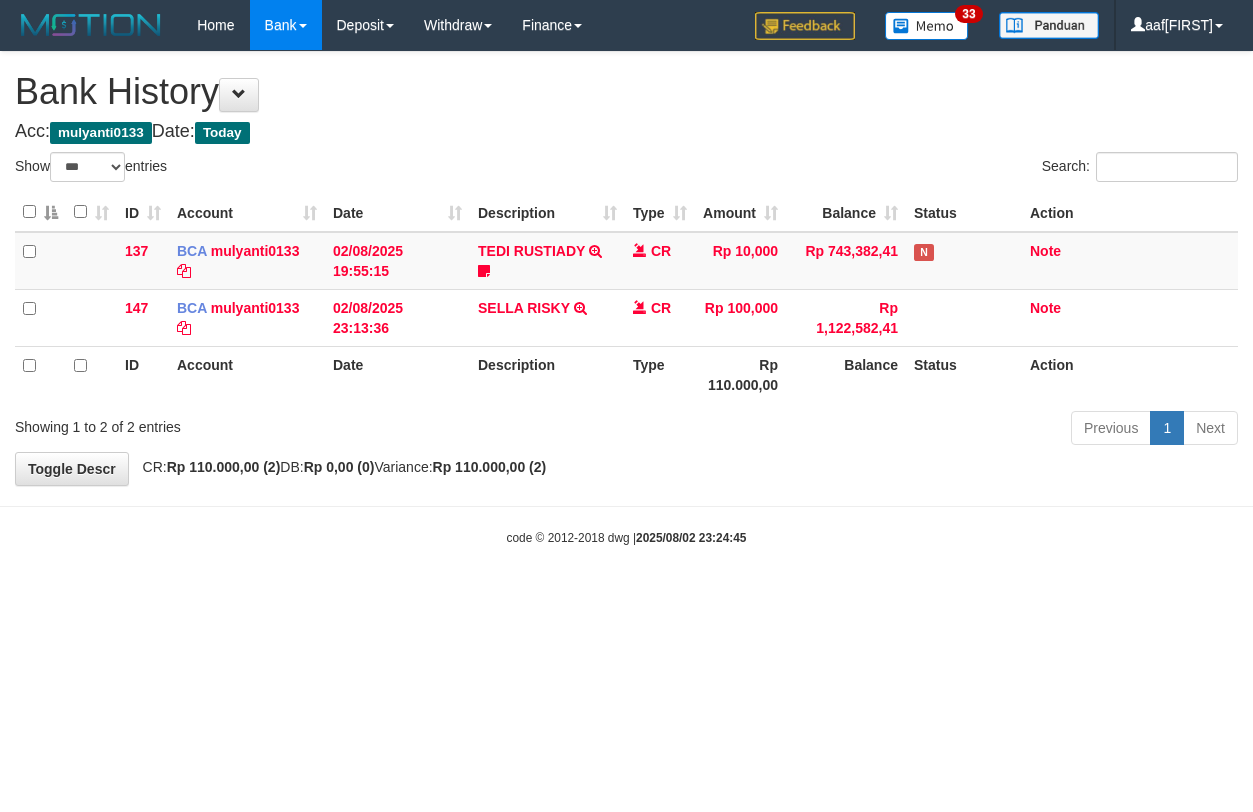 select on "***" 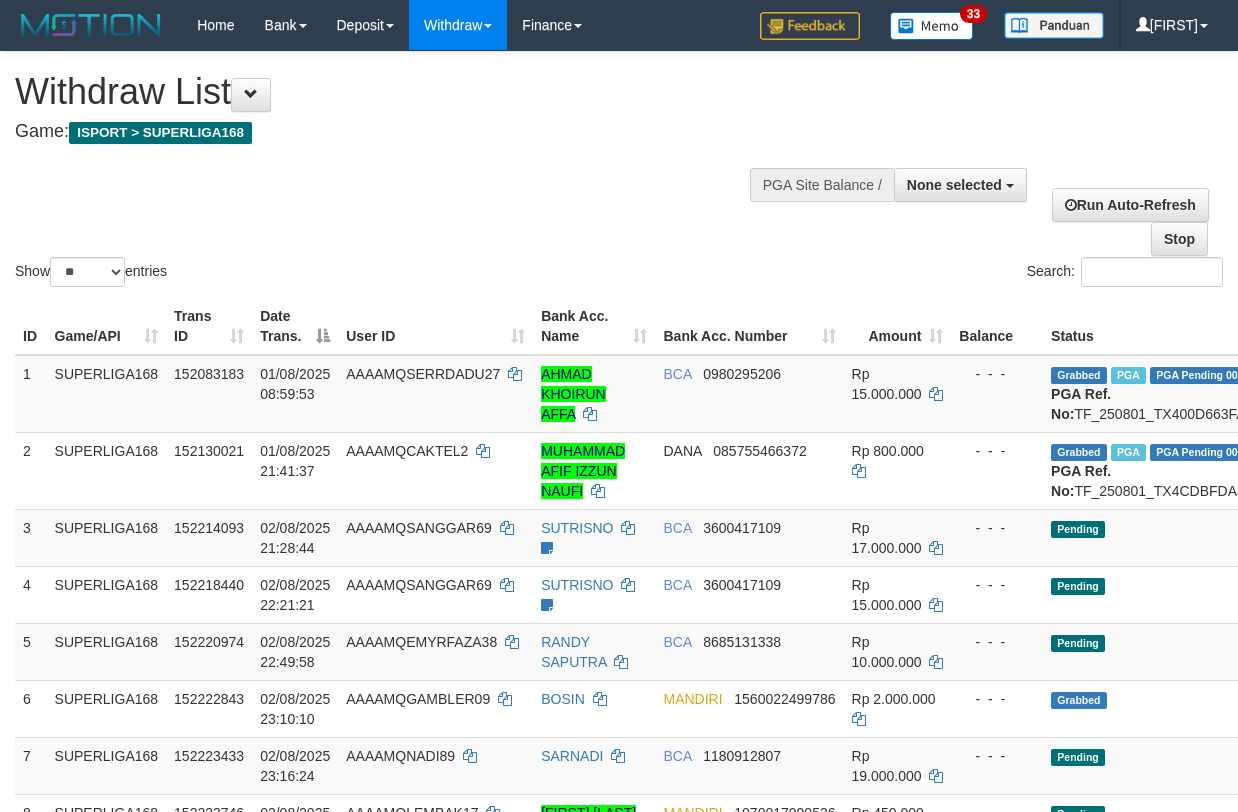 select 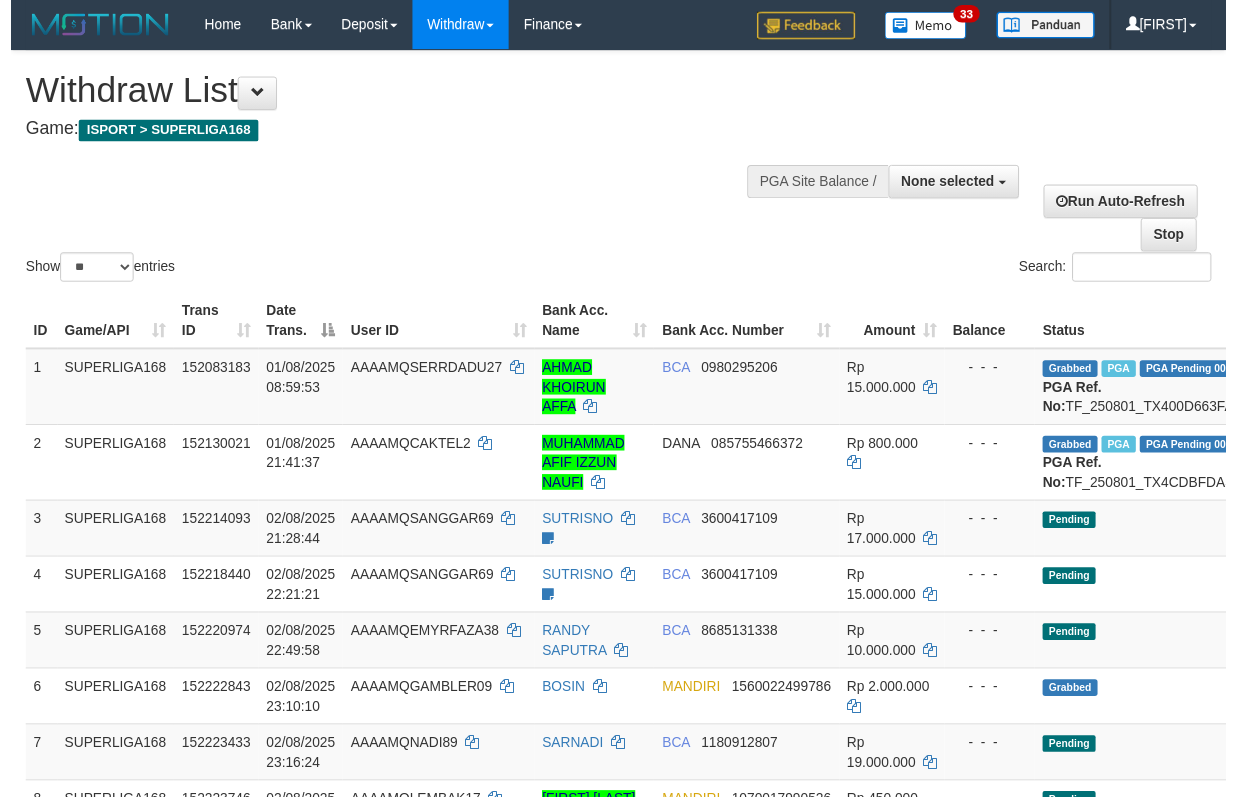 scroll, scrollTop: 0, scrollLeft: 0, axis: both 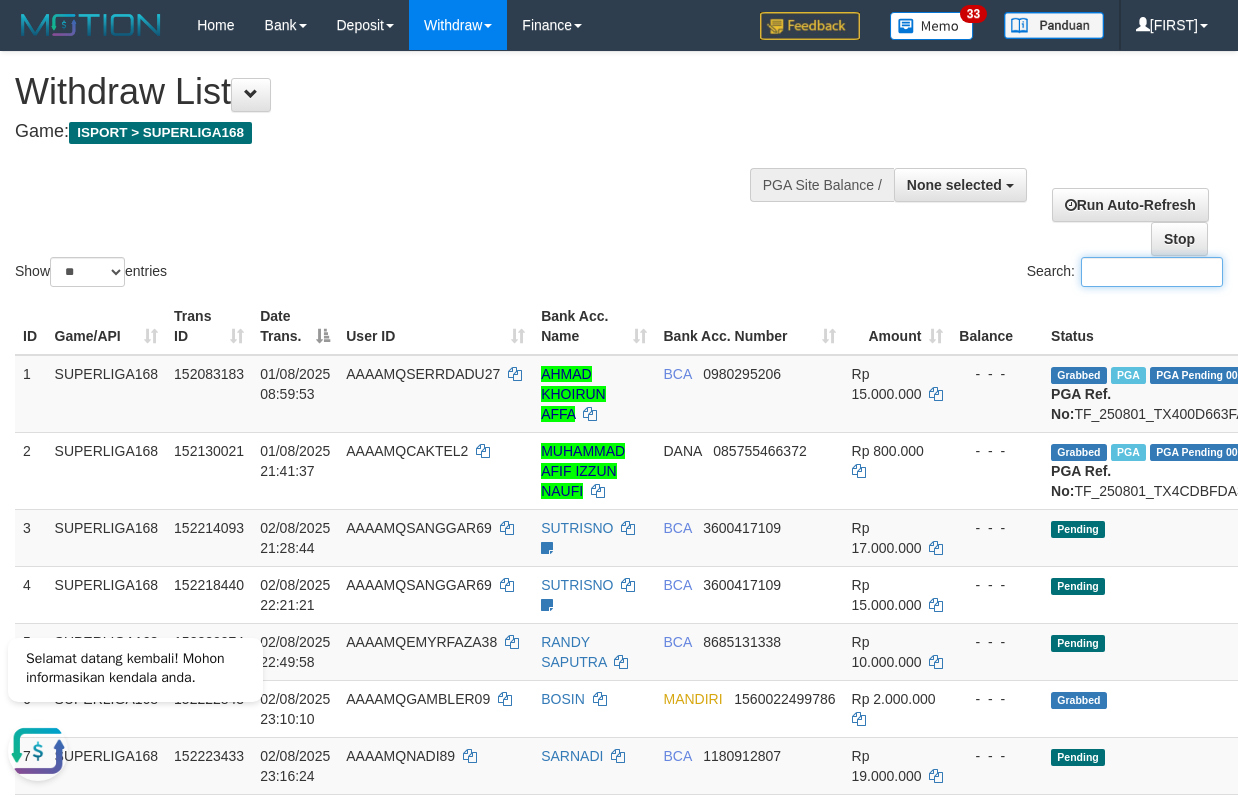 click on "Search:" at bounding box center (1152, 272) 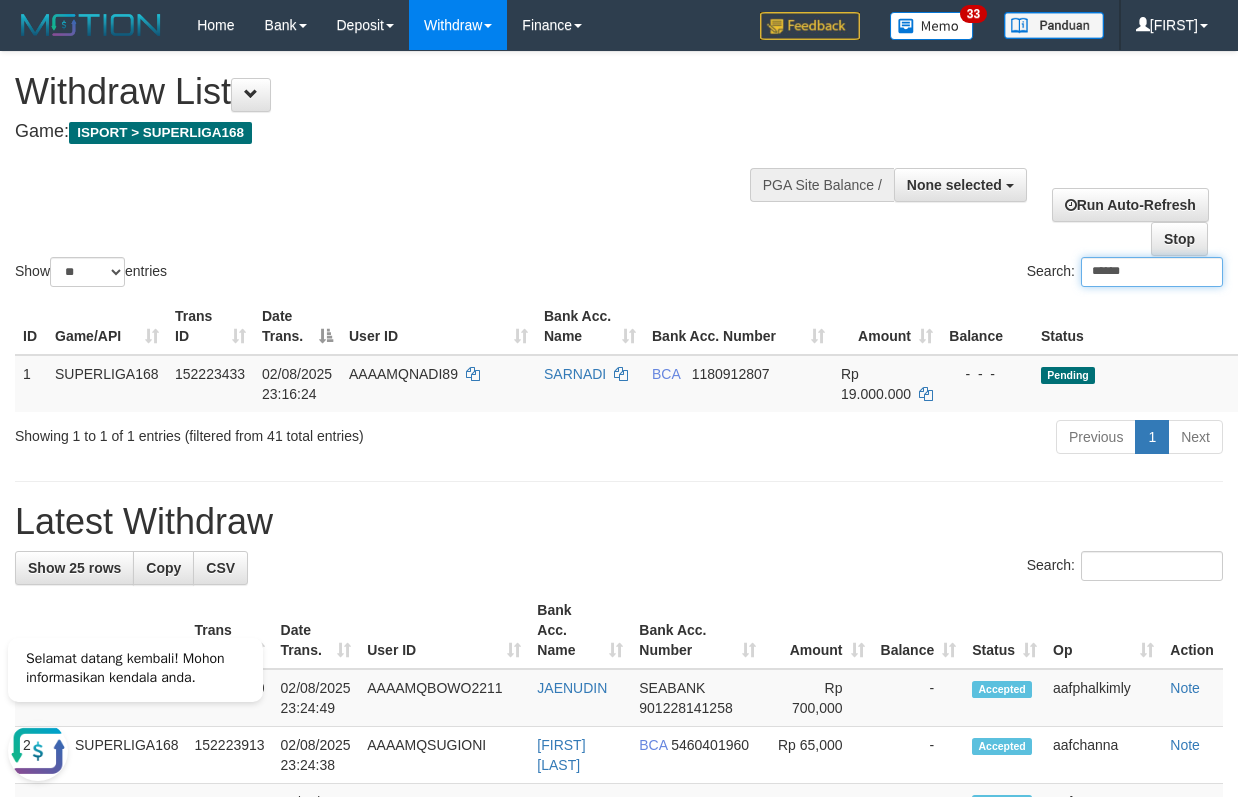 type on "******" 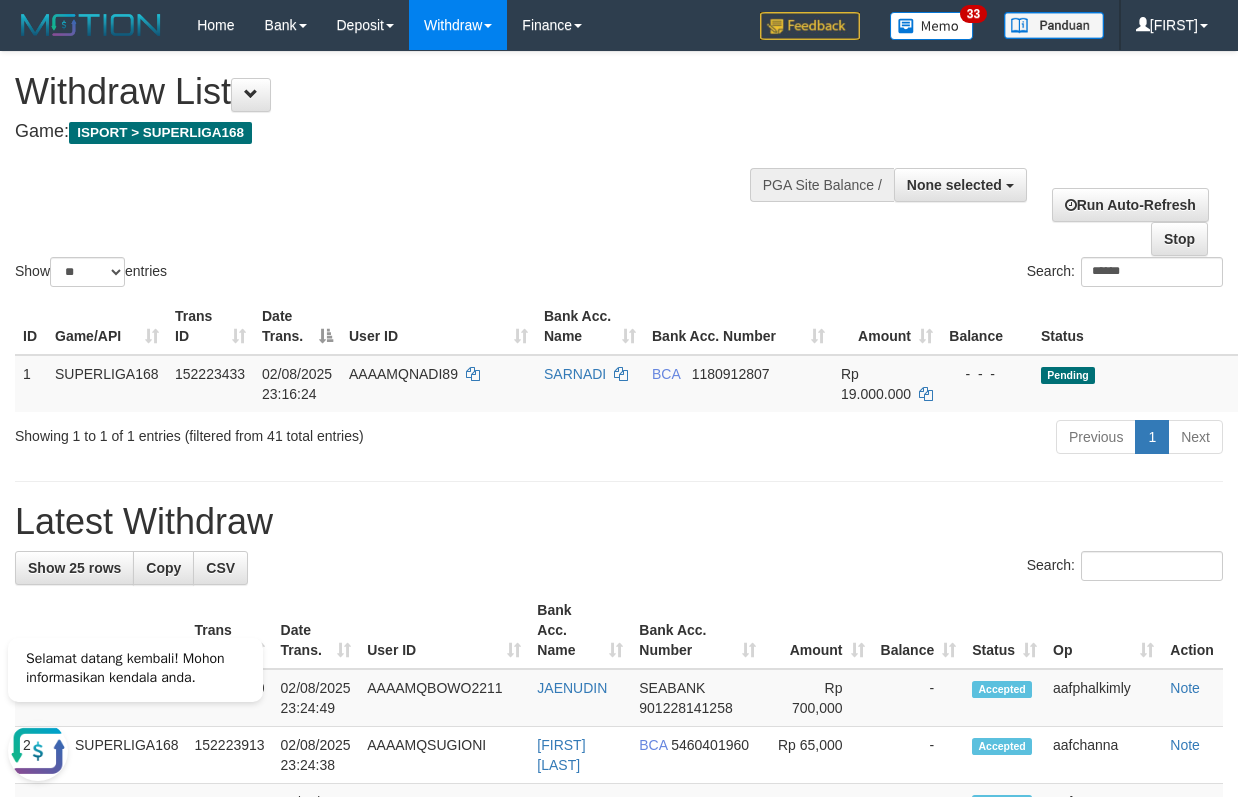 drag, startPoint x: 694, startPoint y: 148, endPoint x: 751, endPoint y: 146, distance: 57.035076 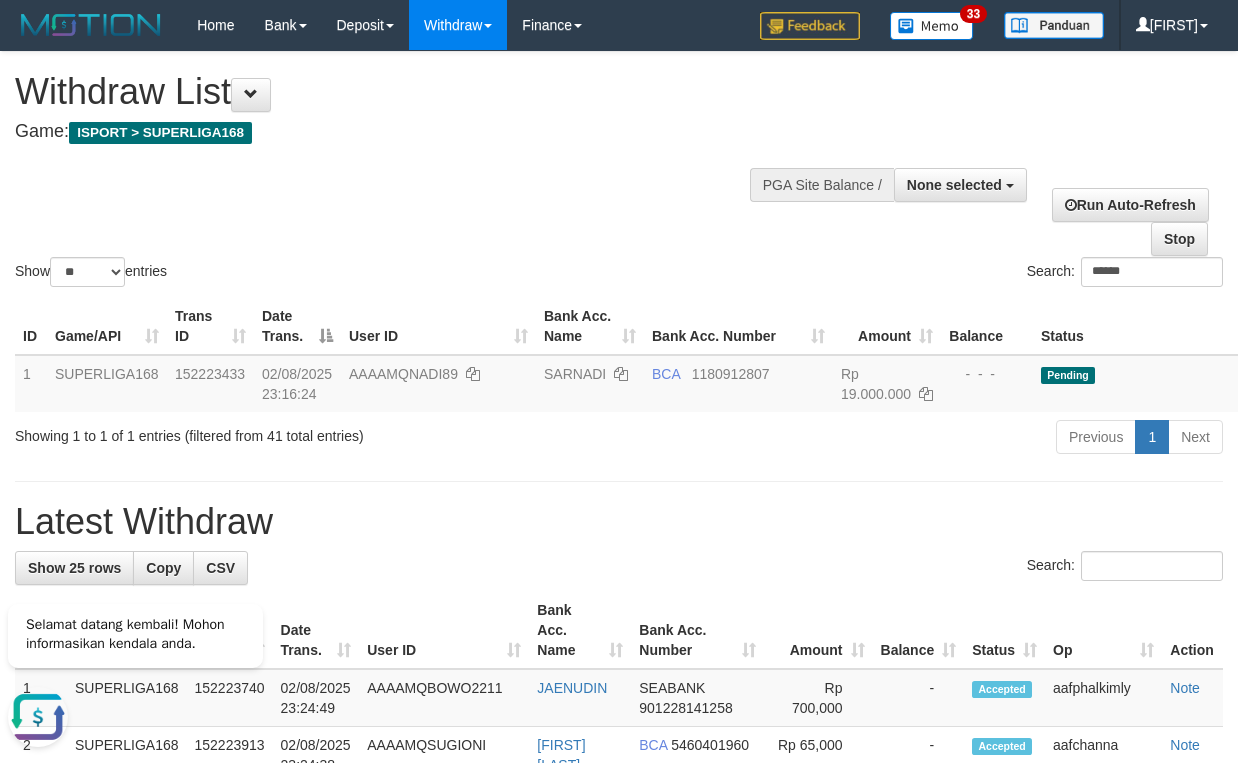 click on "Show  ** ** ** ***  entries Search: ******" at bounding box center (619, 171) 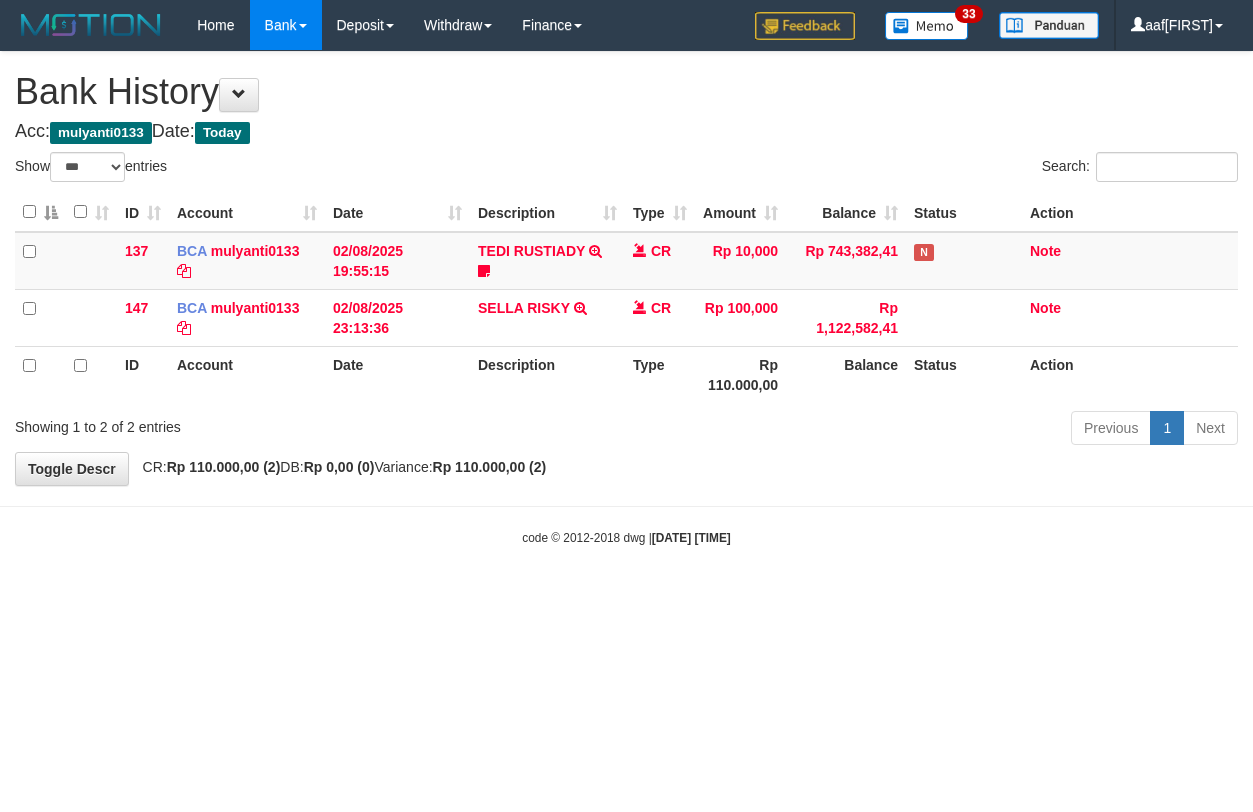select on "***" 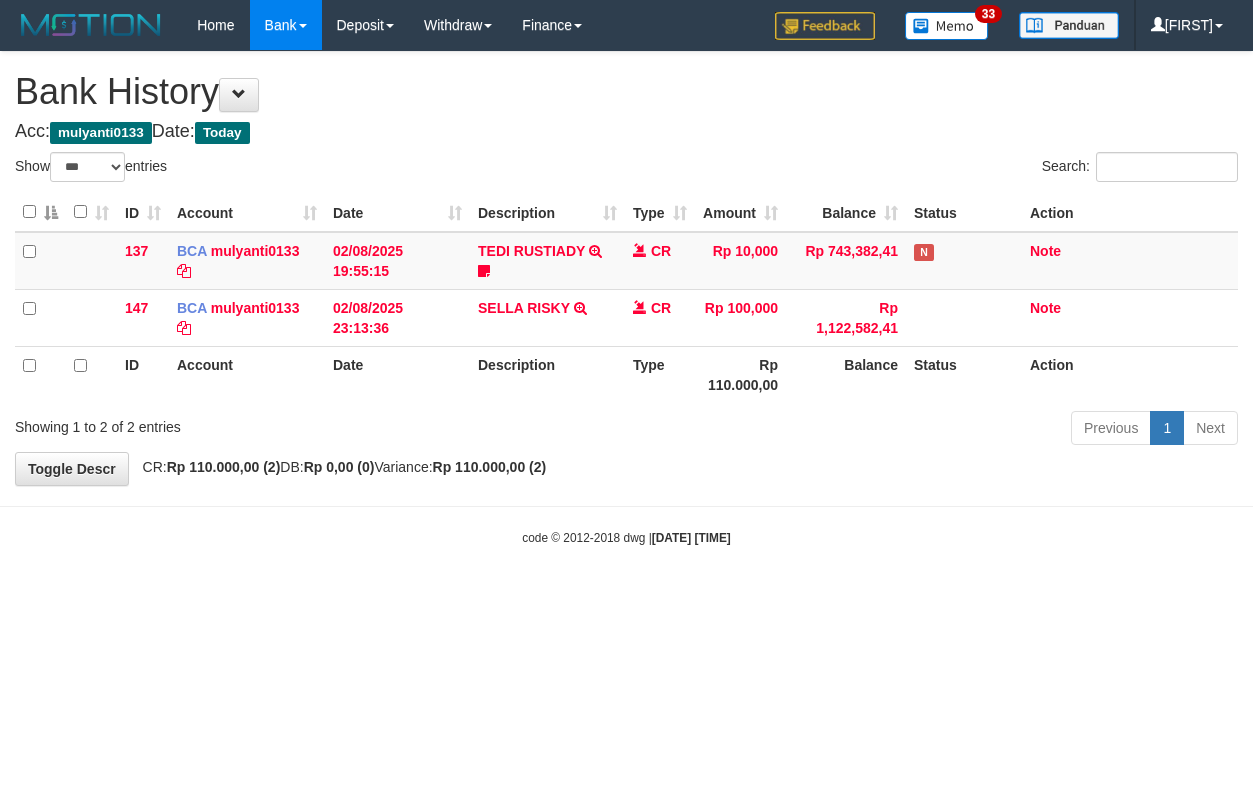 select on "***" 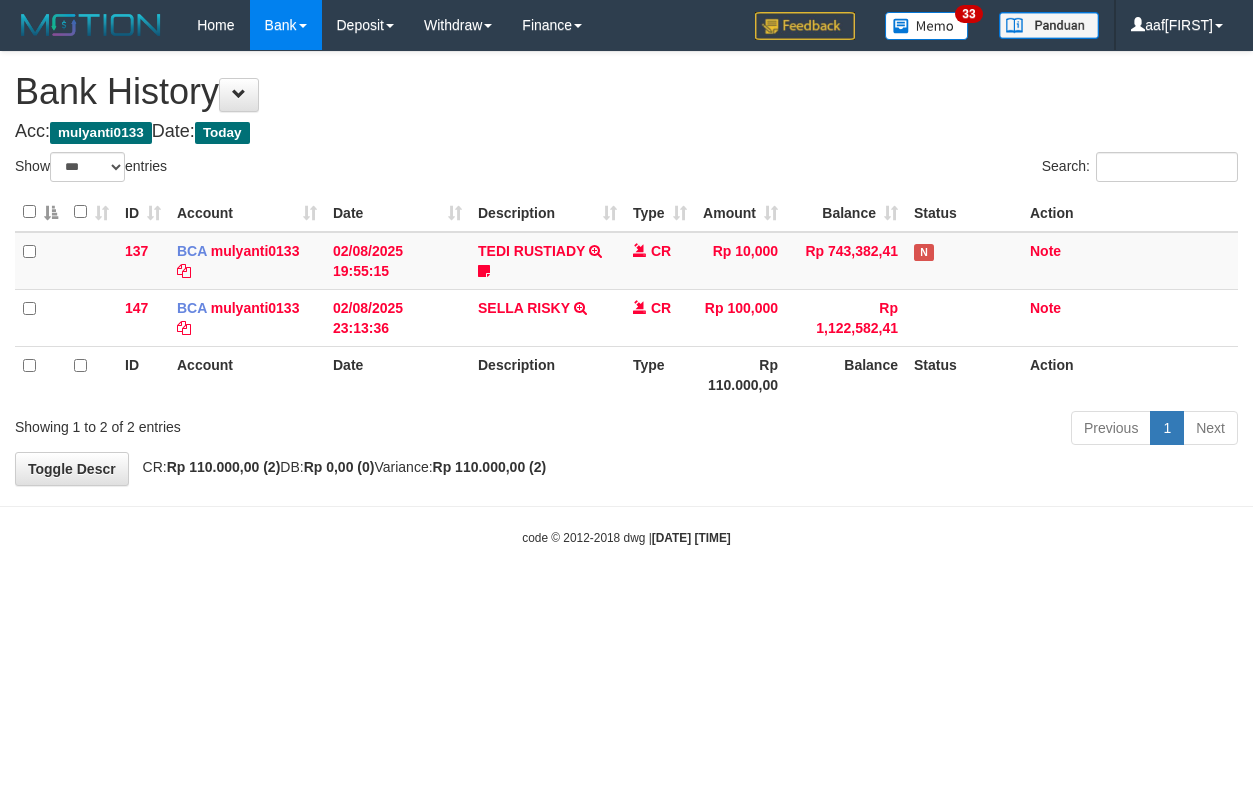 select on "***" 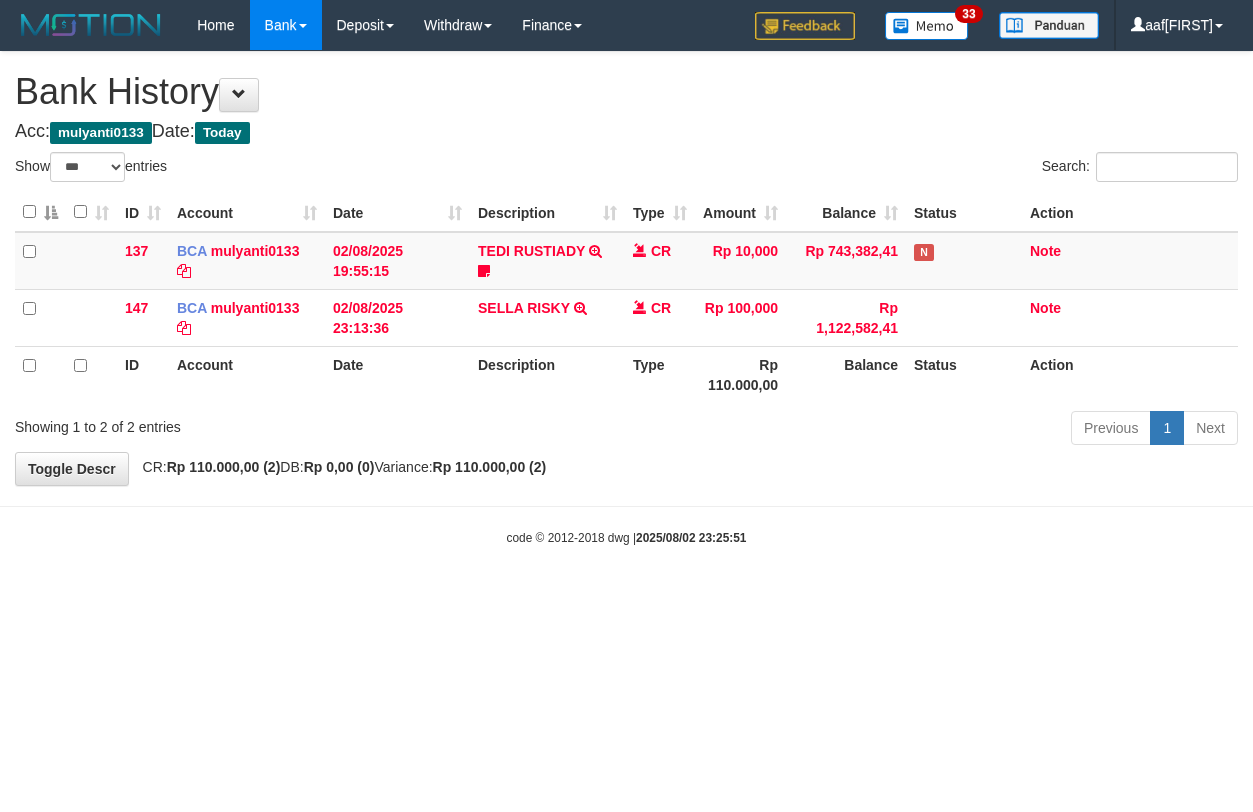 select on "***" 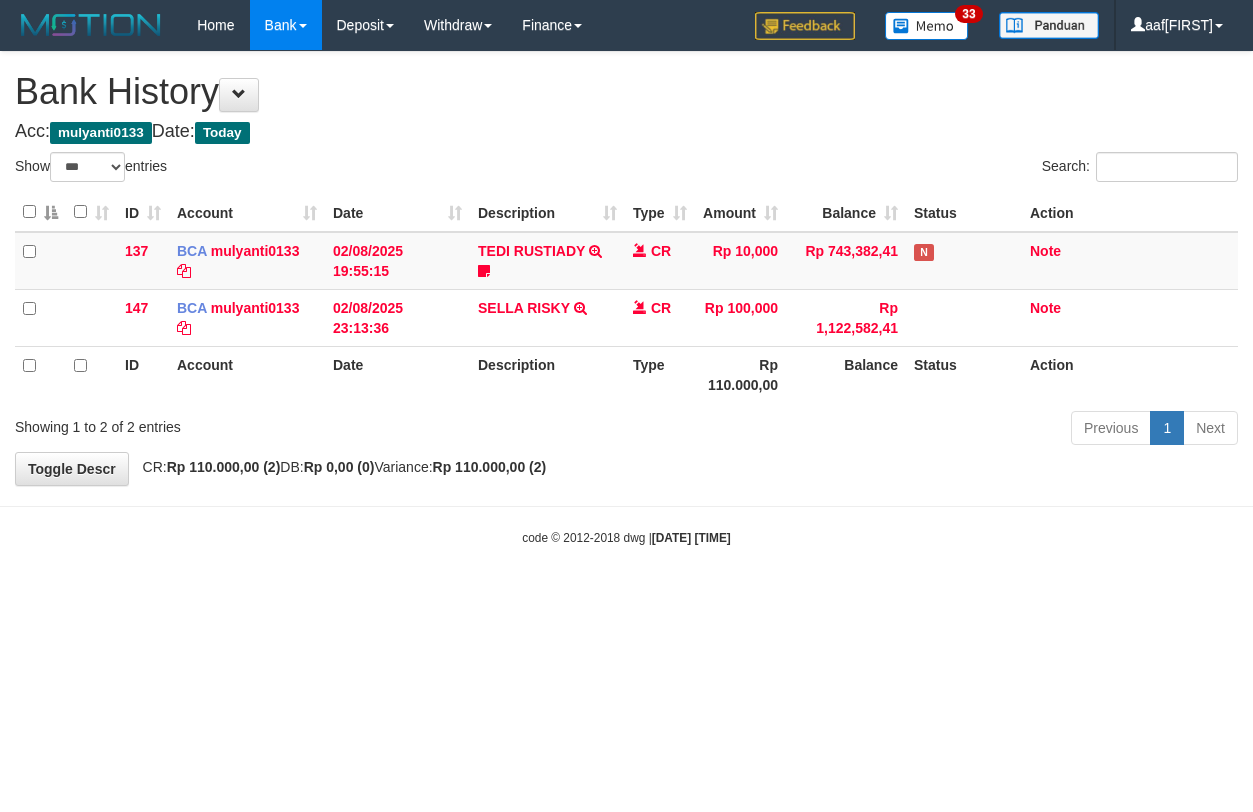 select on "***" 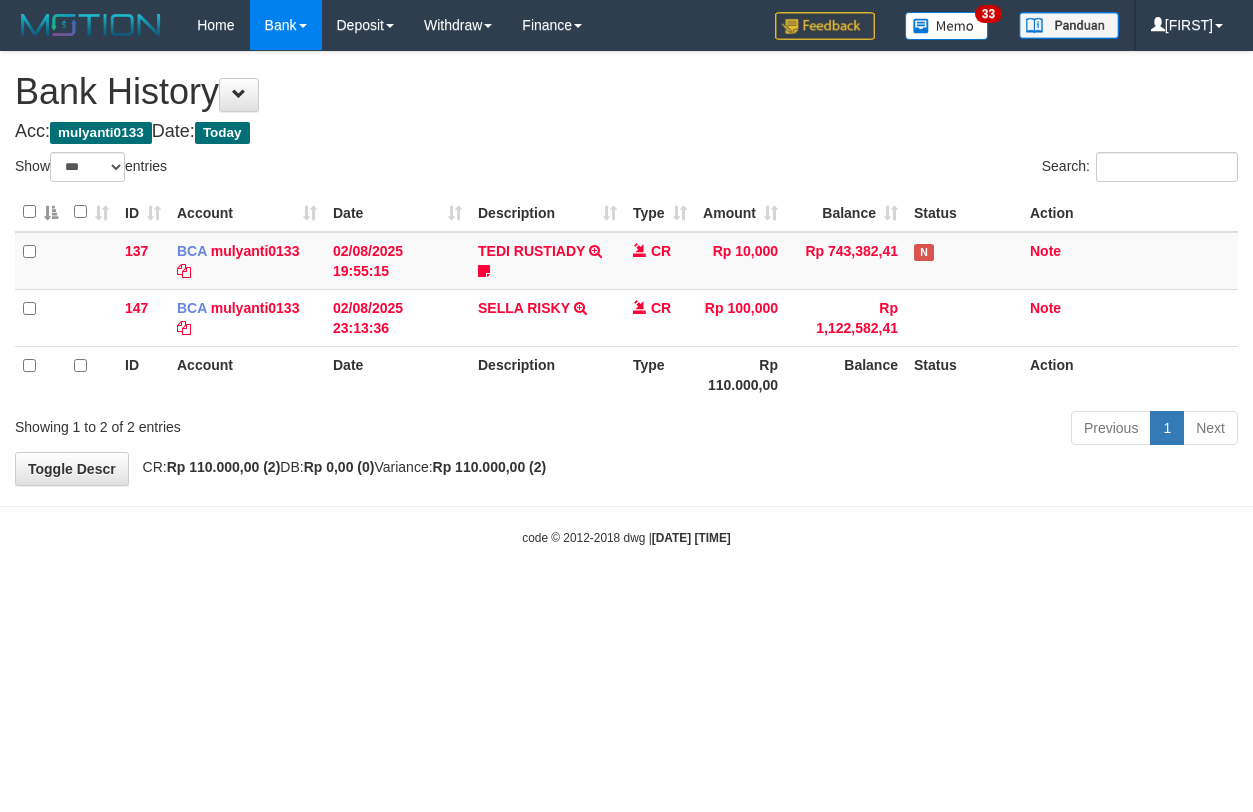 select on "***" 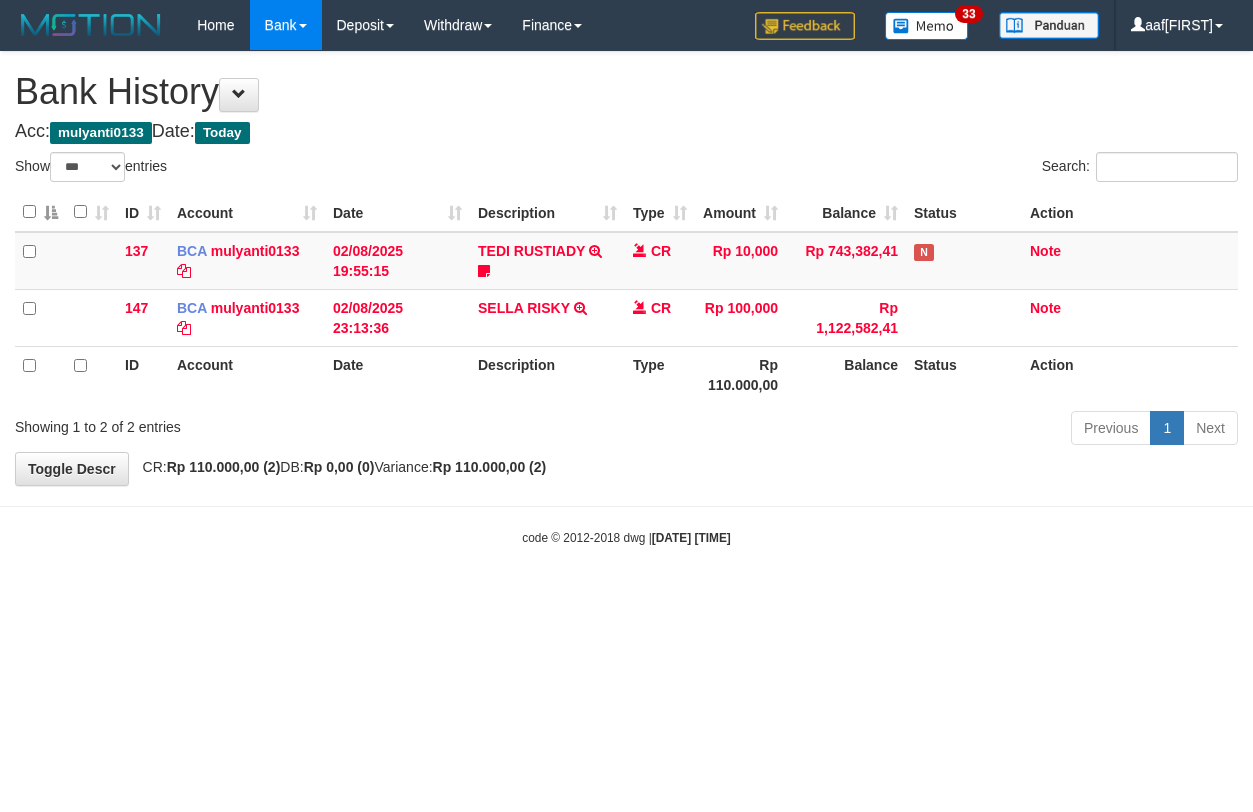 select on "***" 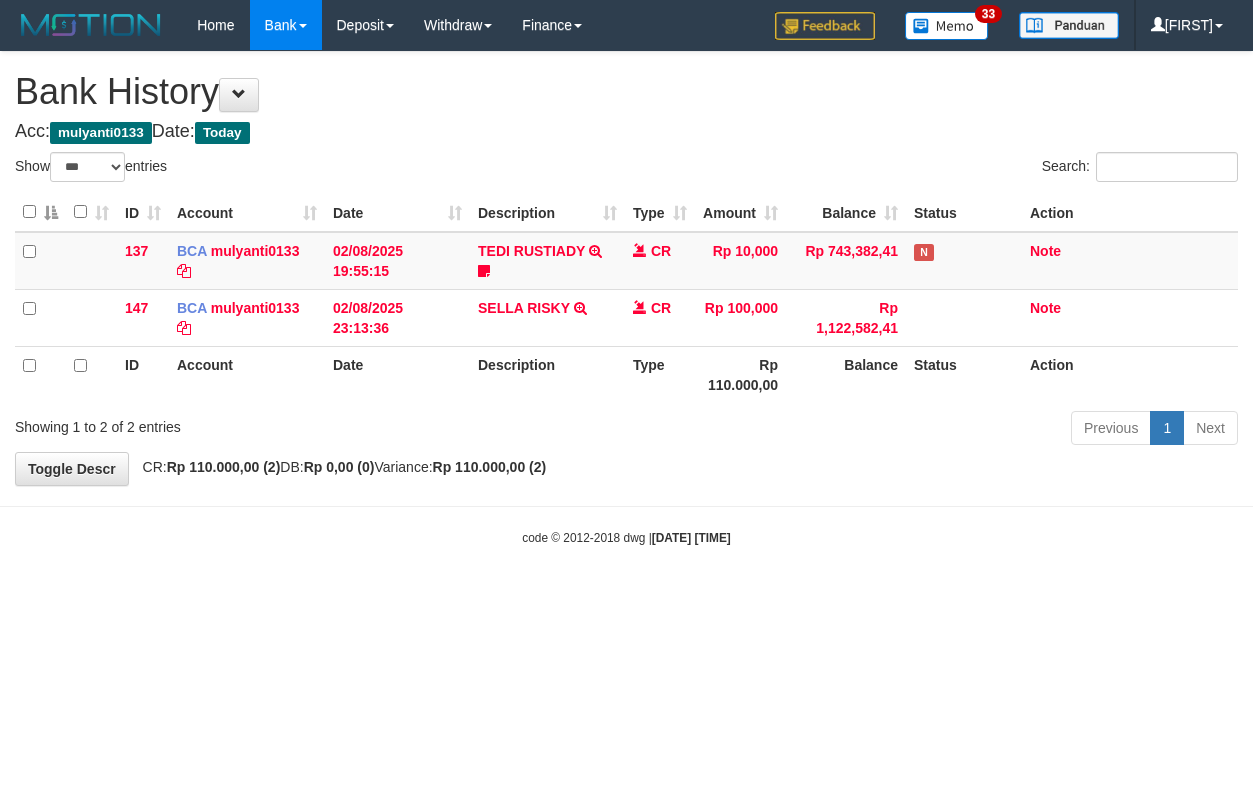 select on "***" 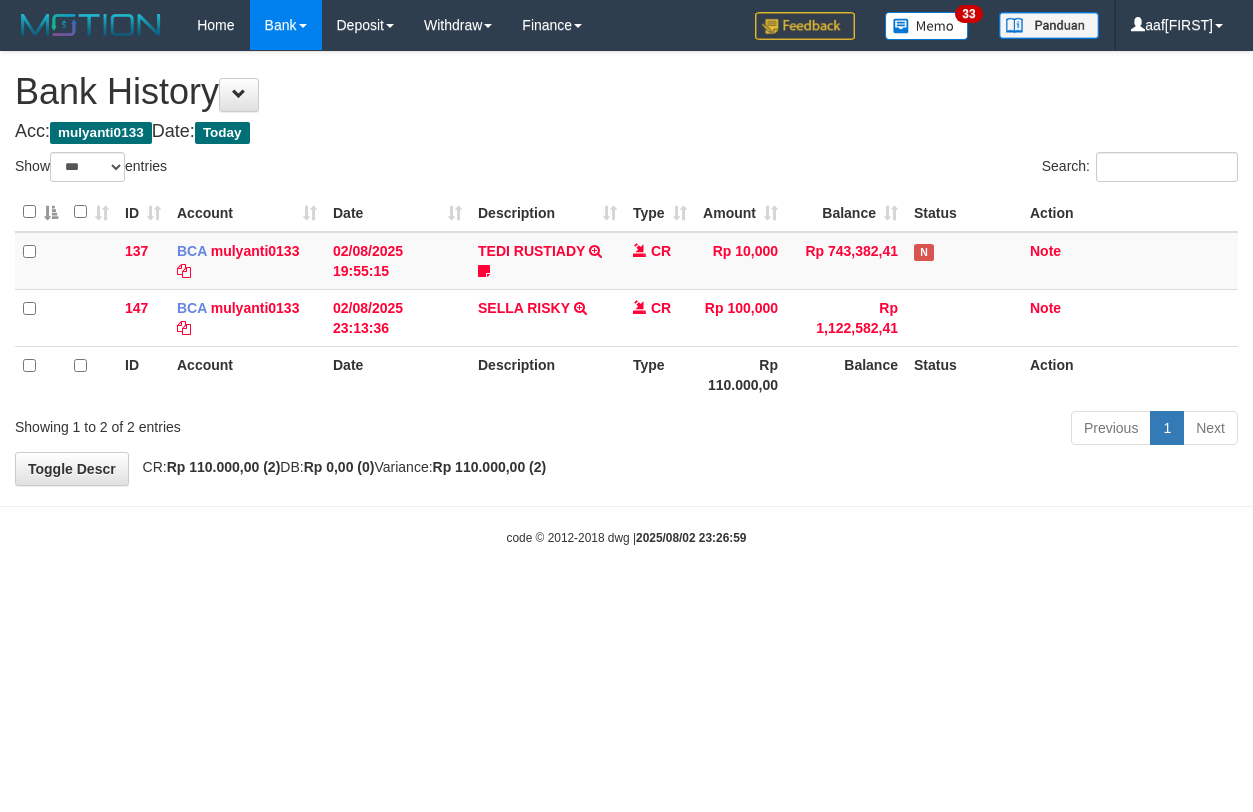 select on "***" 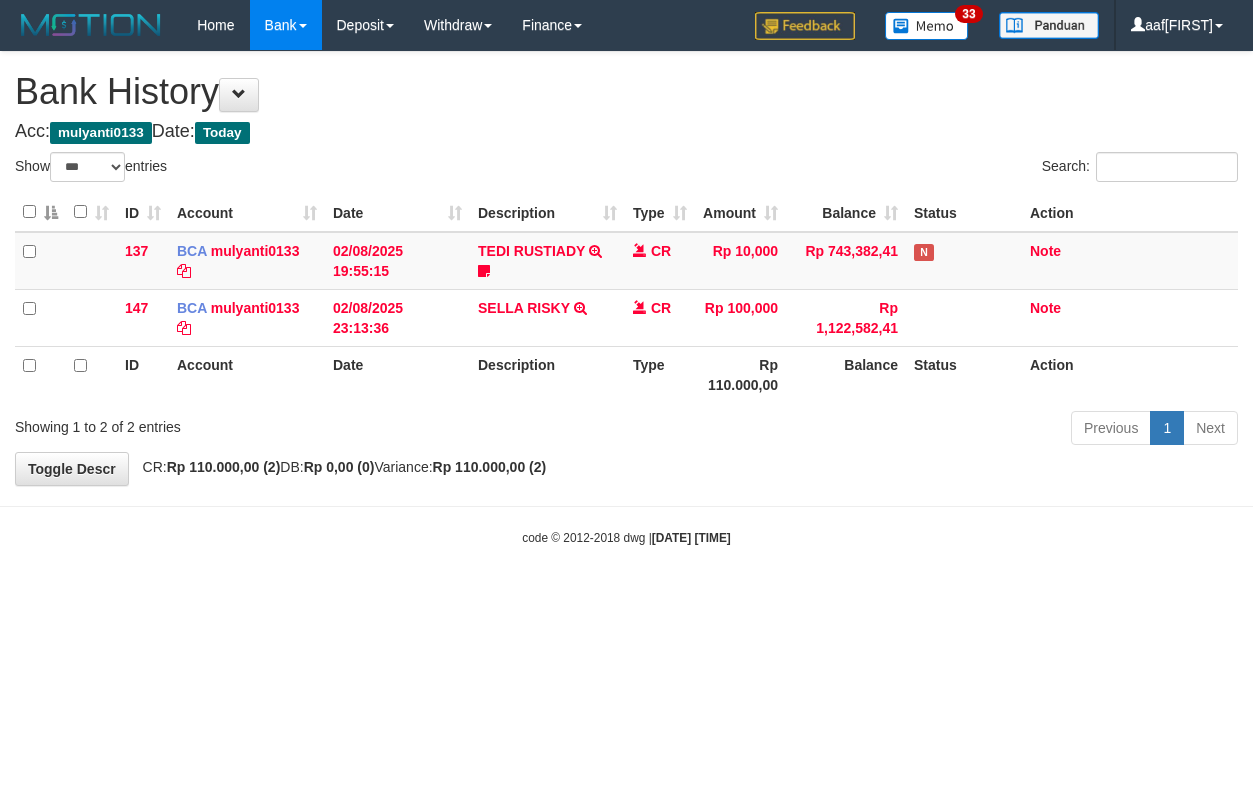 select on "***" 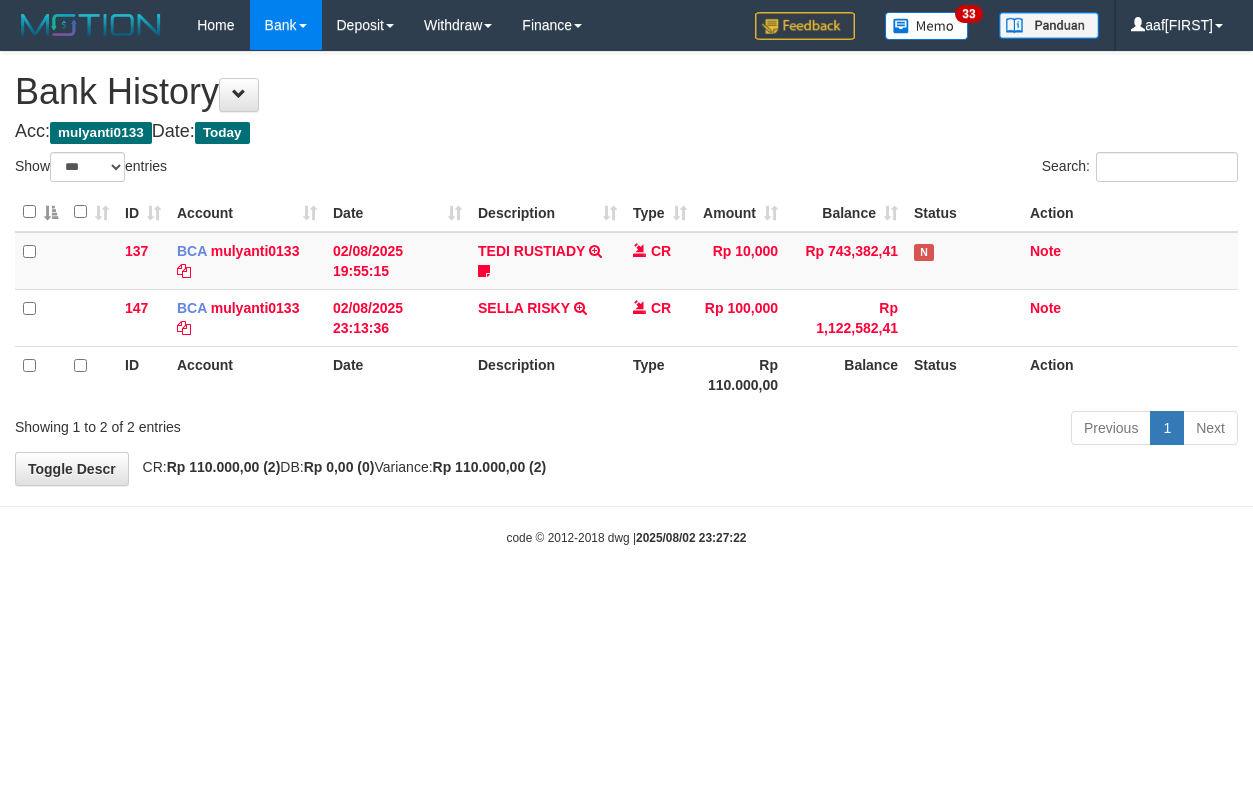 select on "***" 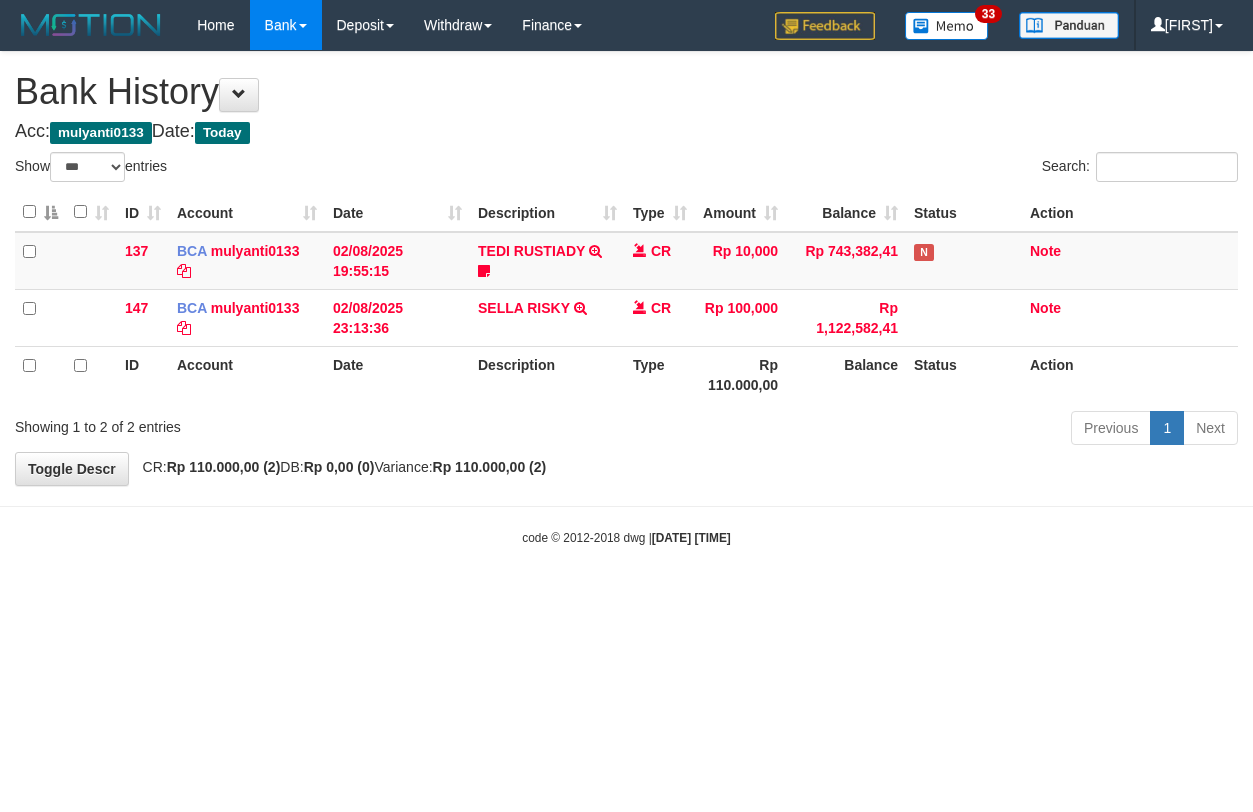select on "***" 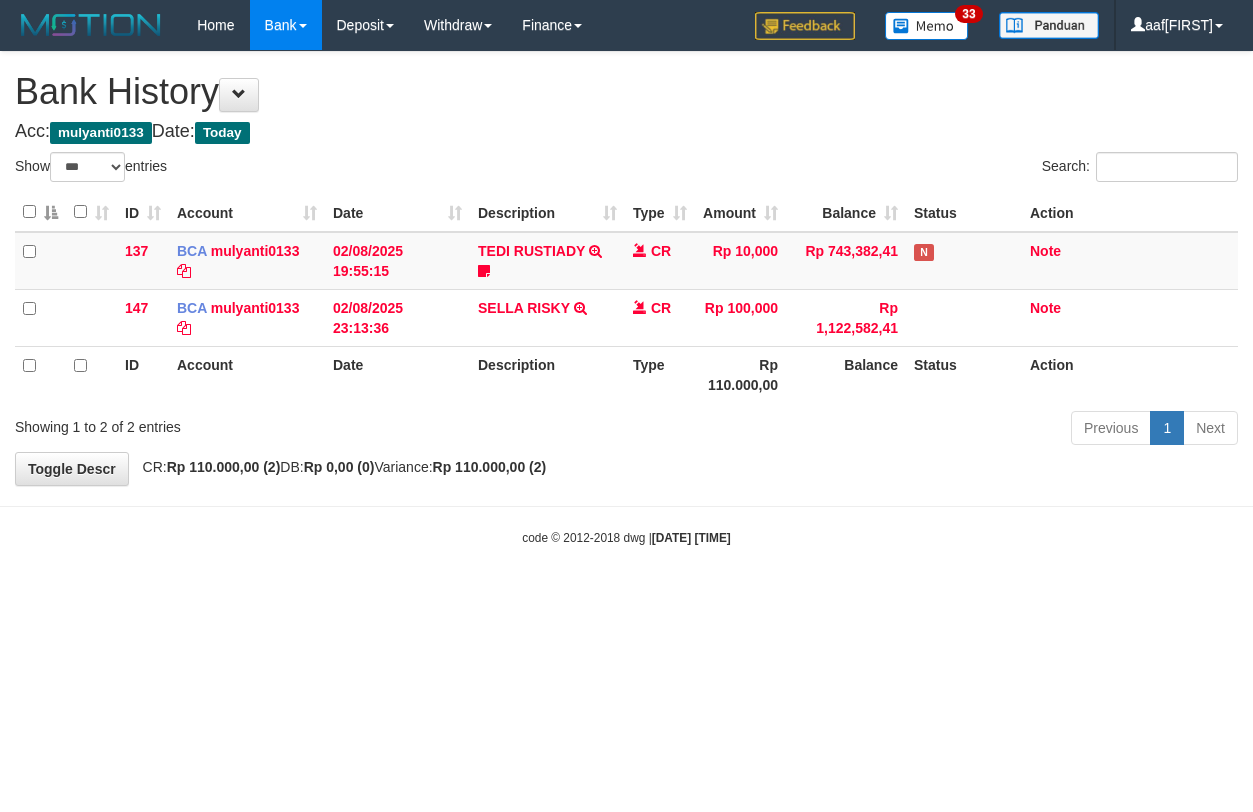 select on "***" 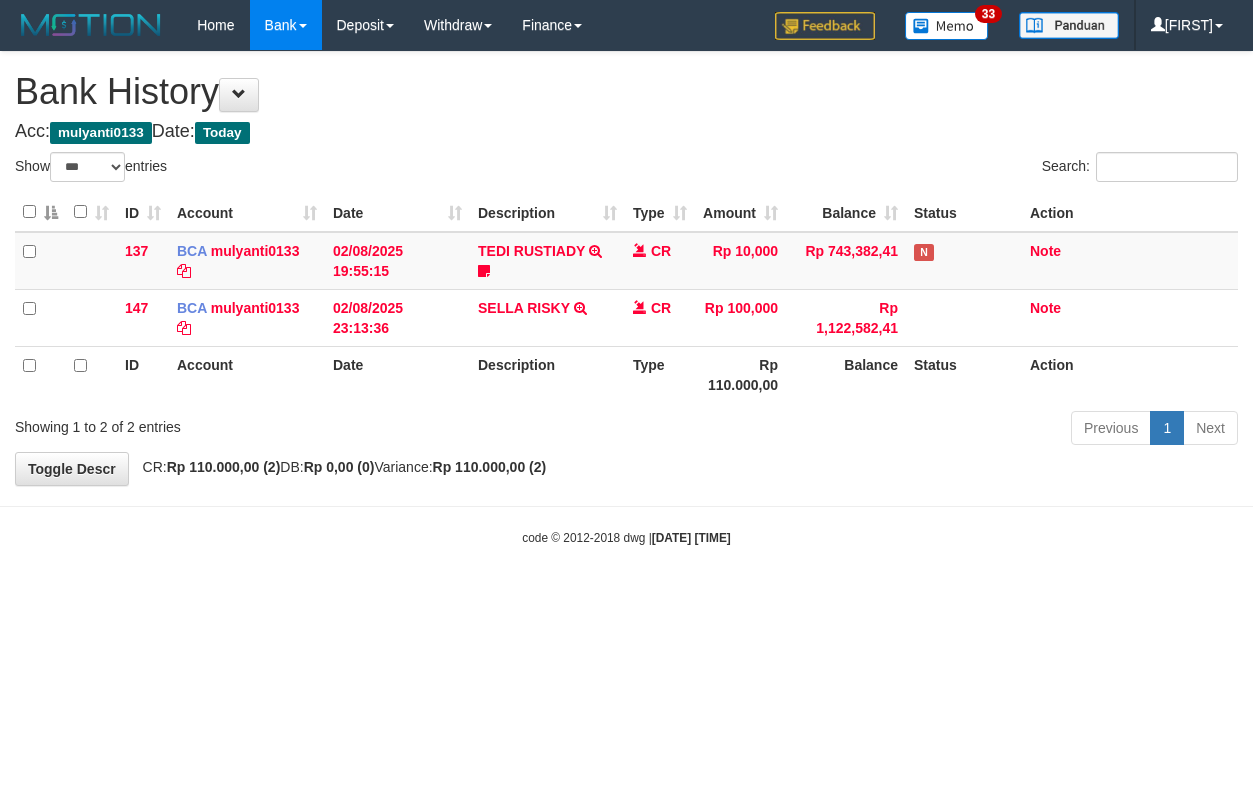select on "***" 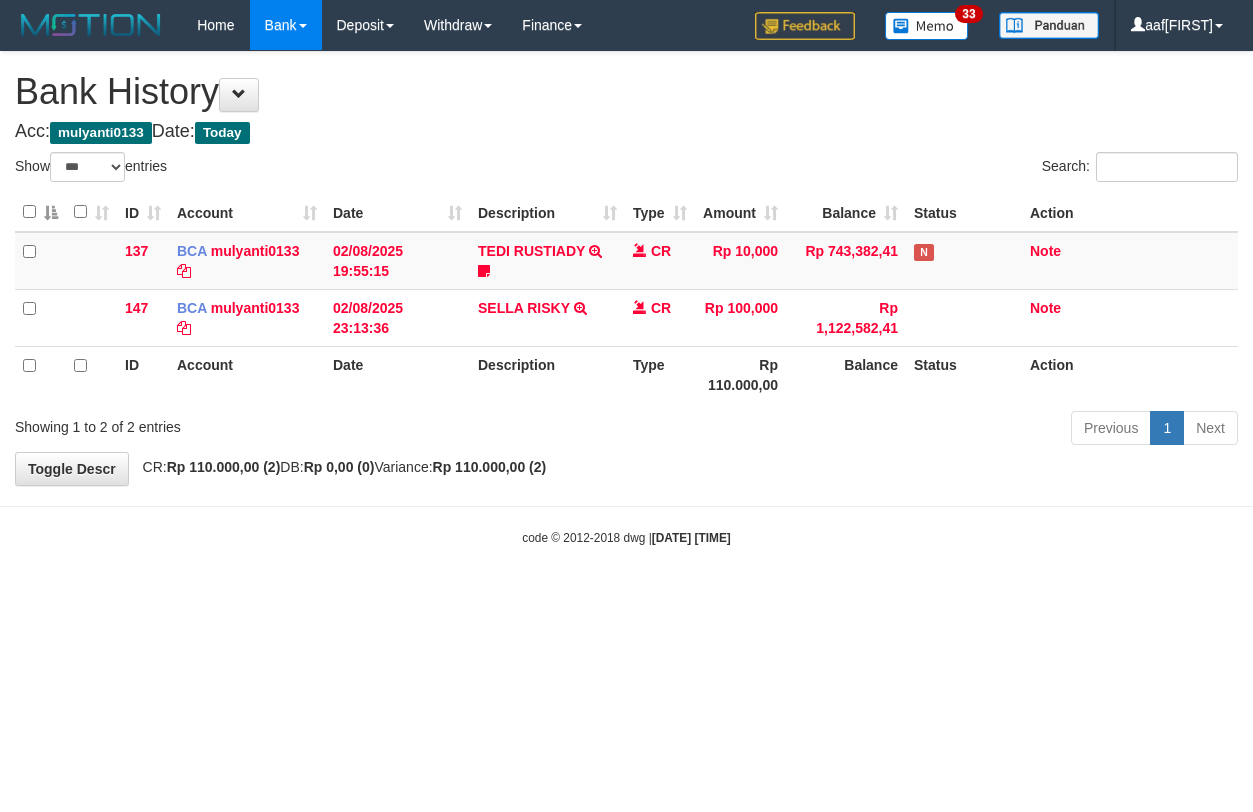 select on "***" 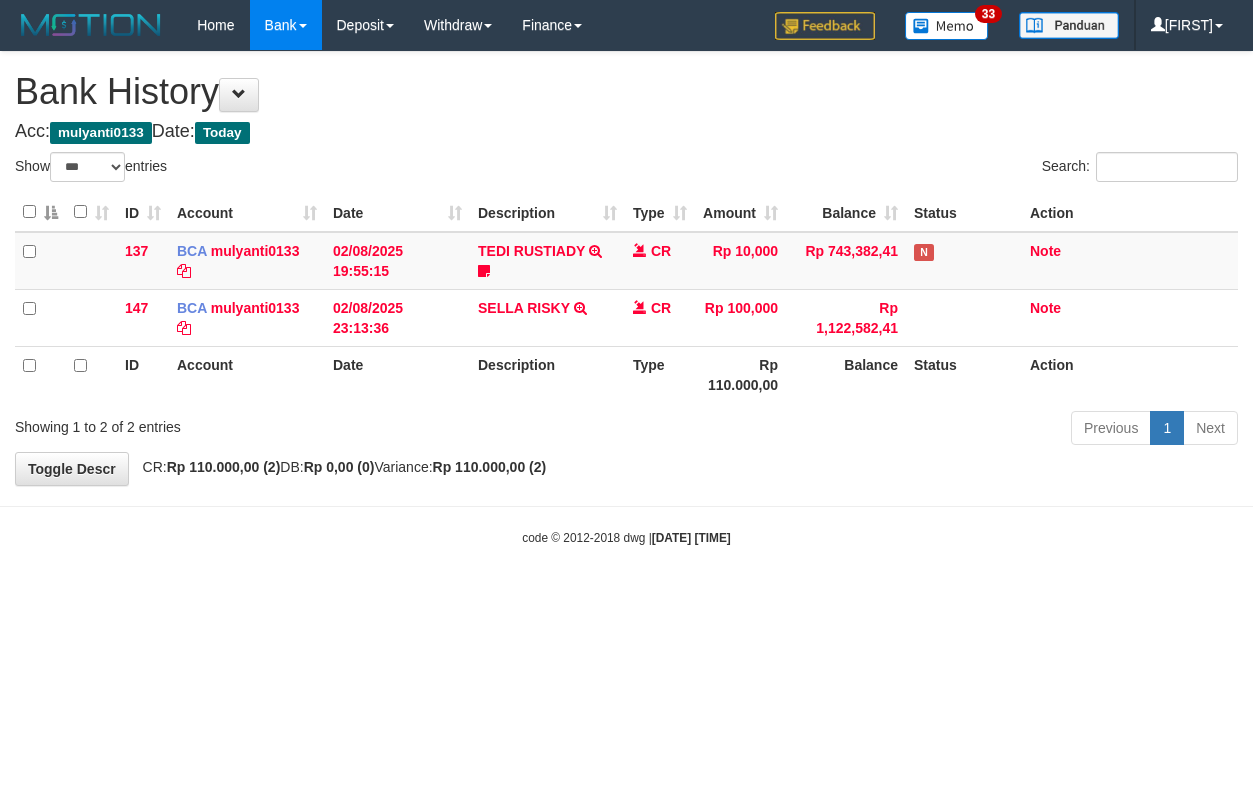 select on "***" 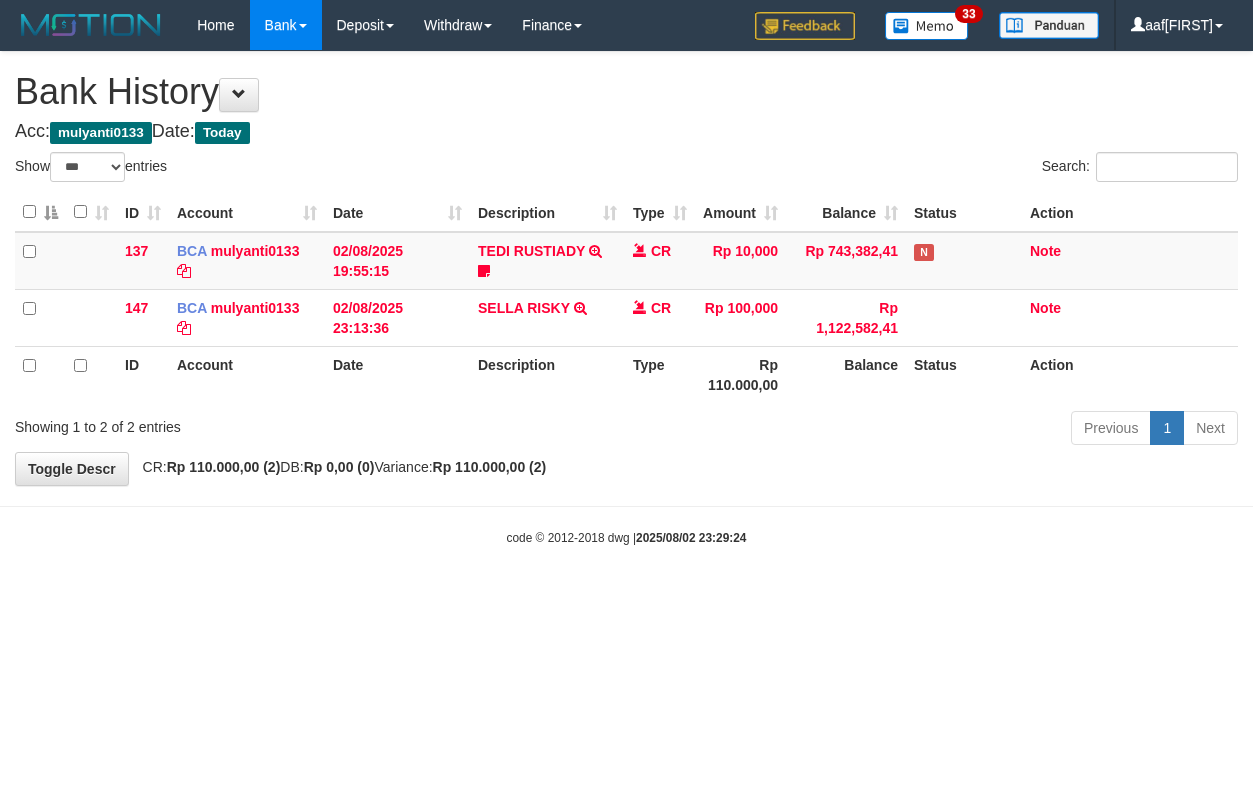 select on "***" 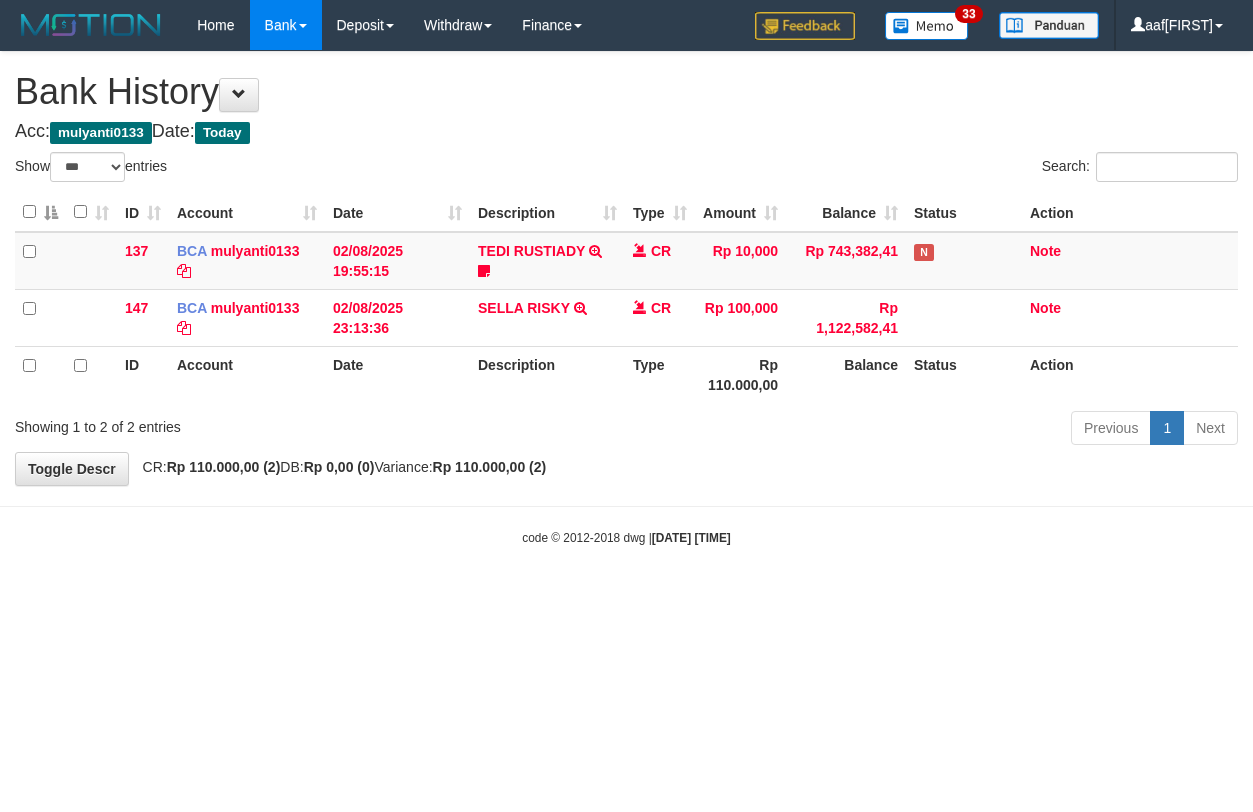 select on "***" 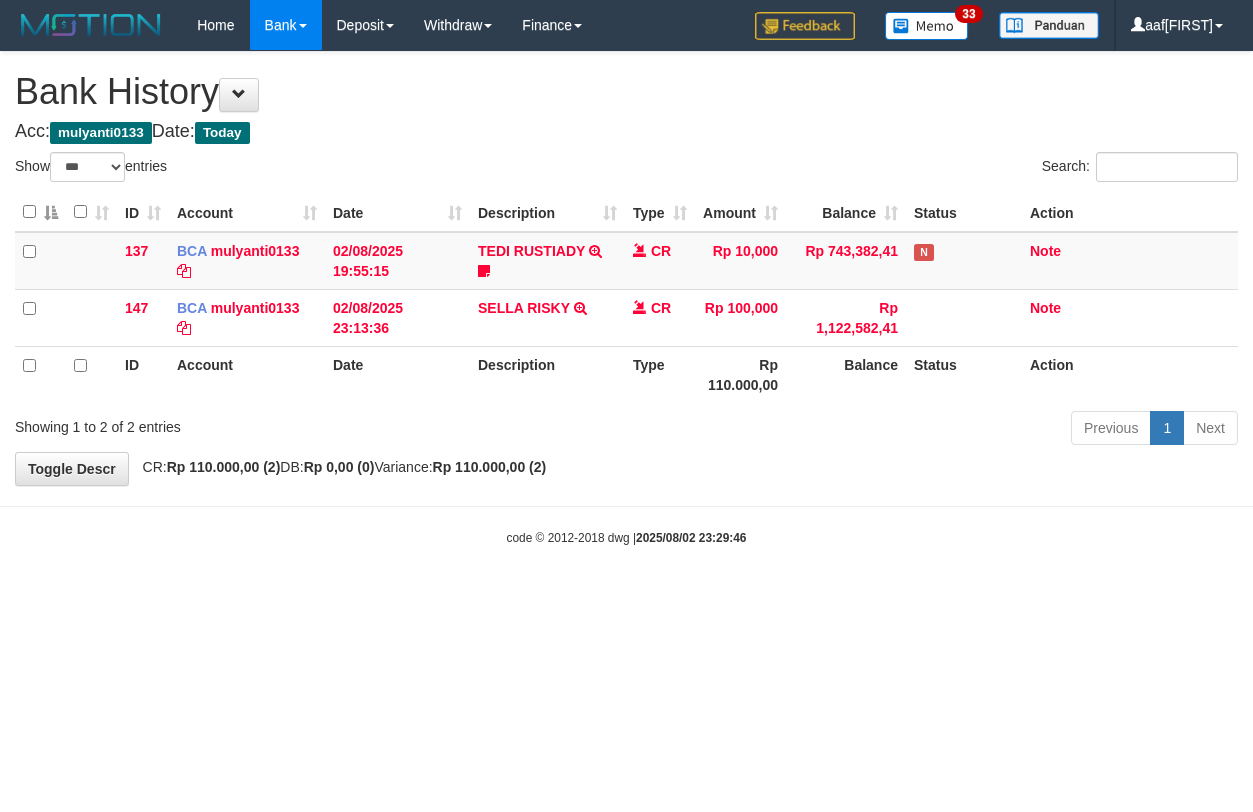 select on "***" 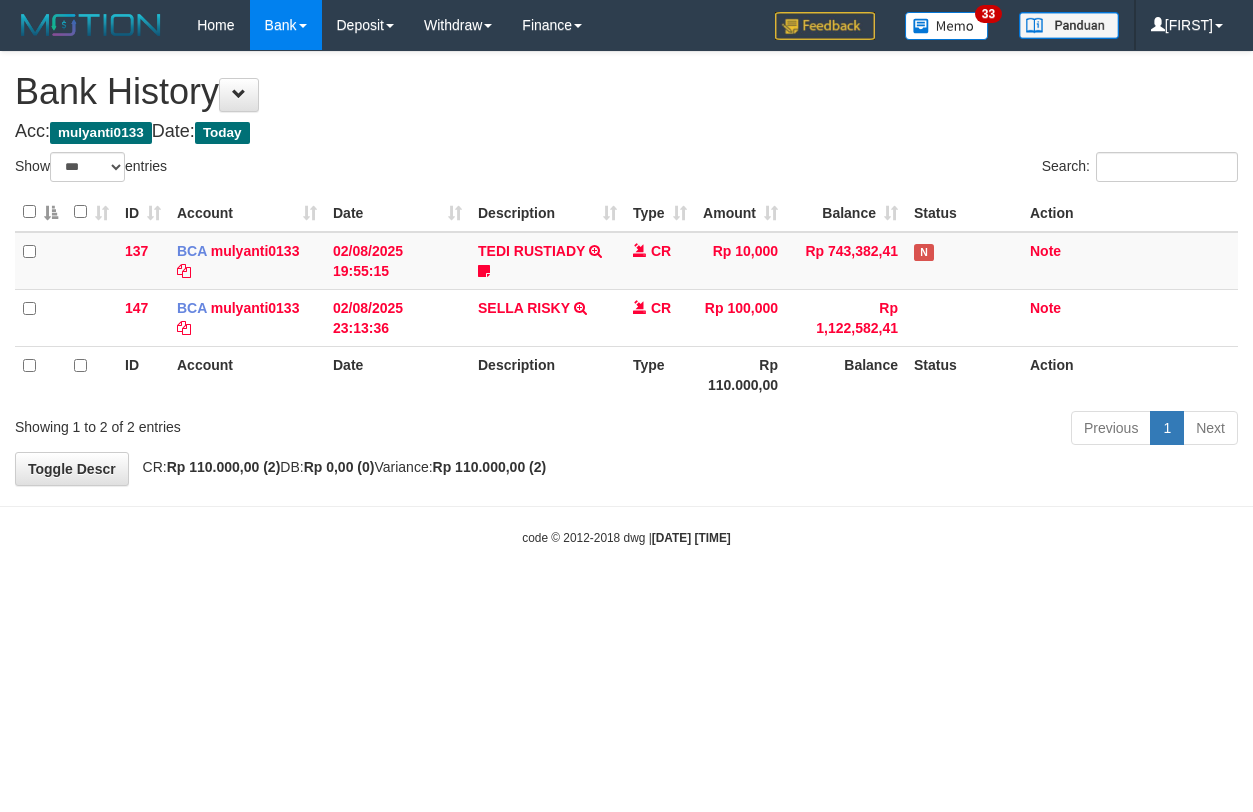 select on "***" 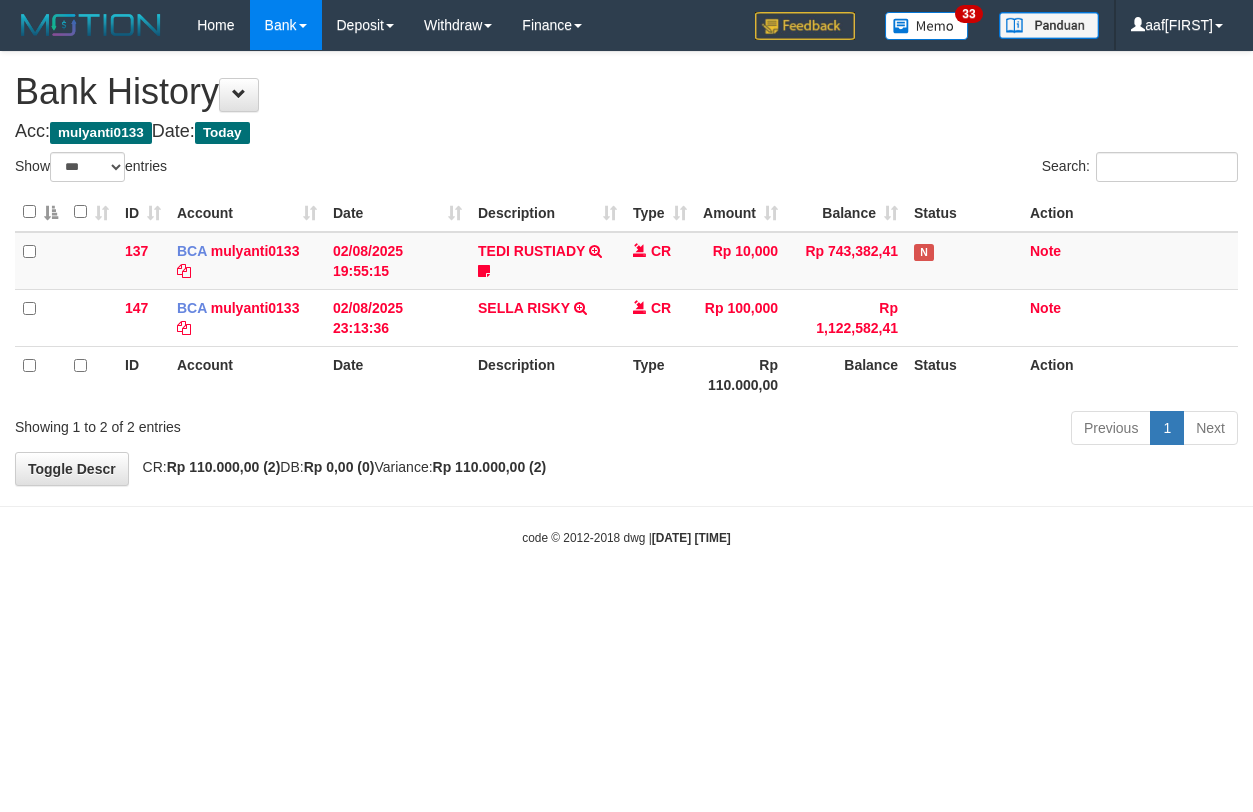 select on "***" 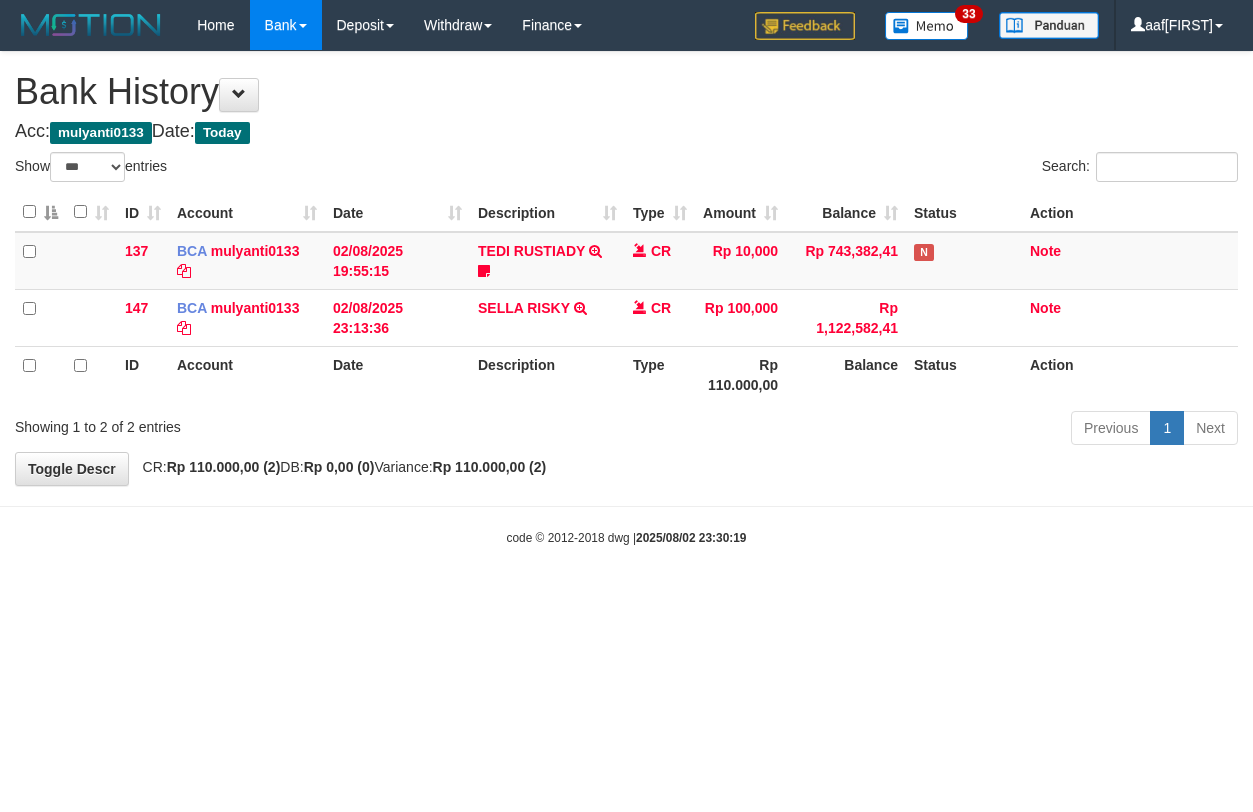select on "***" 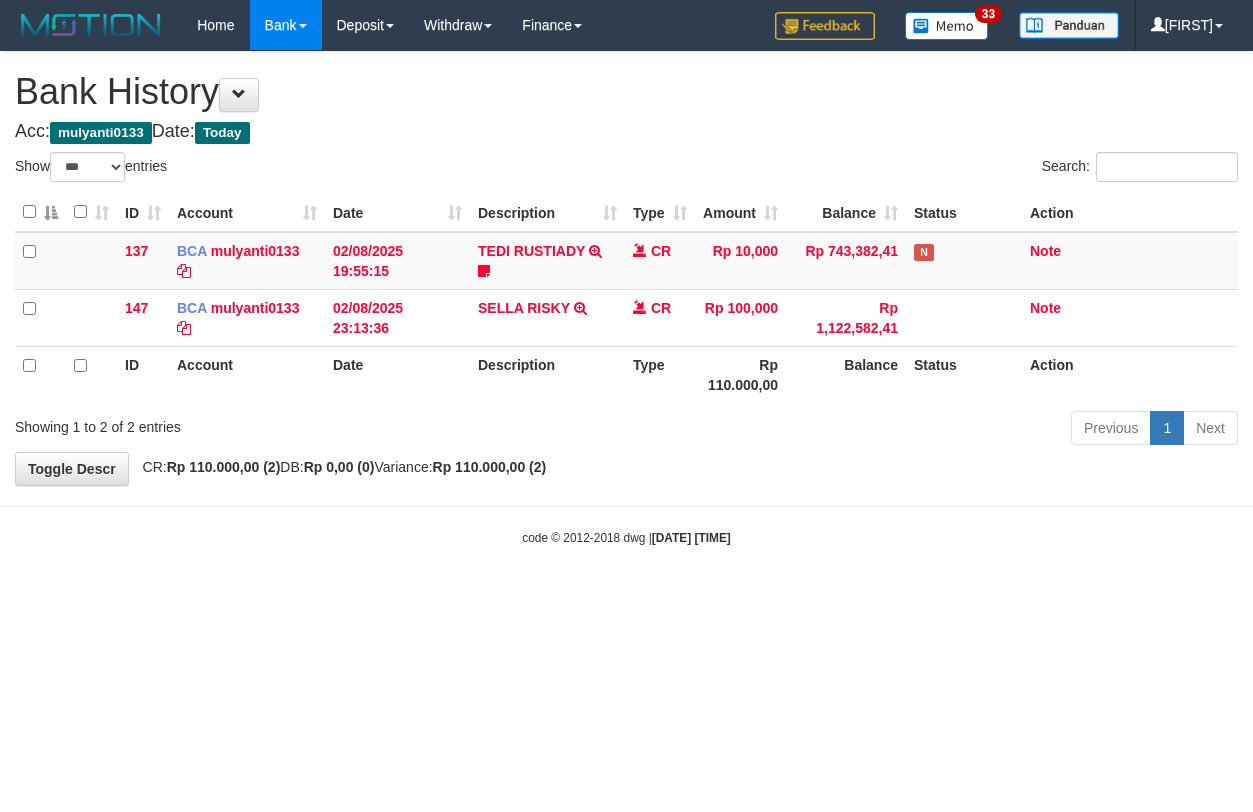 select on "***" 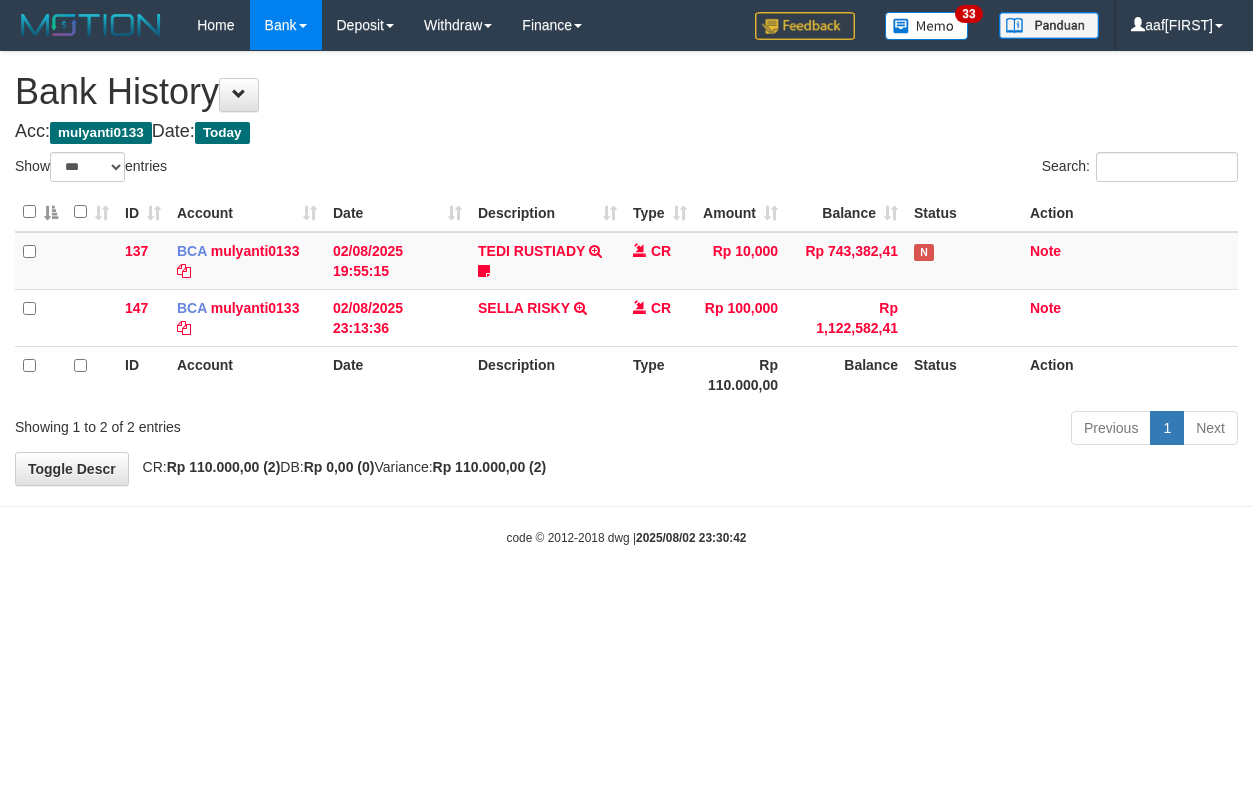 select on "***" 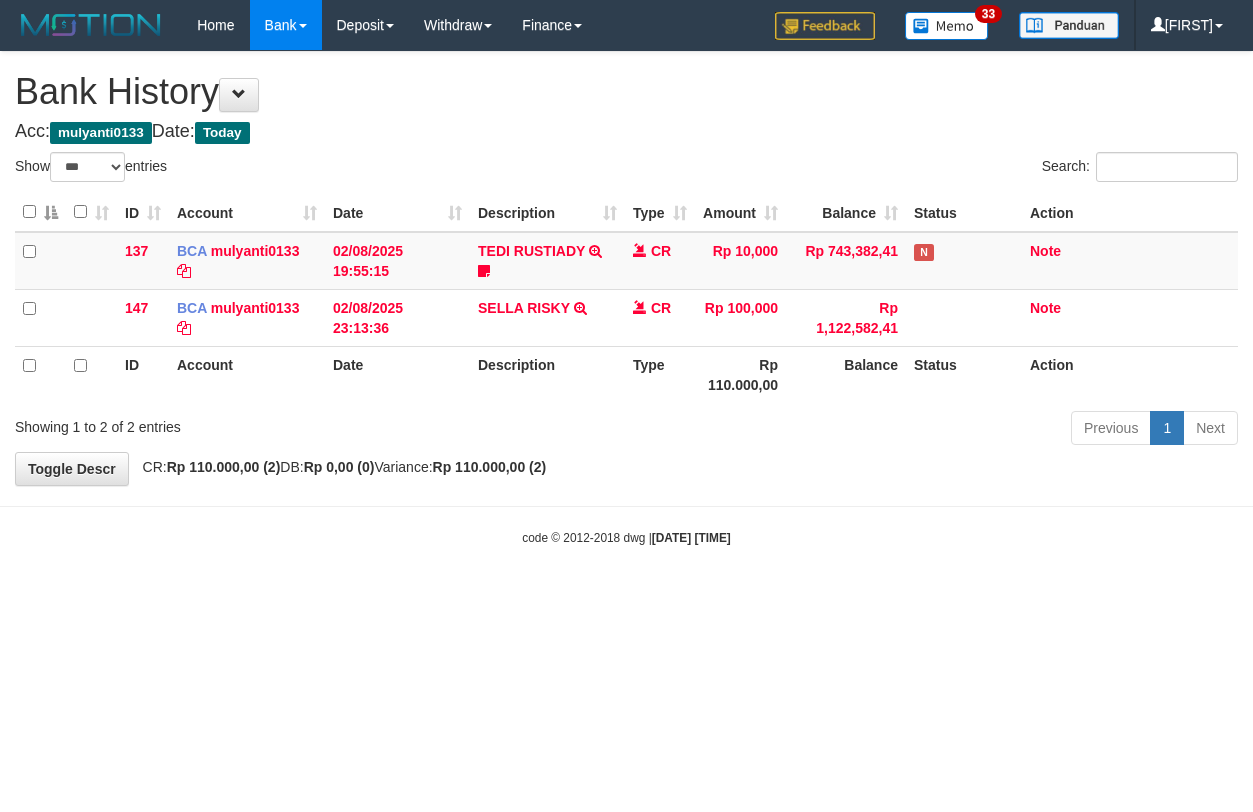 select on "***" 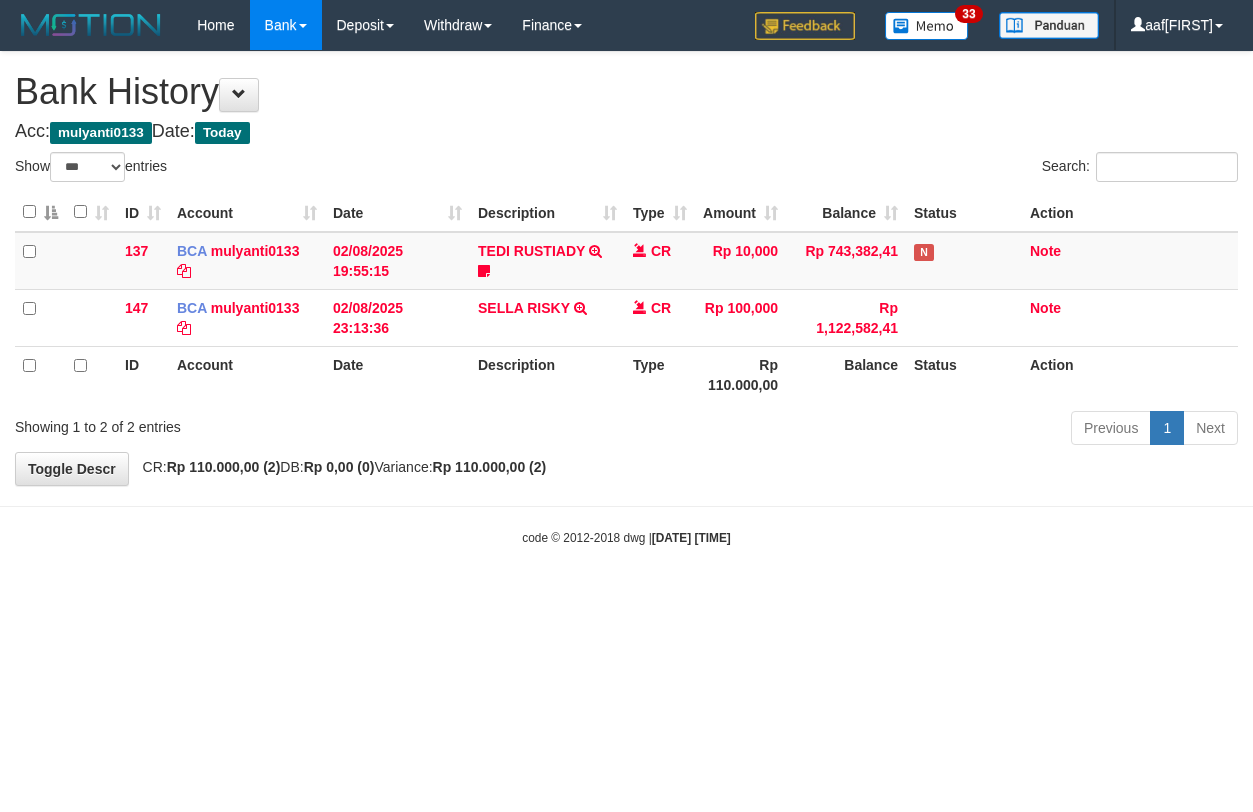 select on "***" 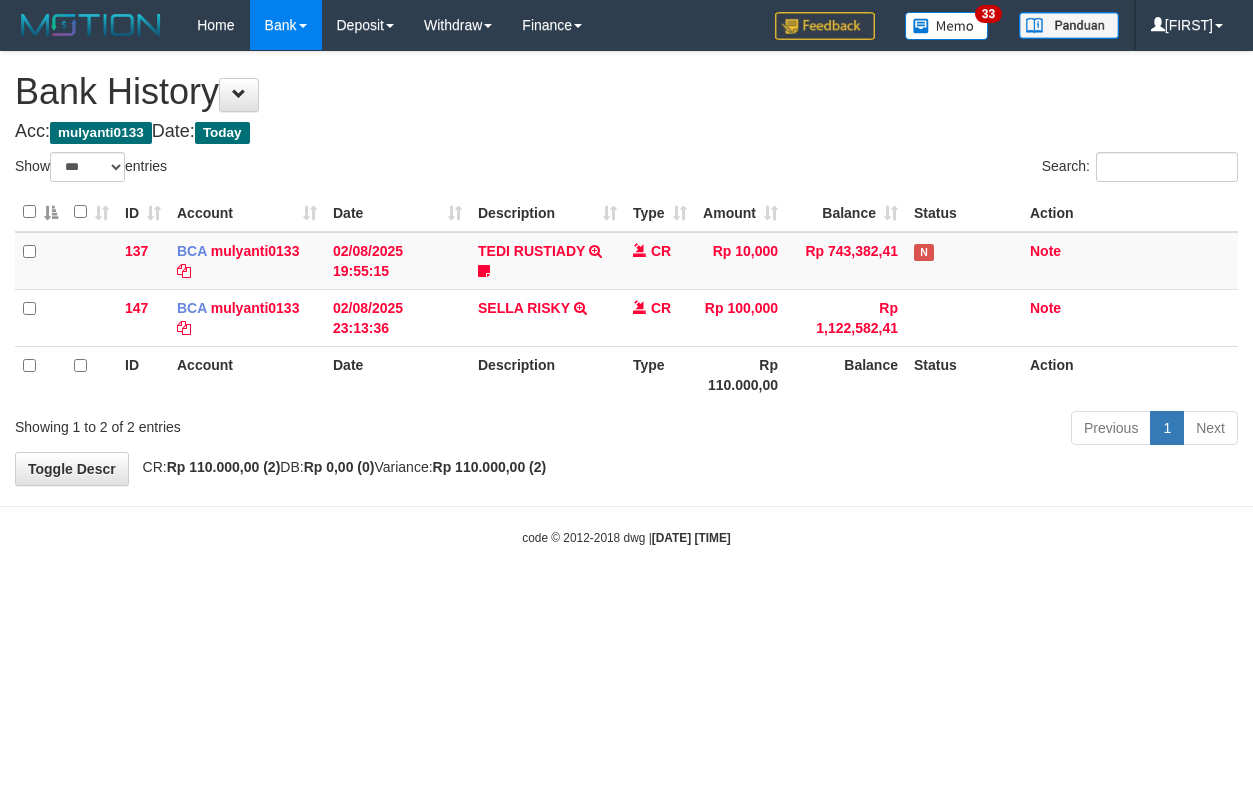 select on "***" 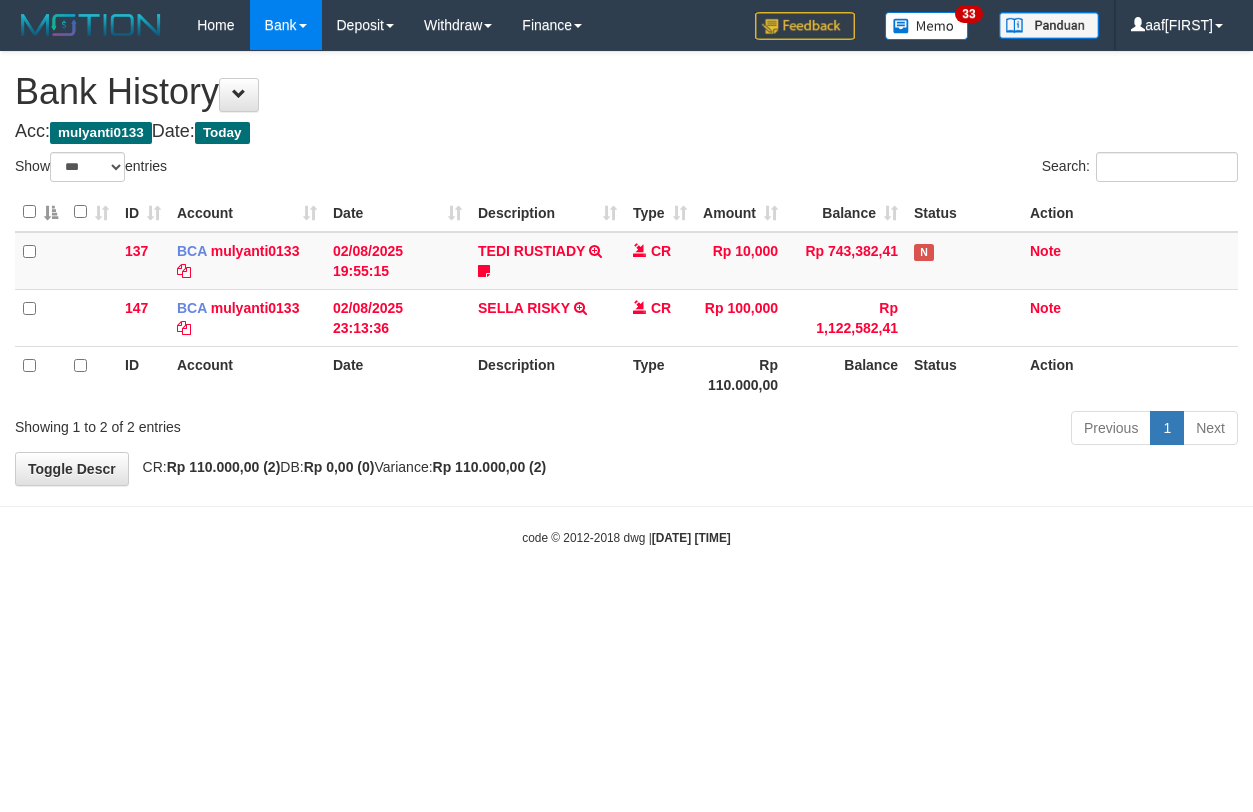 select on "***" 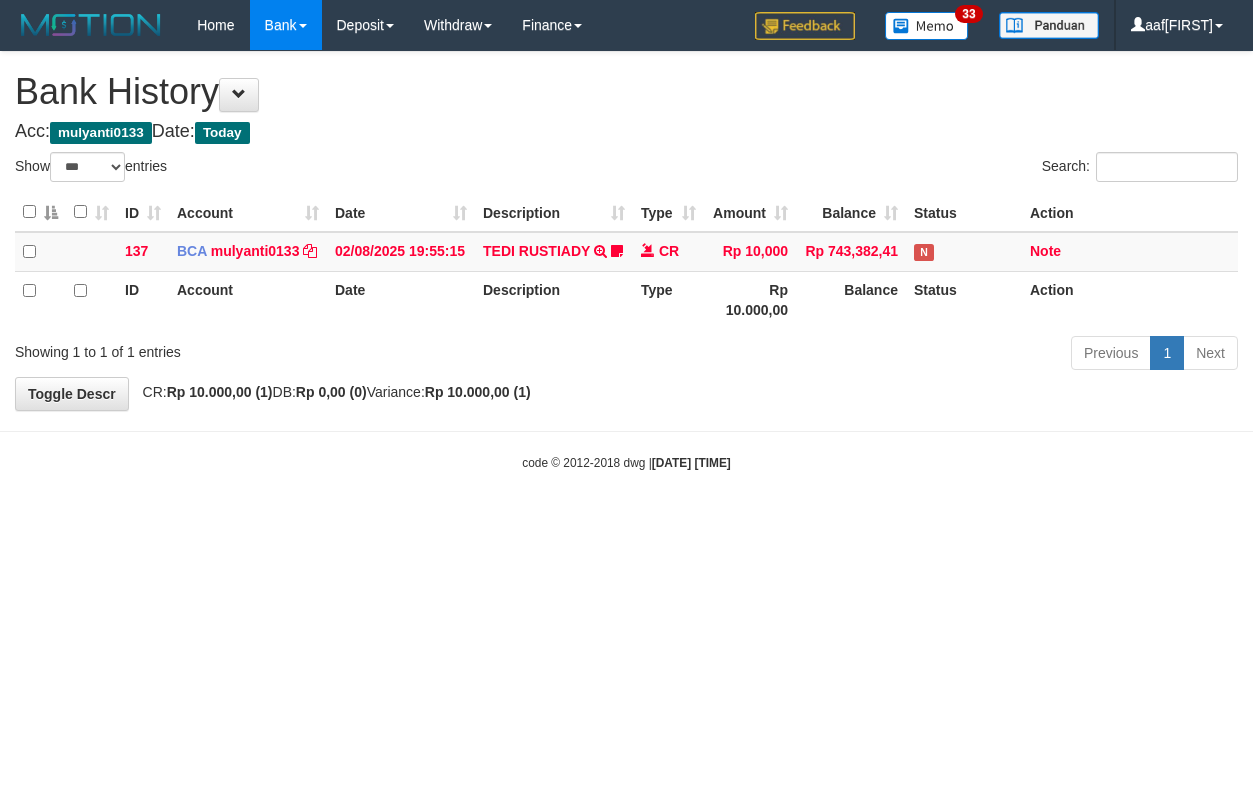 select on "***" 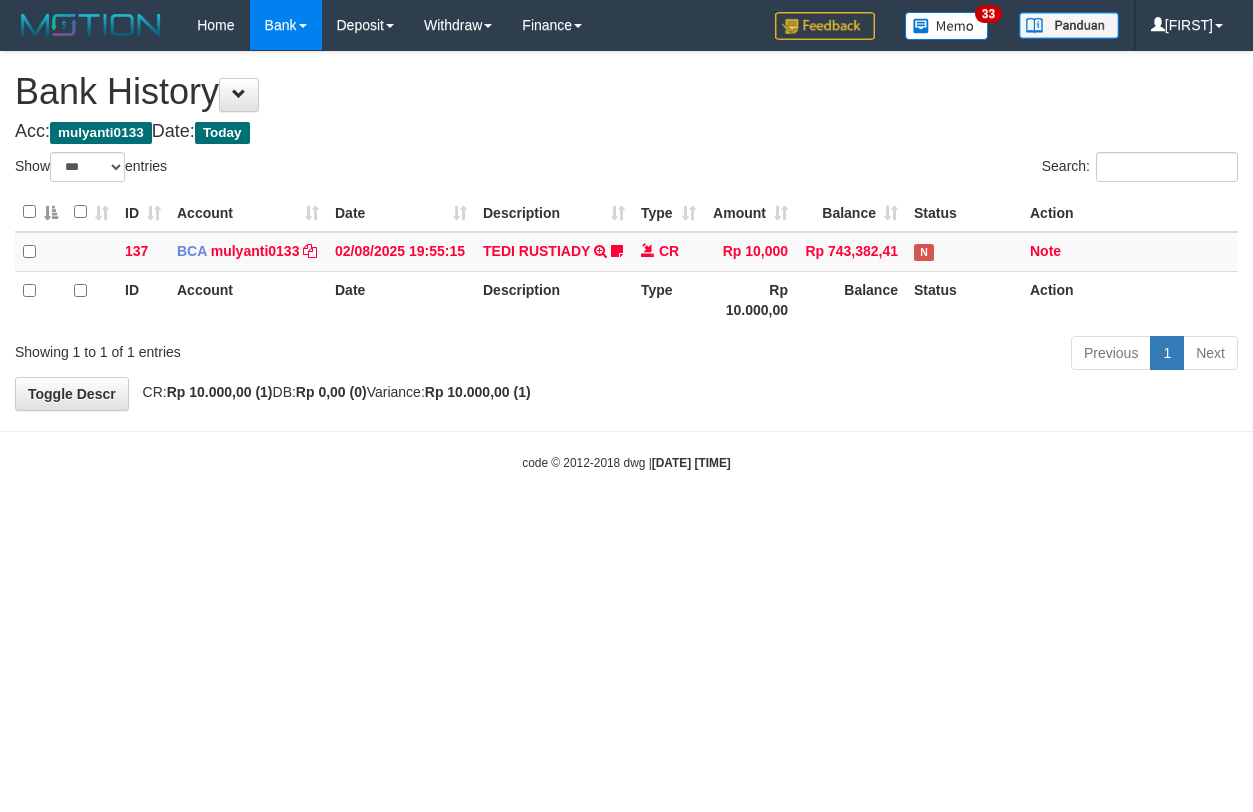 select on "***" 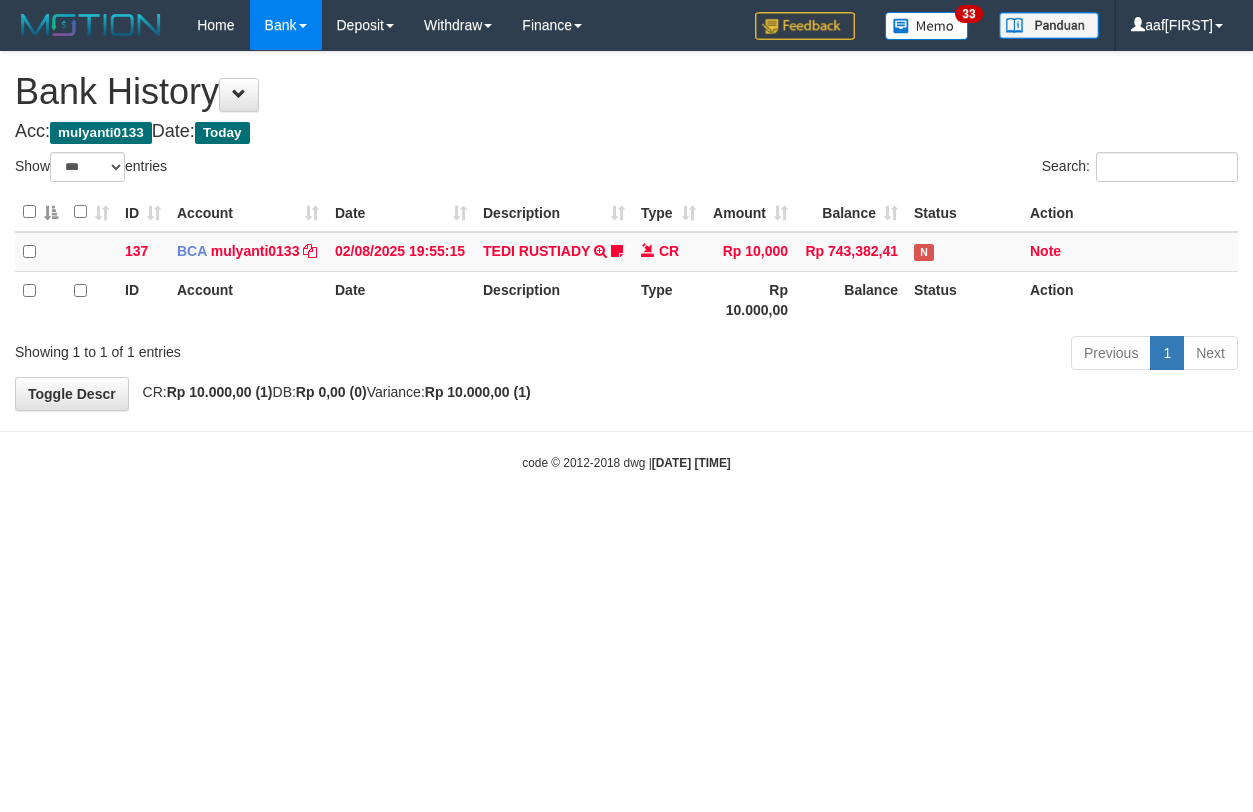select on "***" 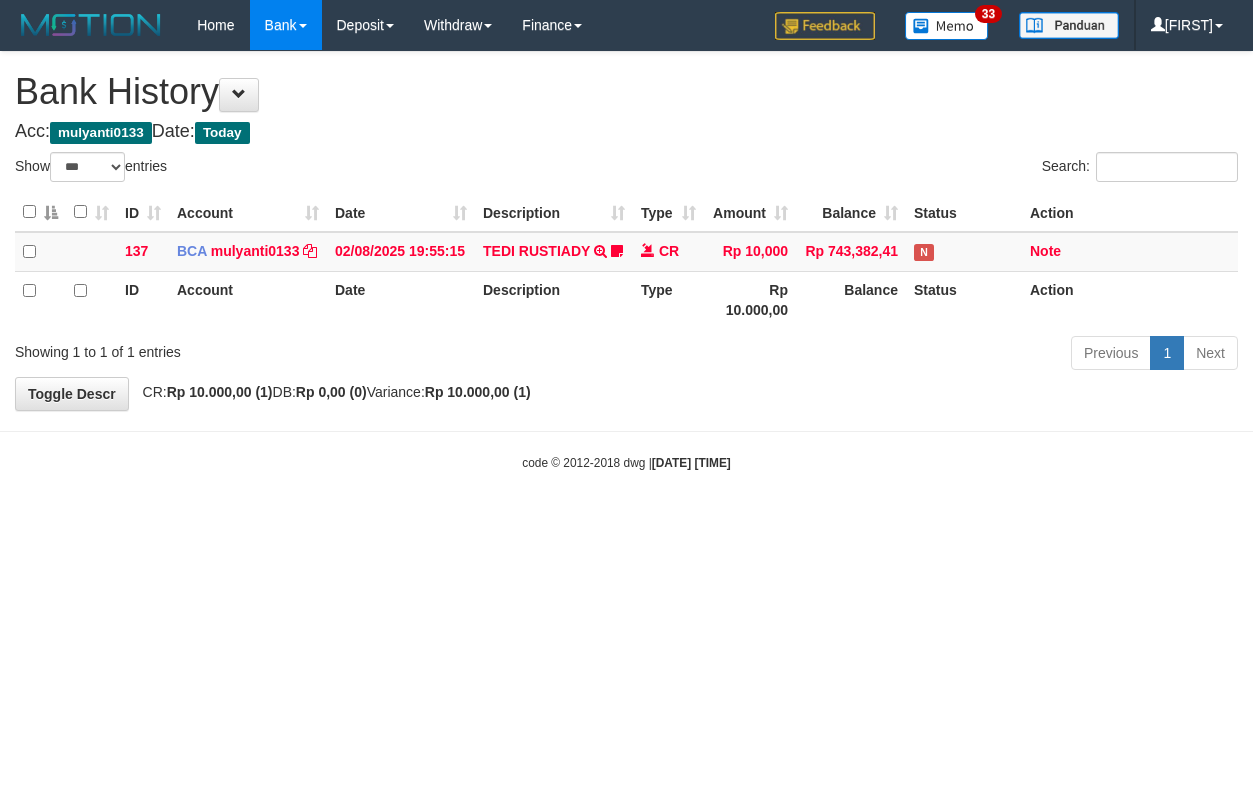 select on "***" 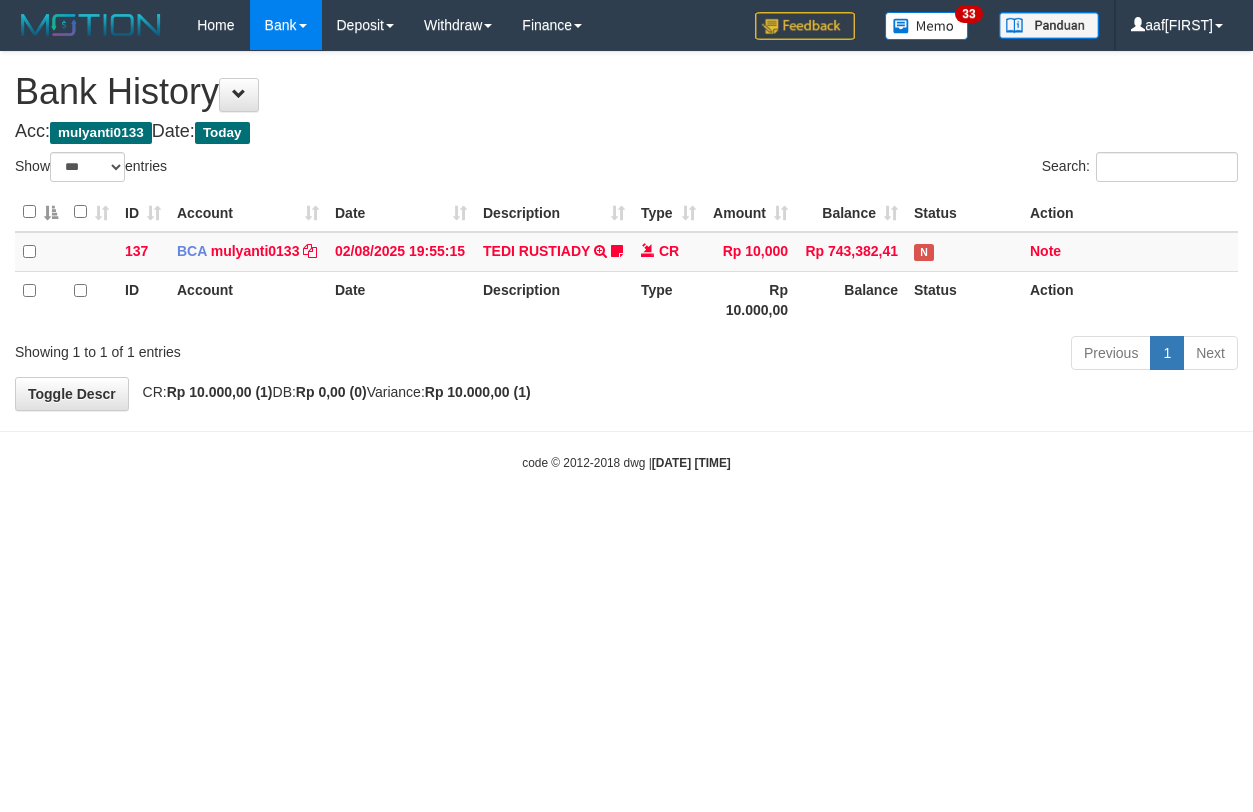 select on "***" 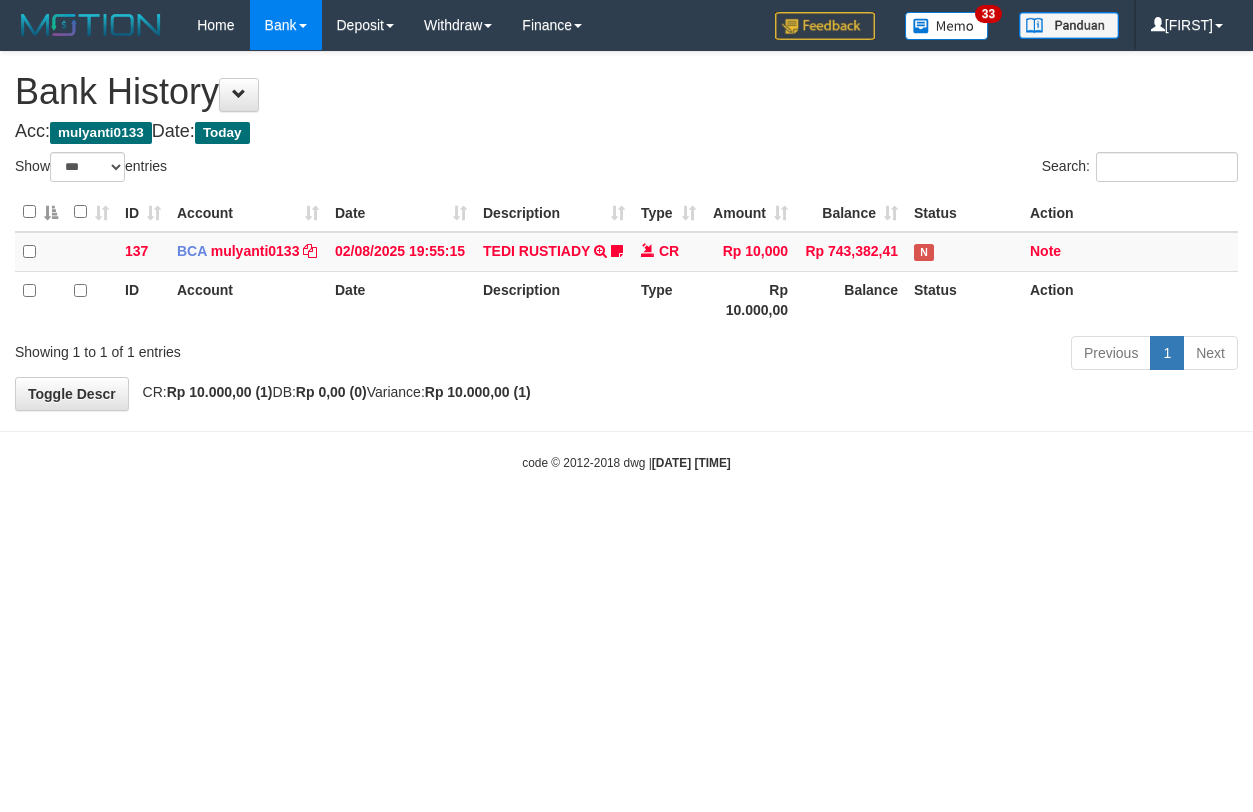 select on "***" 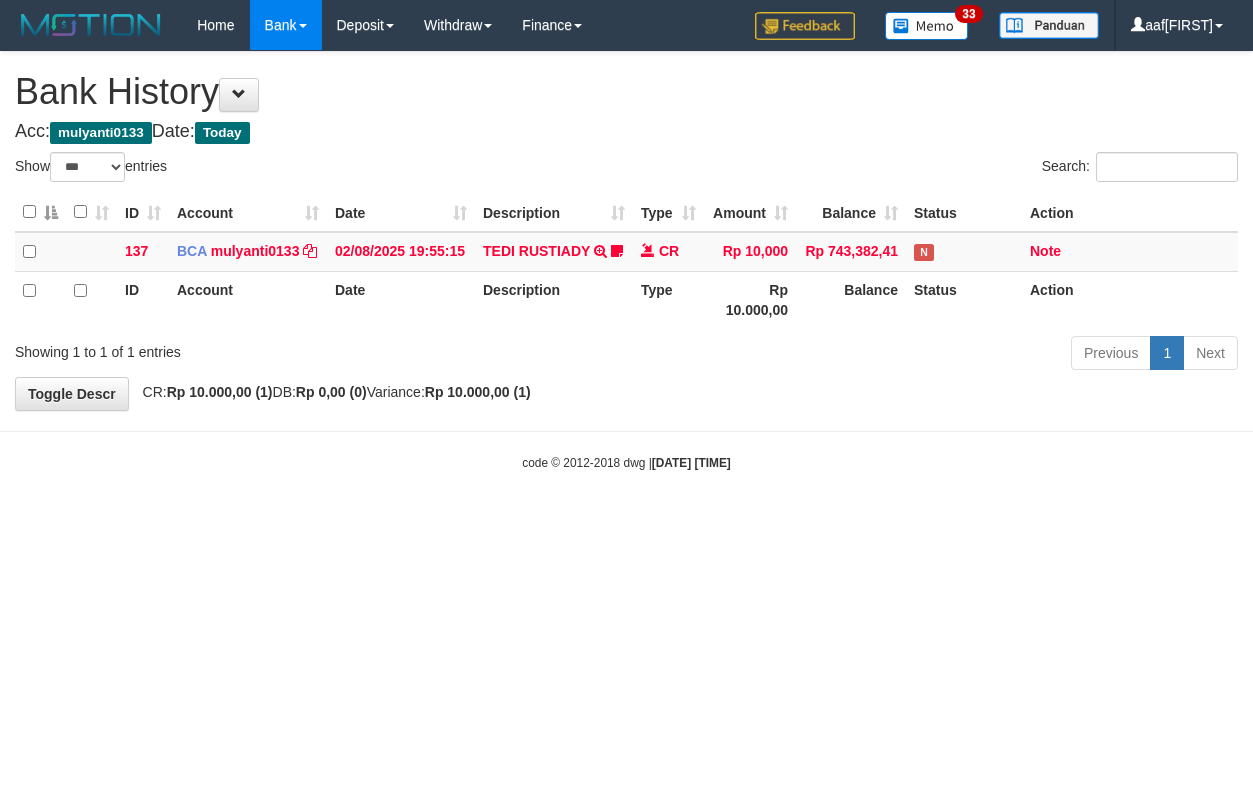 select on "***" 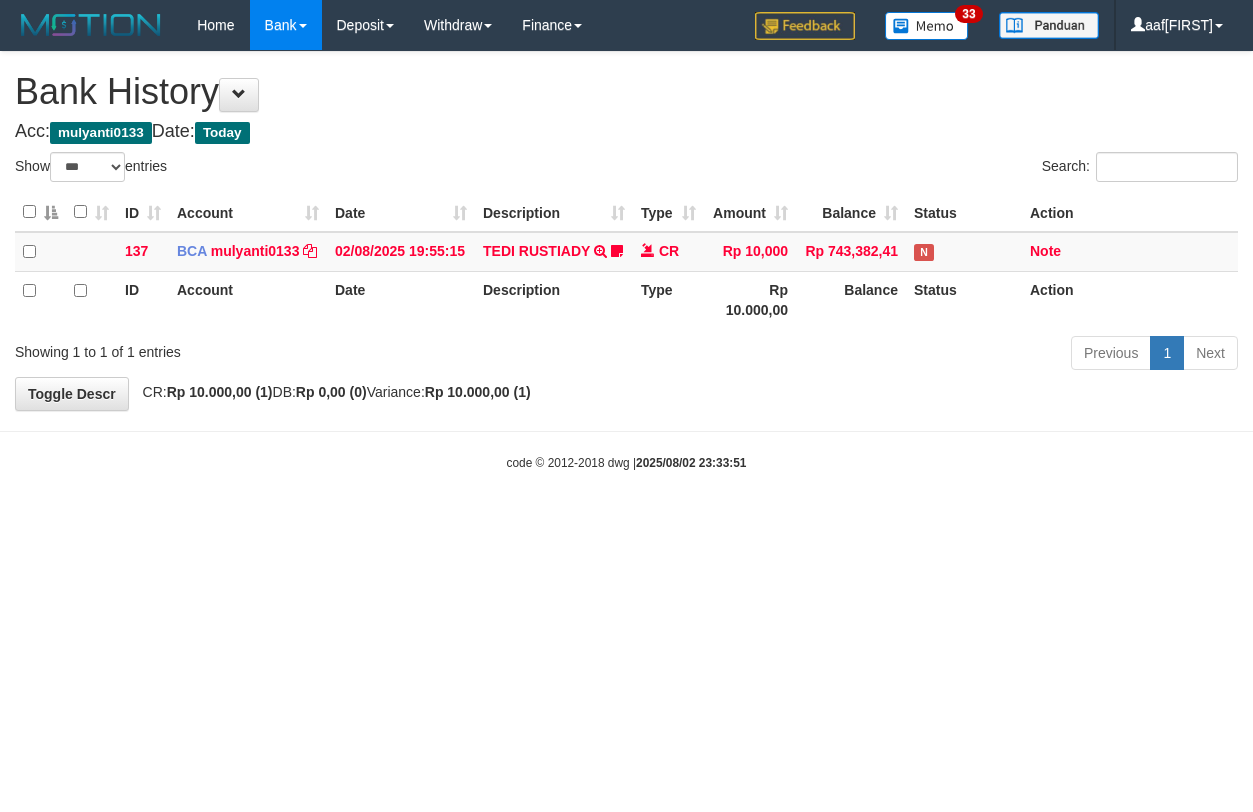 select on "***" 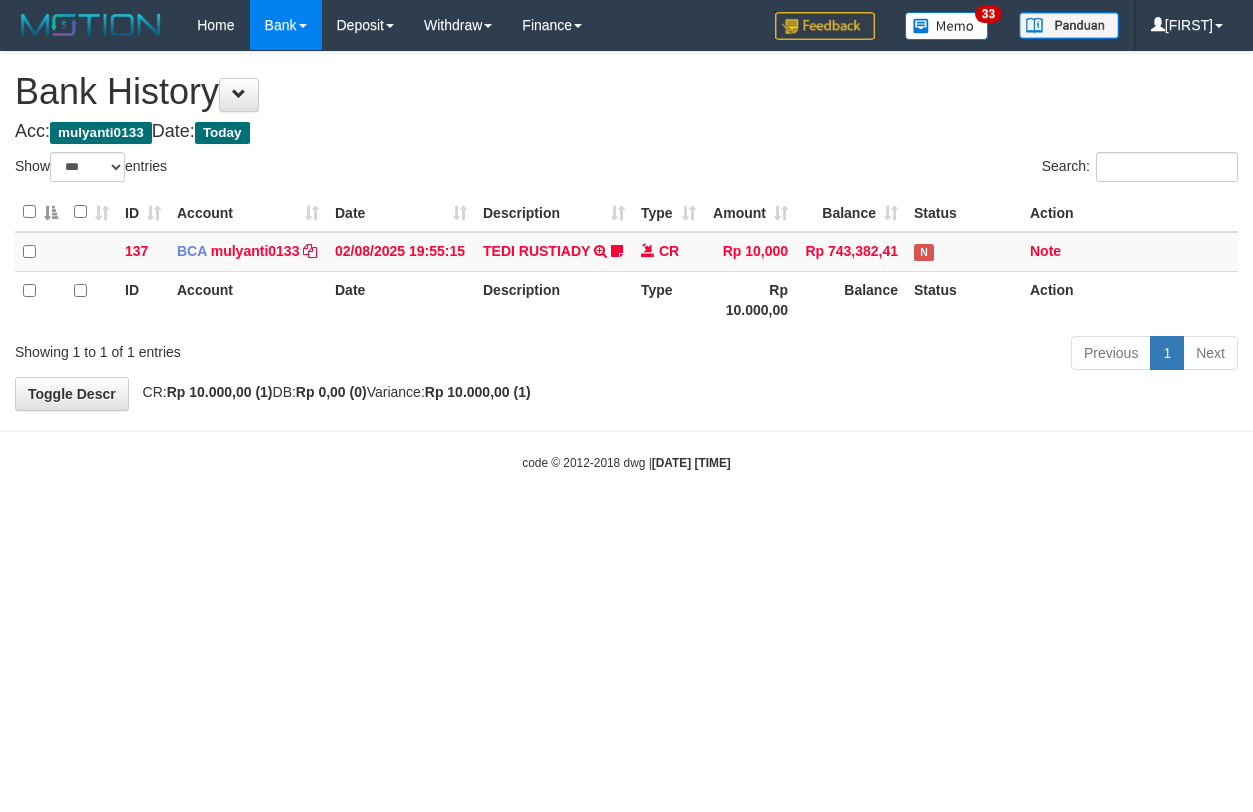 select on "***" 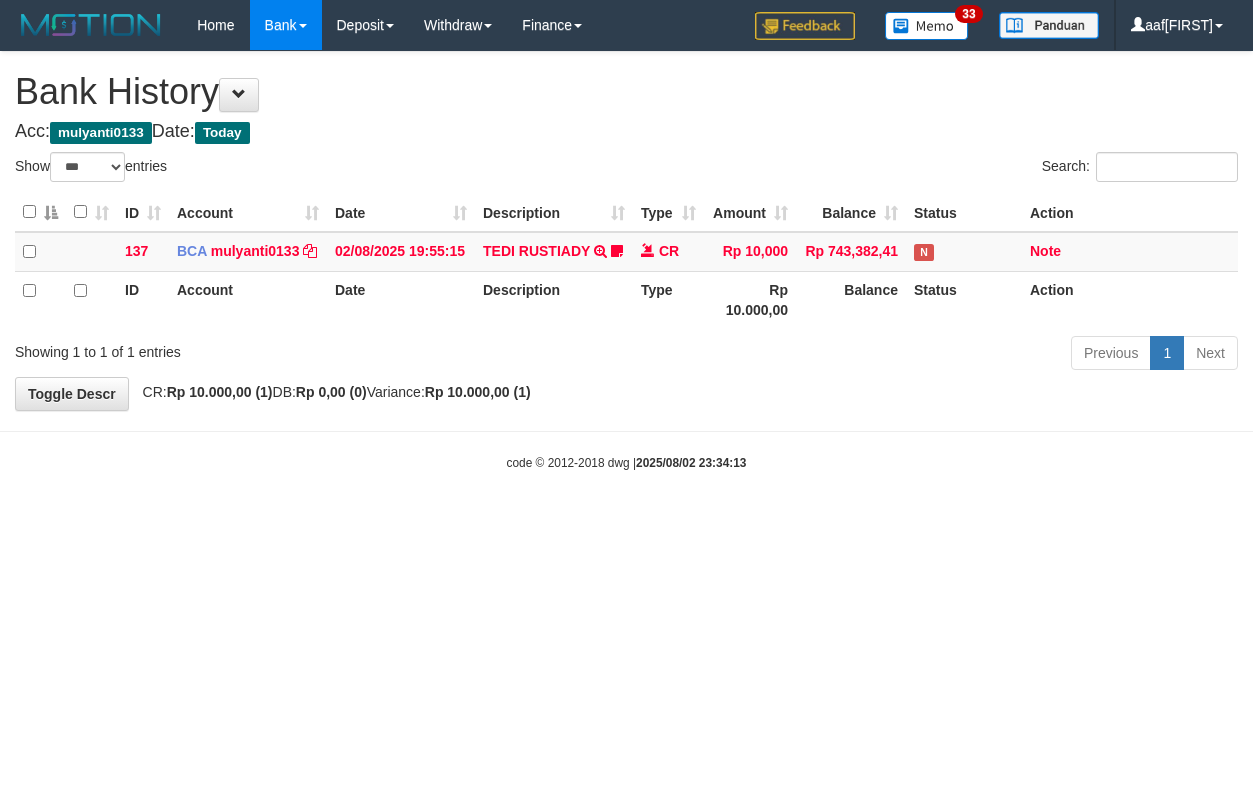 select on "***" 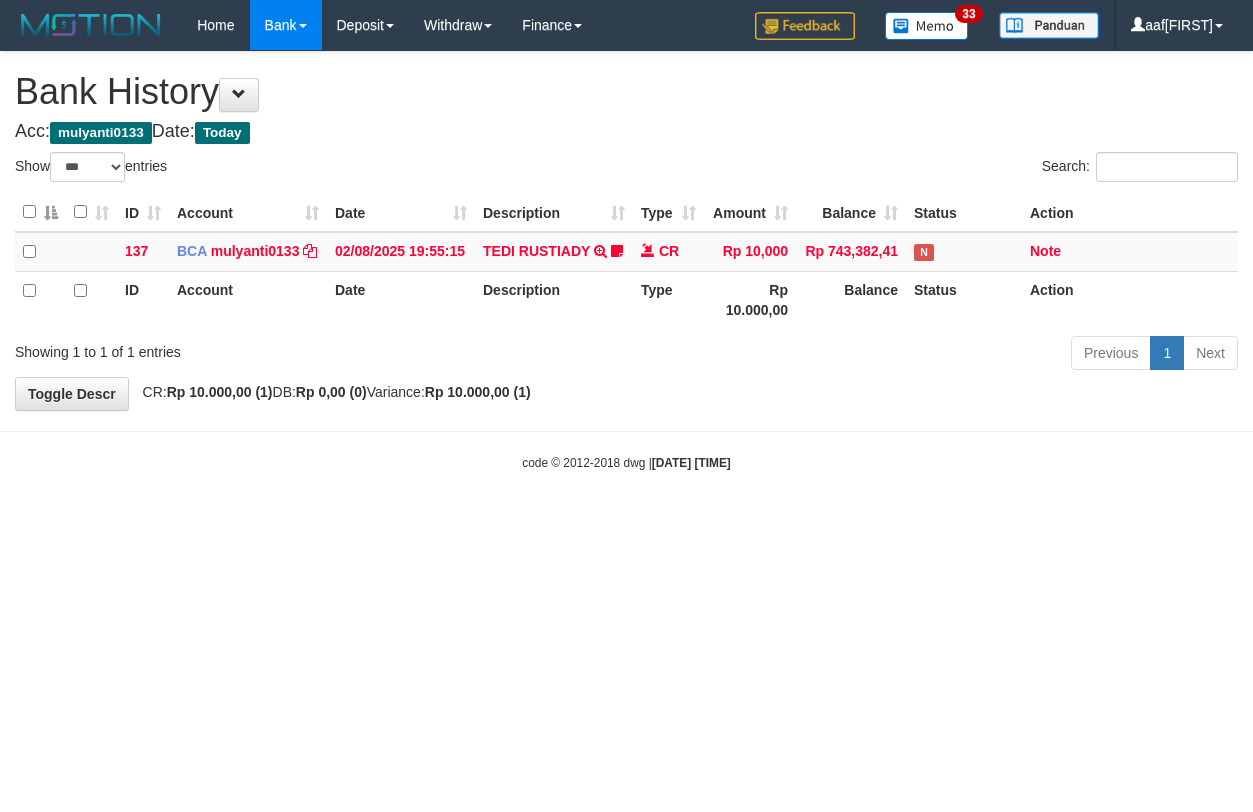 select on "***" 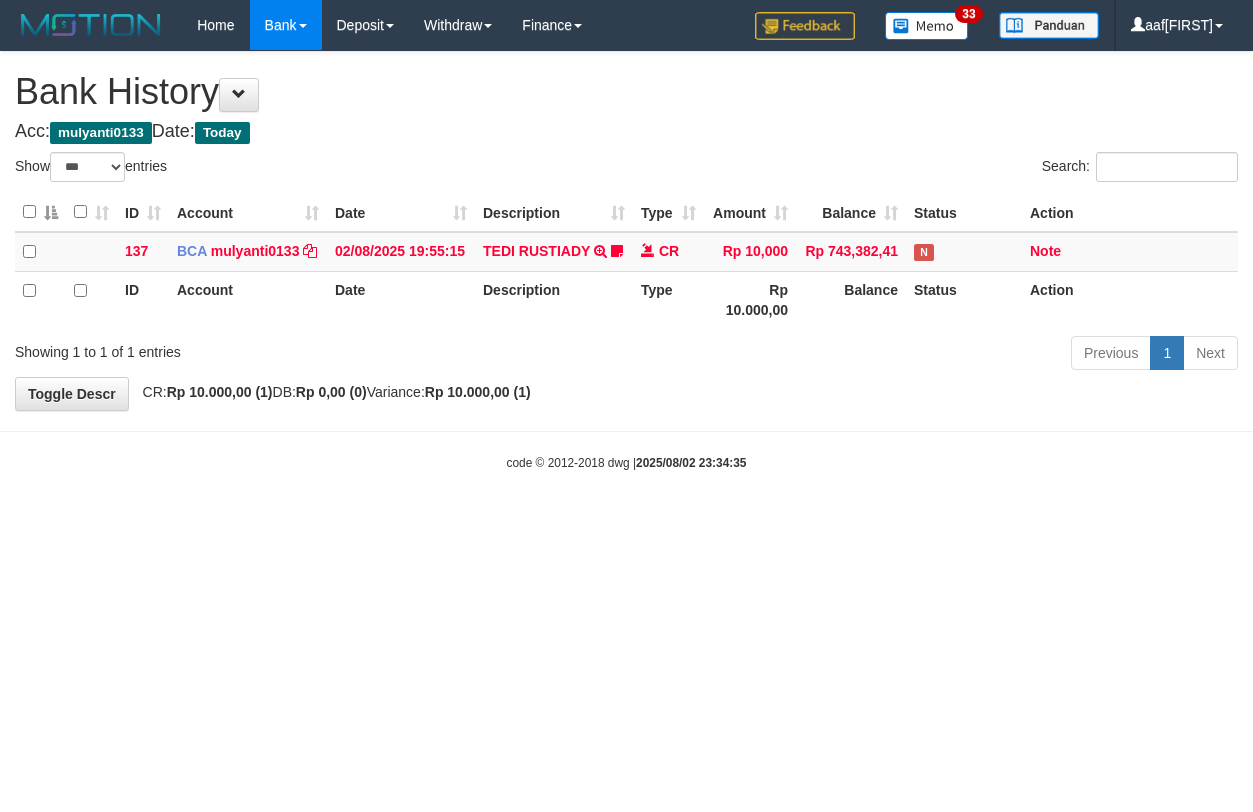 select on "***" 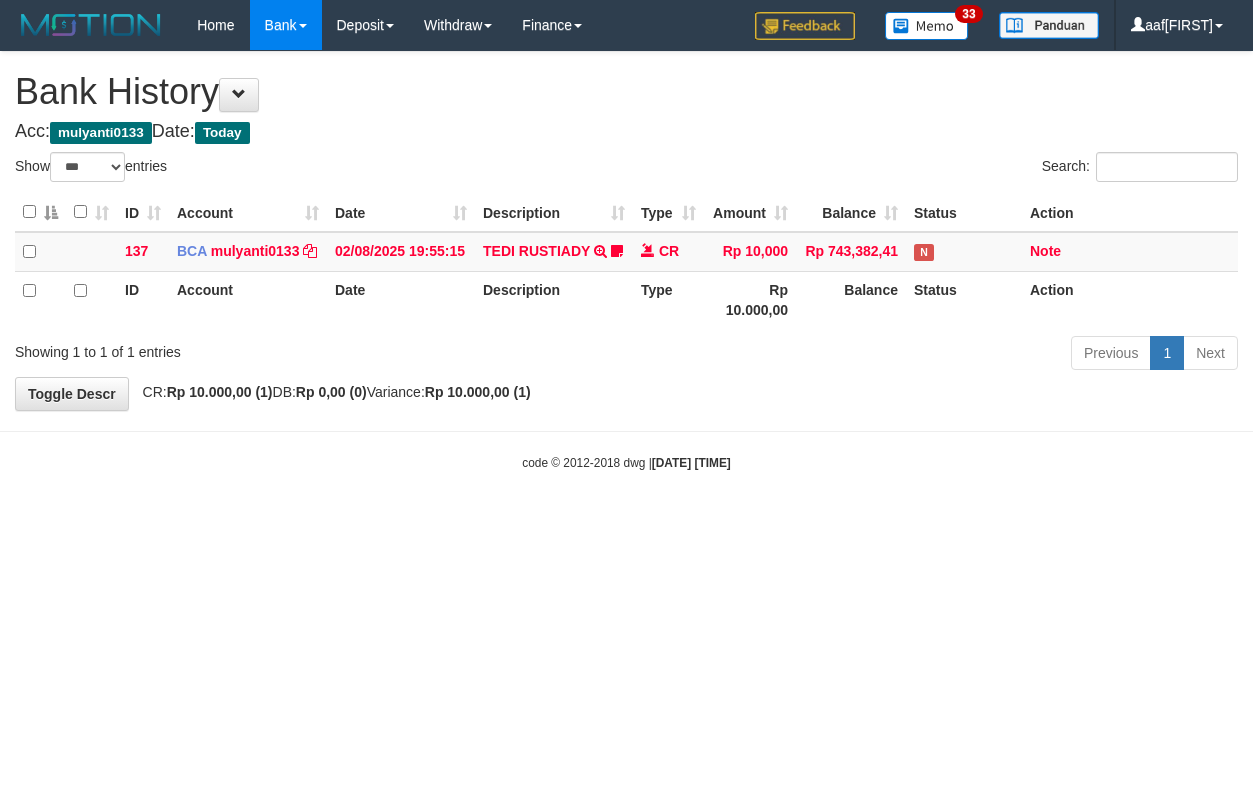 select on "***" 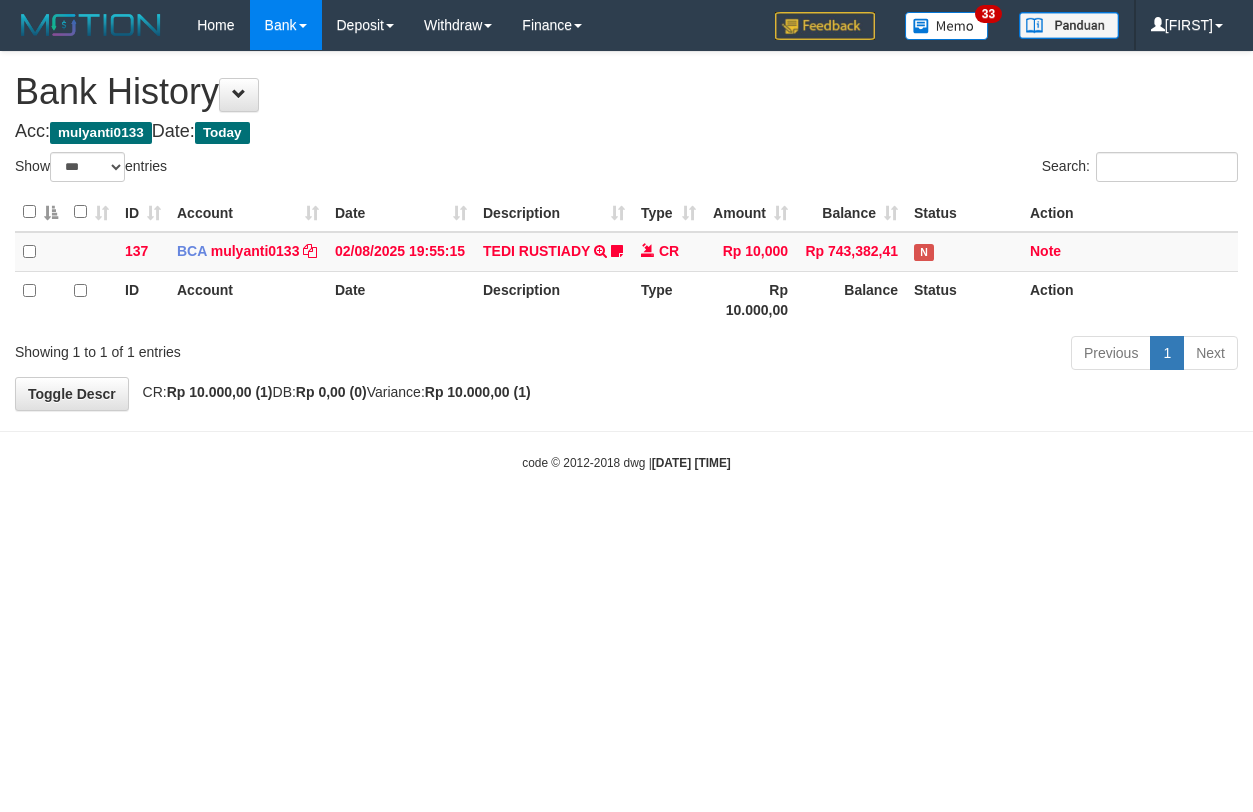 select on "***" 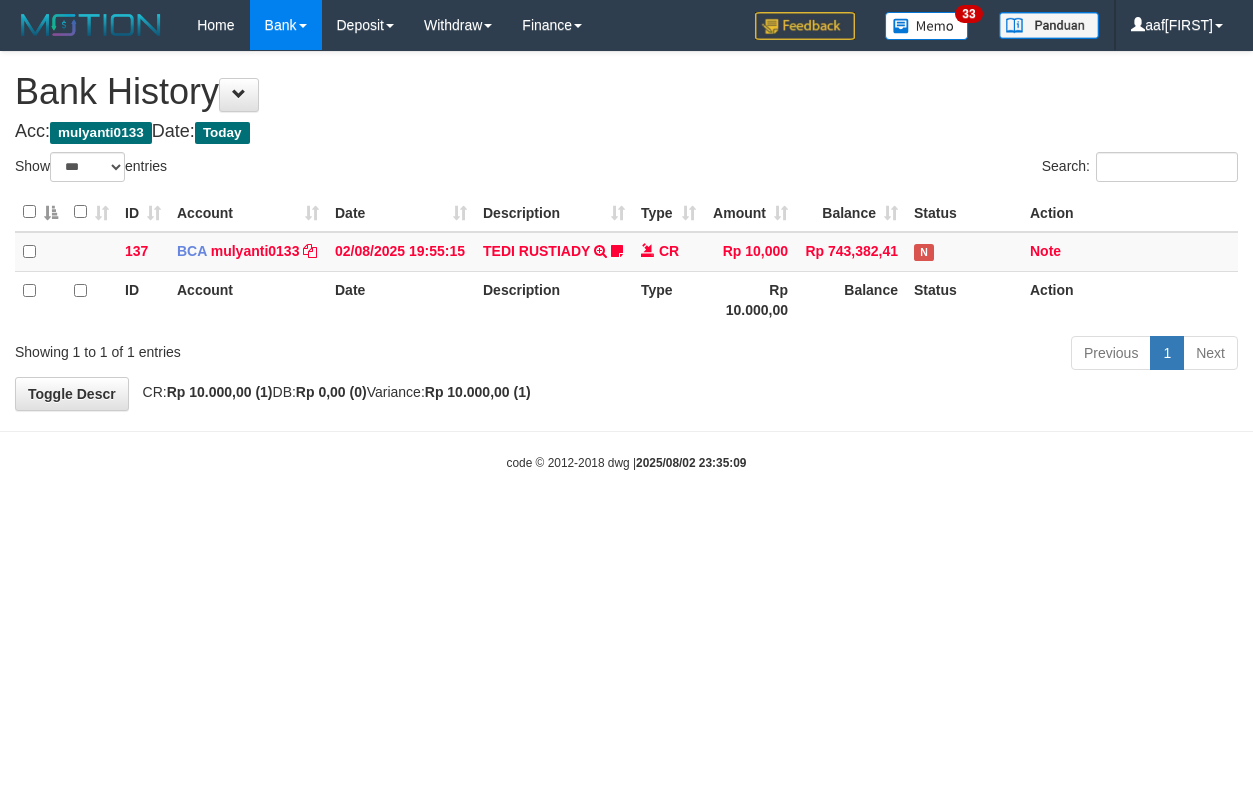 select on "***" 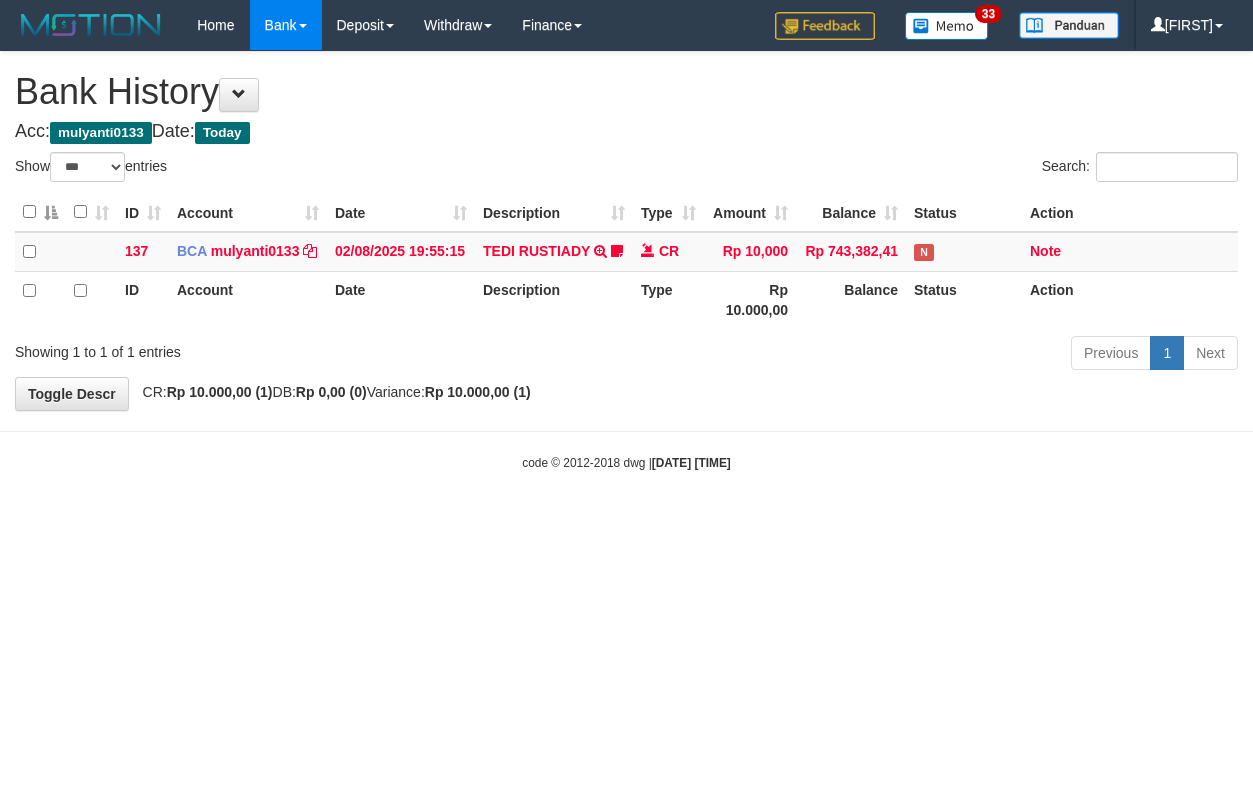 select on "***" 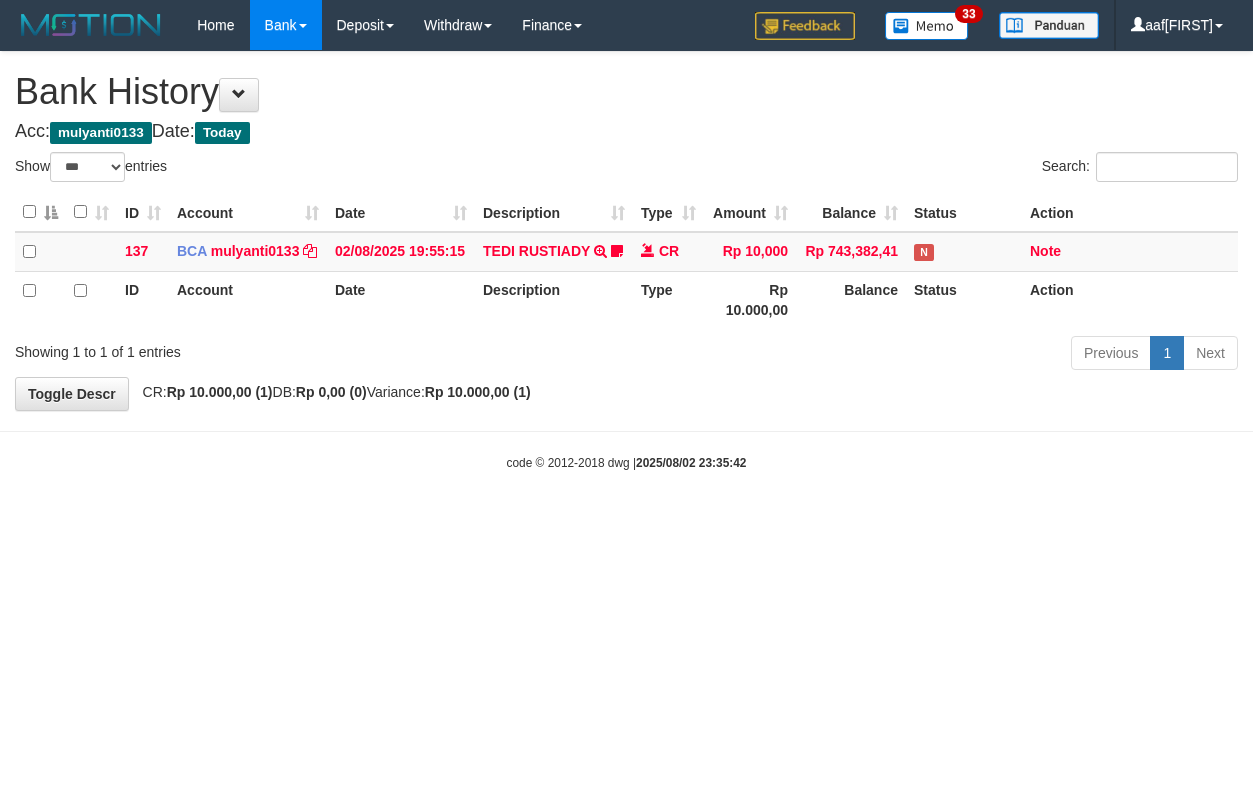 select on "***" 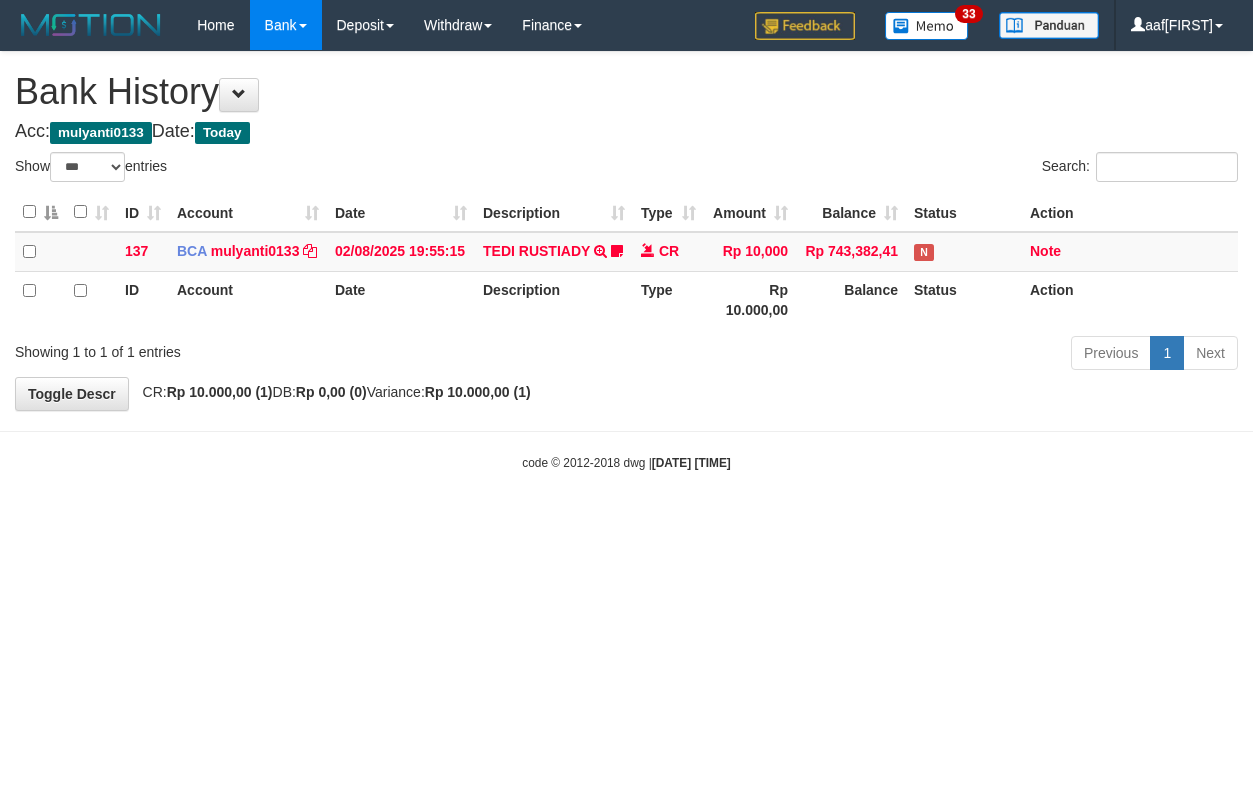select on "***" 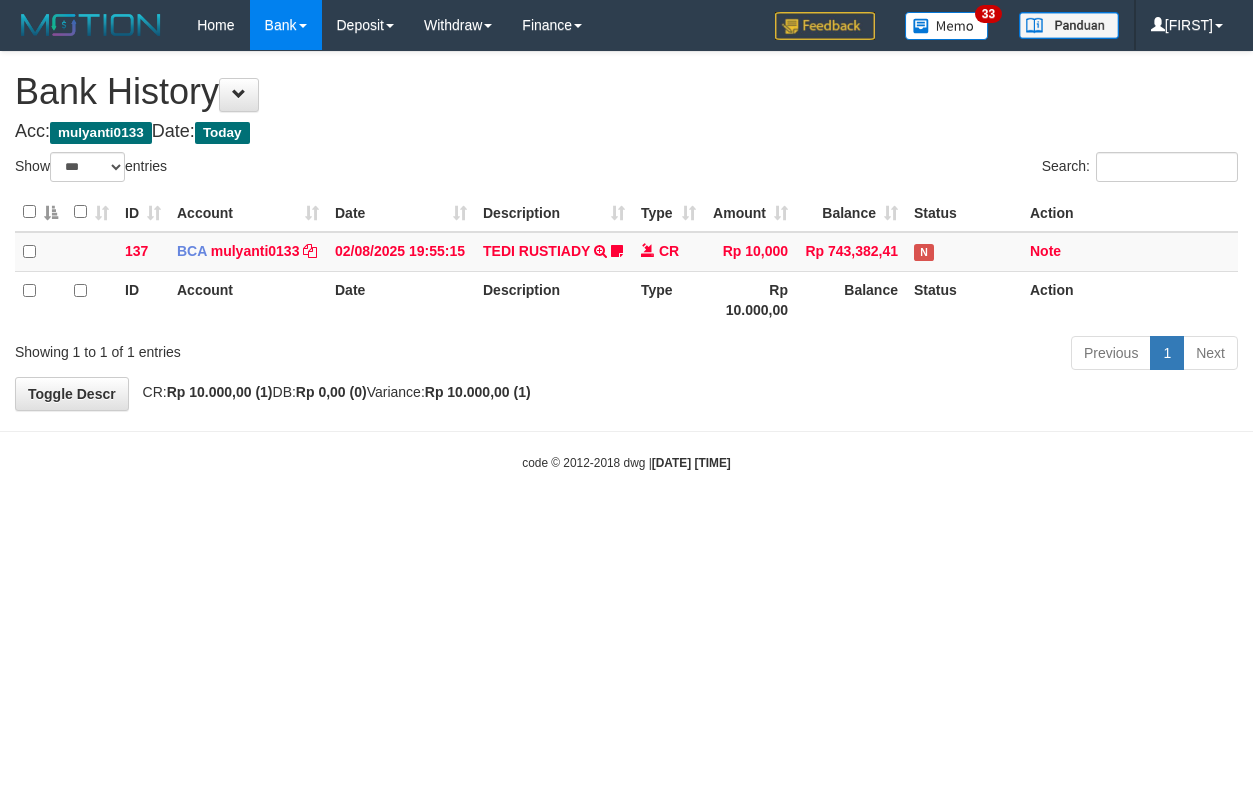 select on "***" 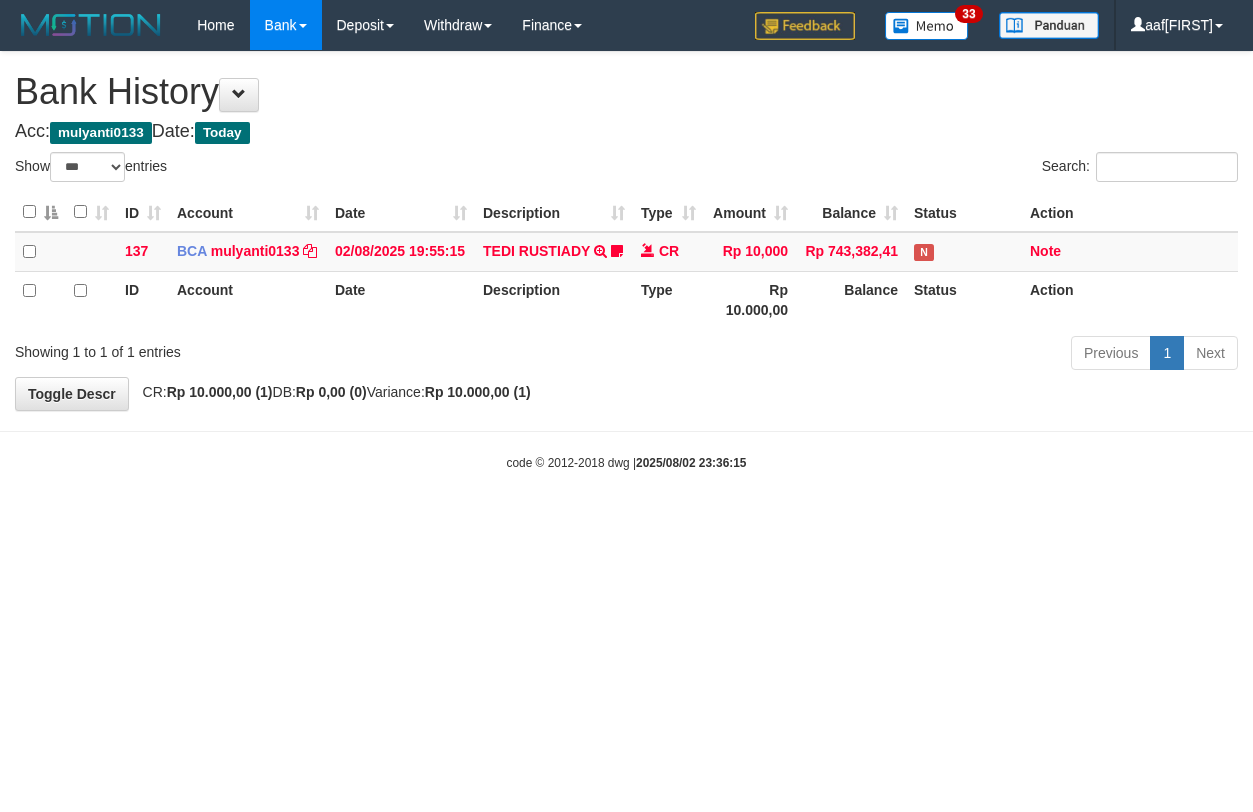 select on "***" 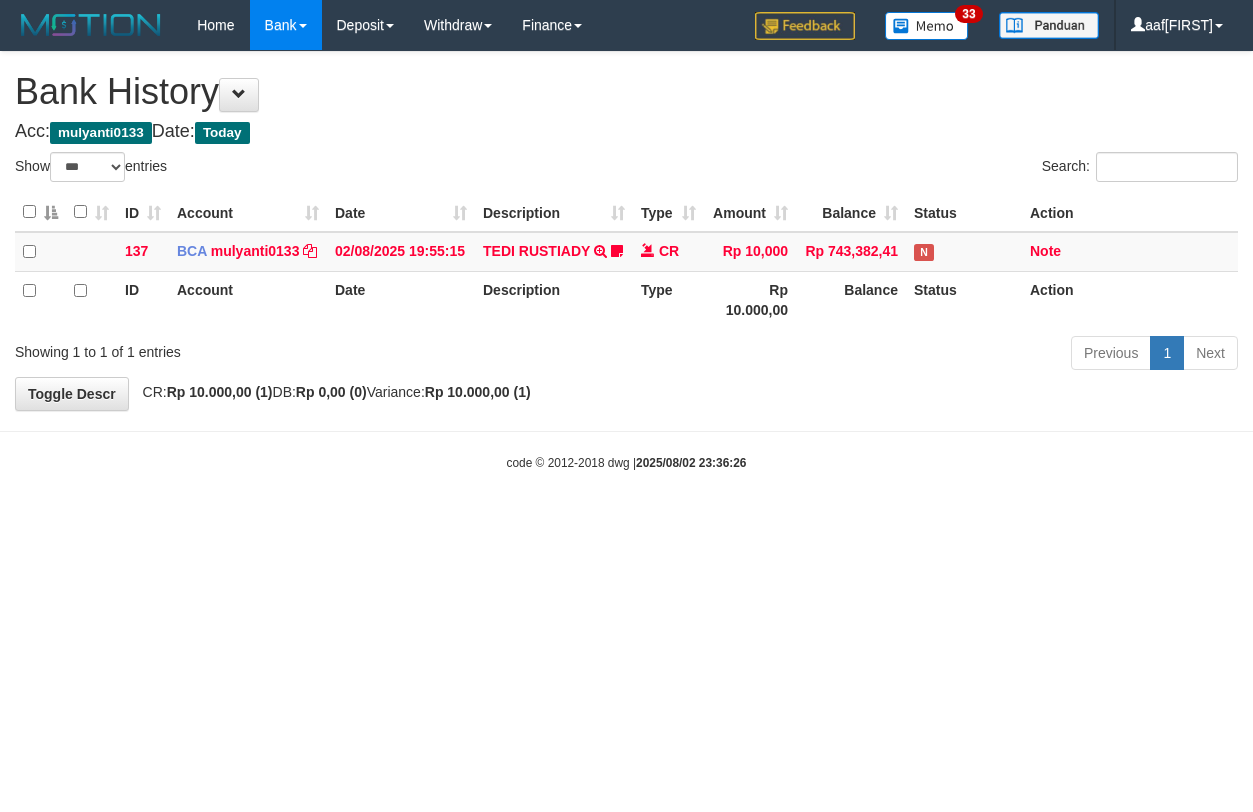 select on "***" 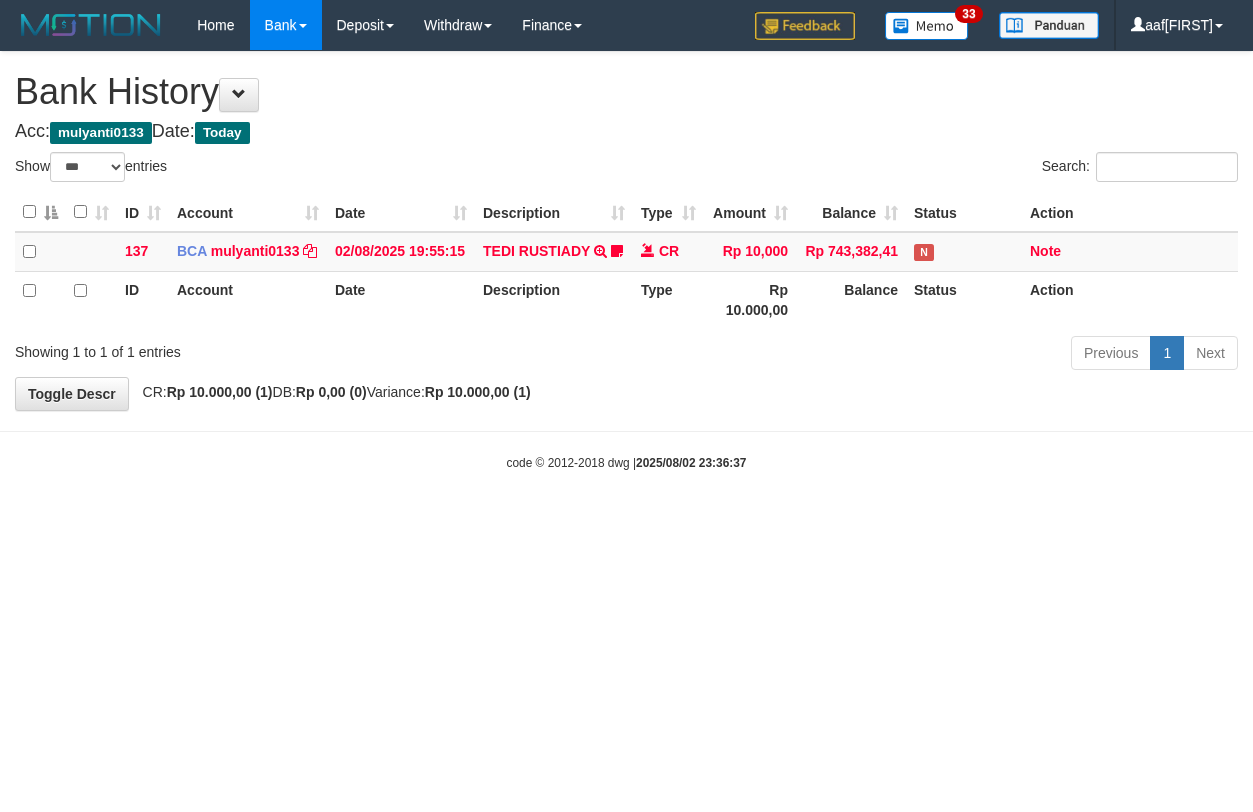 select on "***" 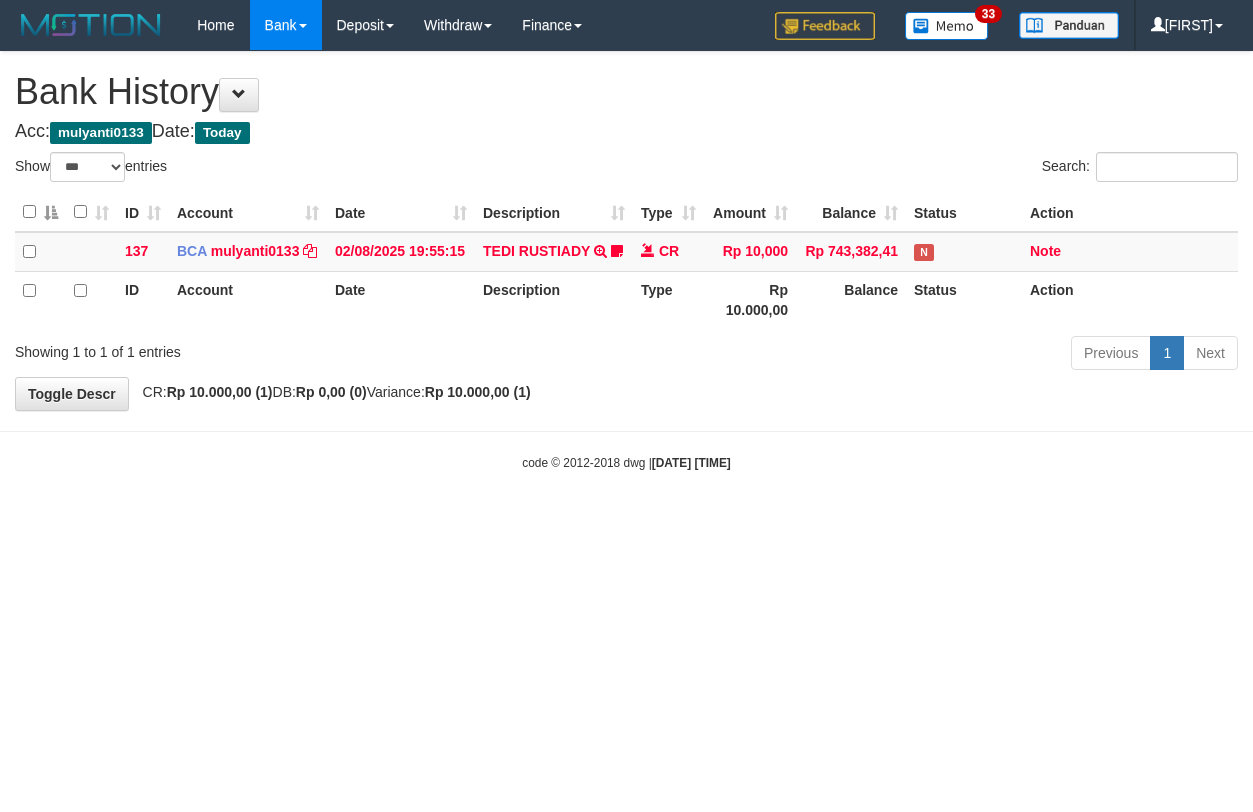 select on "***" 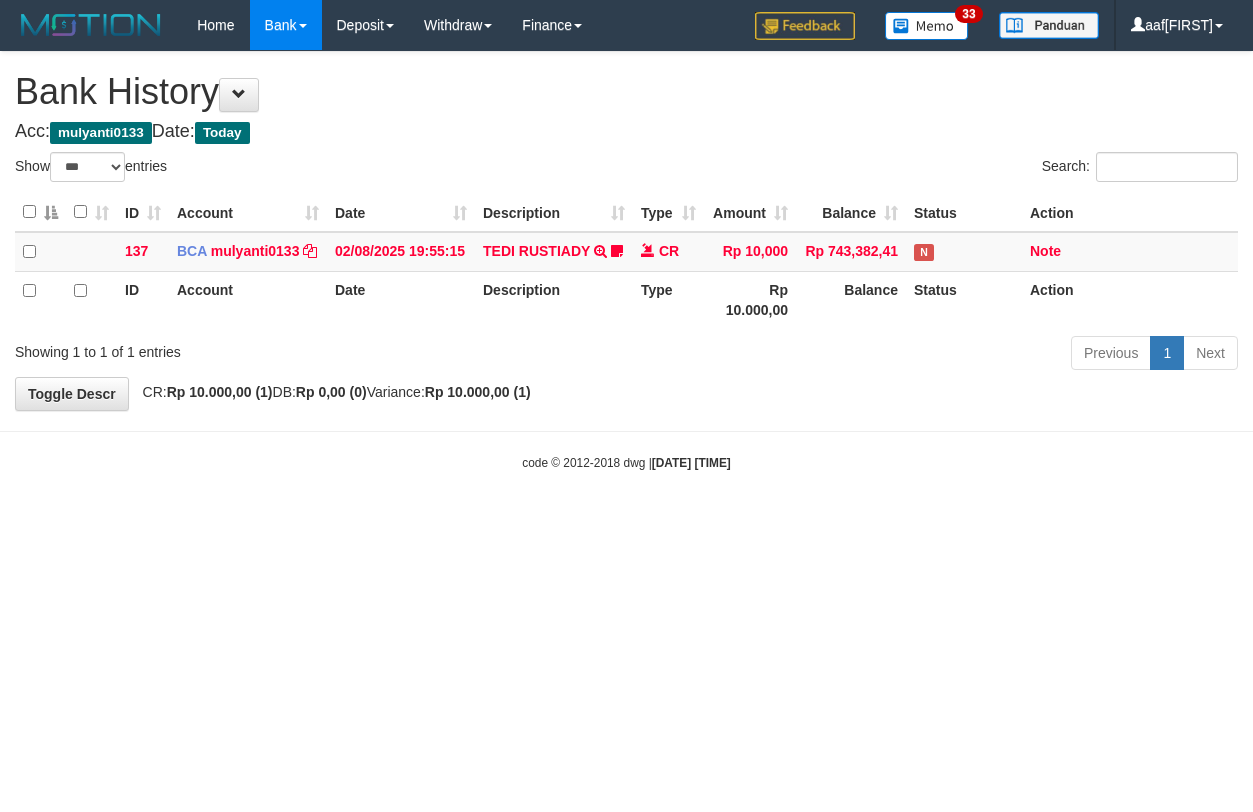 select on "***" 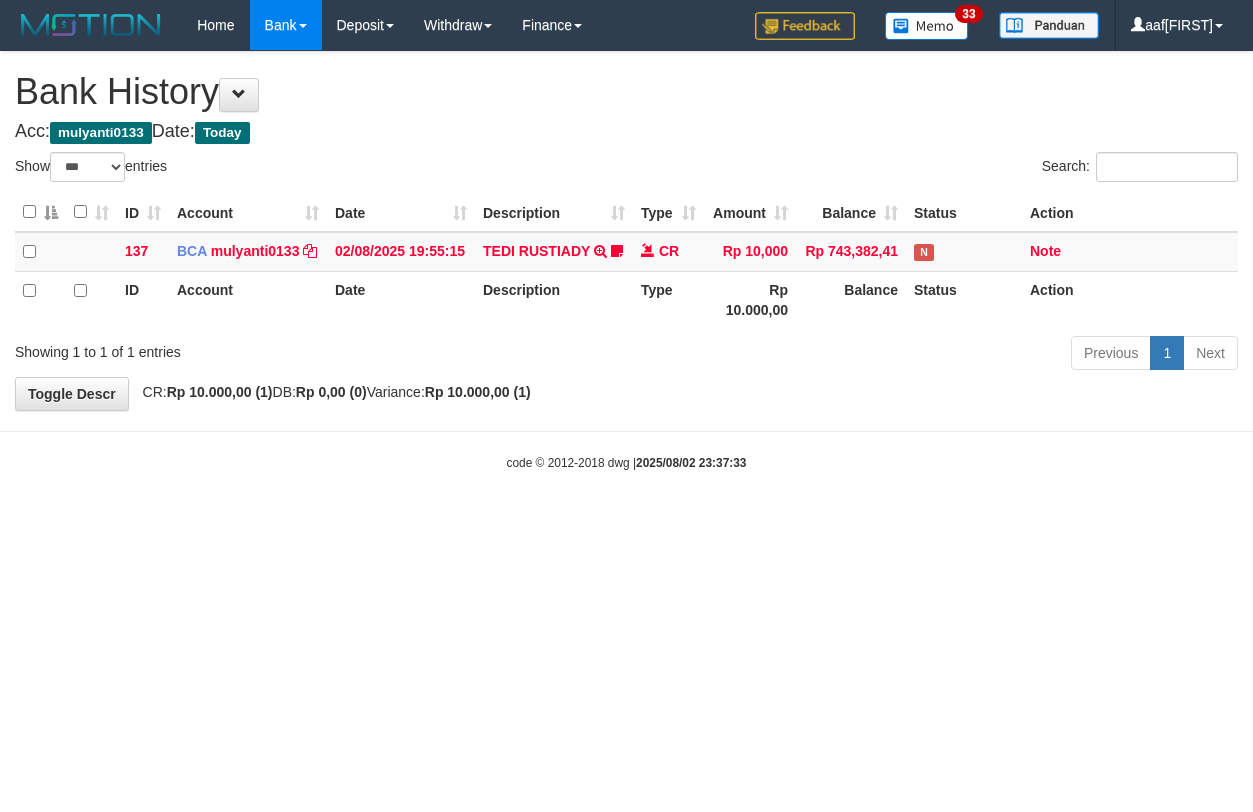 select on "***" 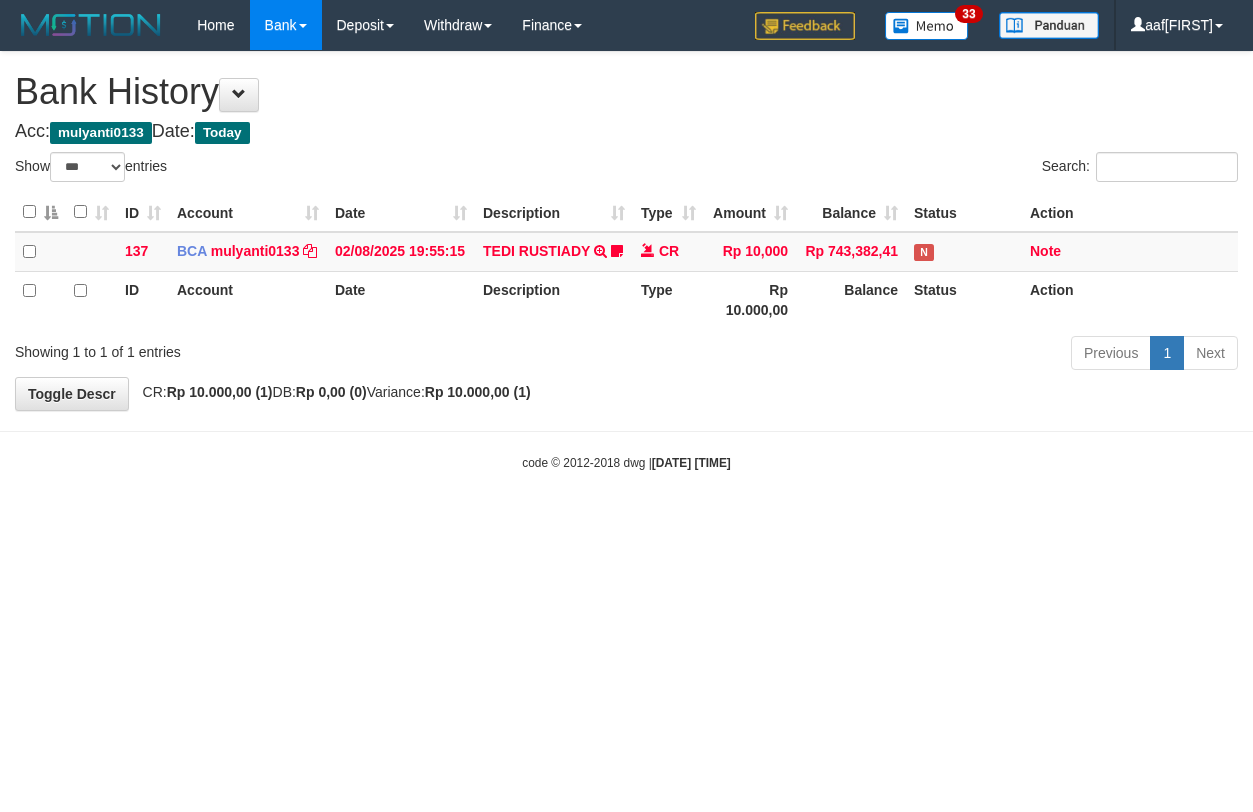 select on "***" 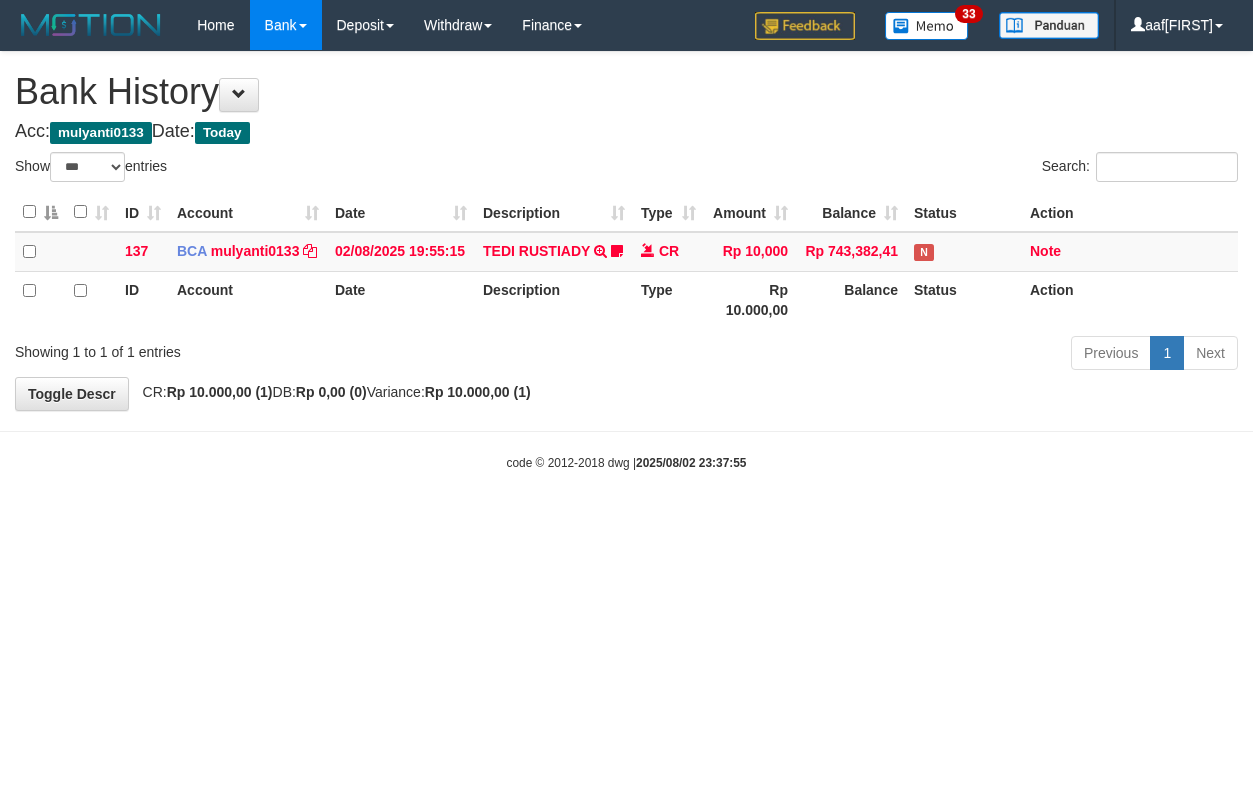 select on "***" 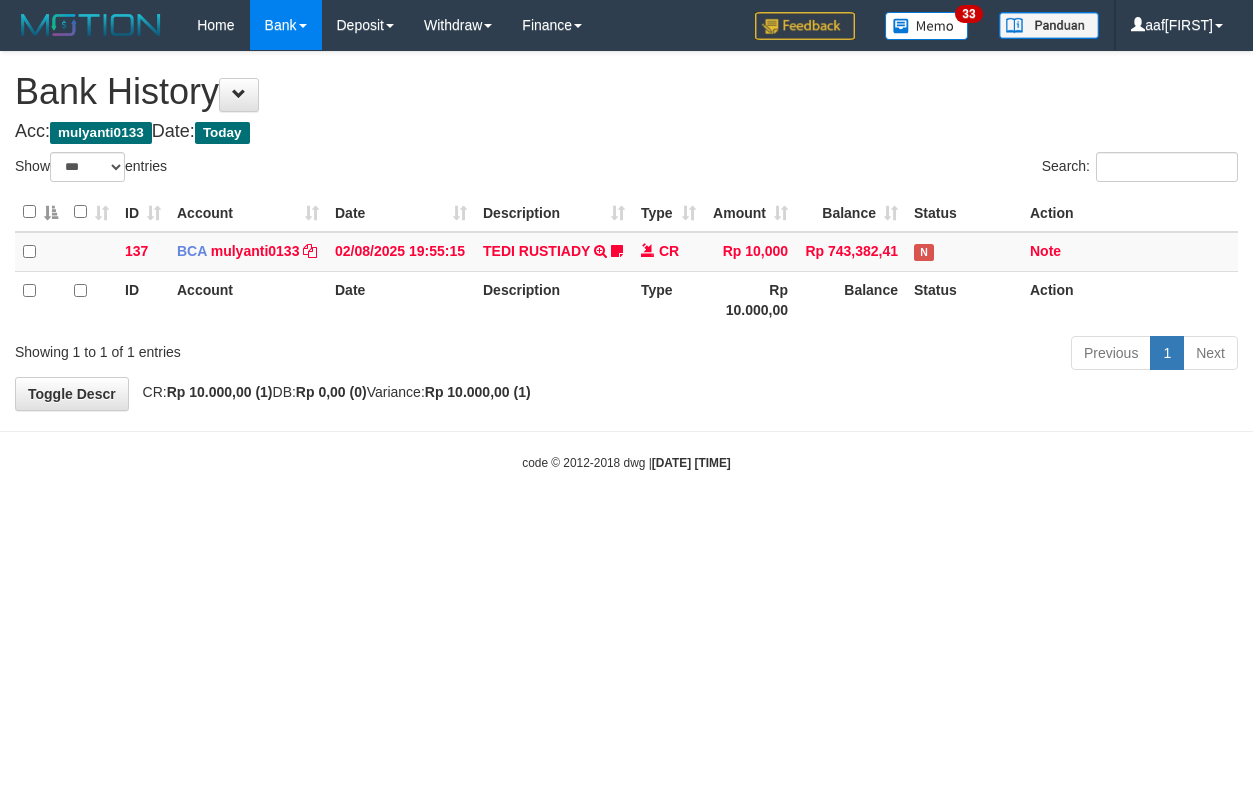 select on "***" 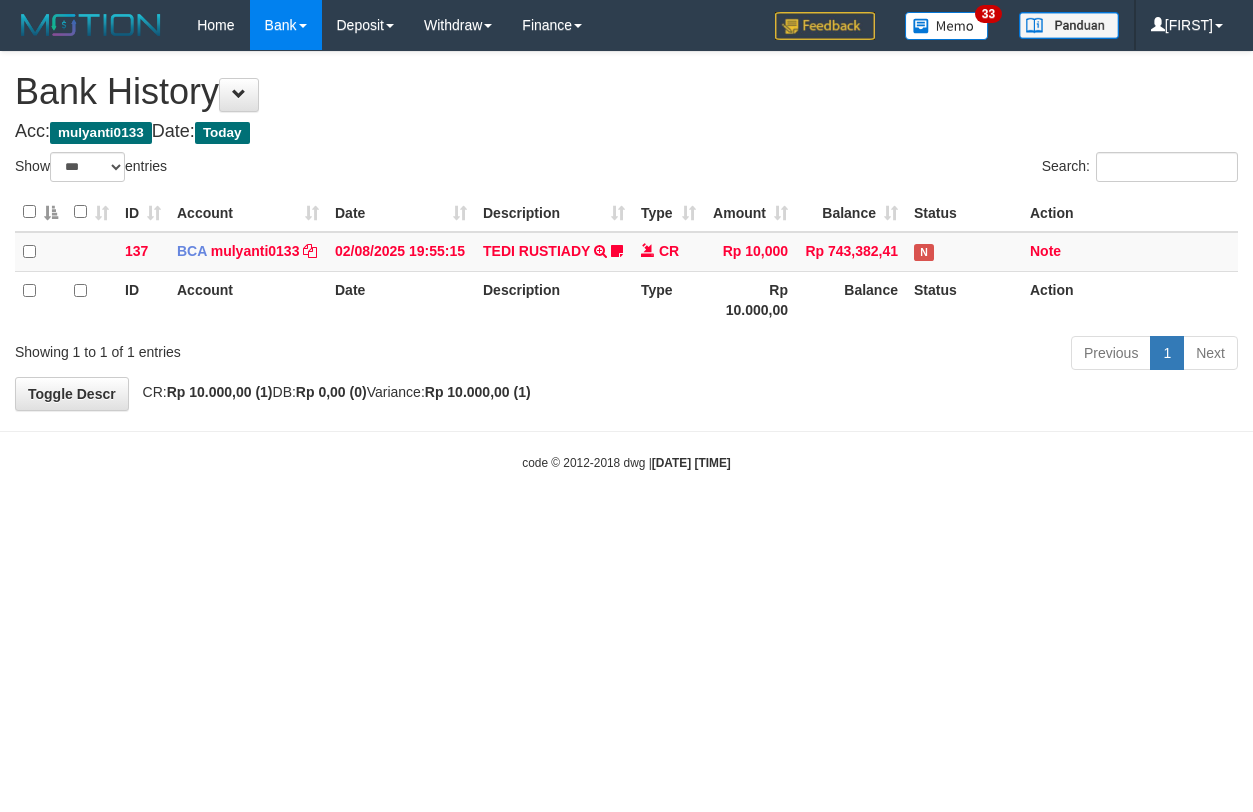 select on "***" 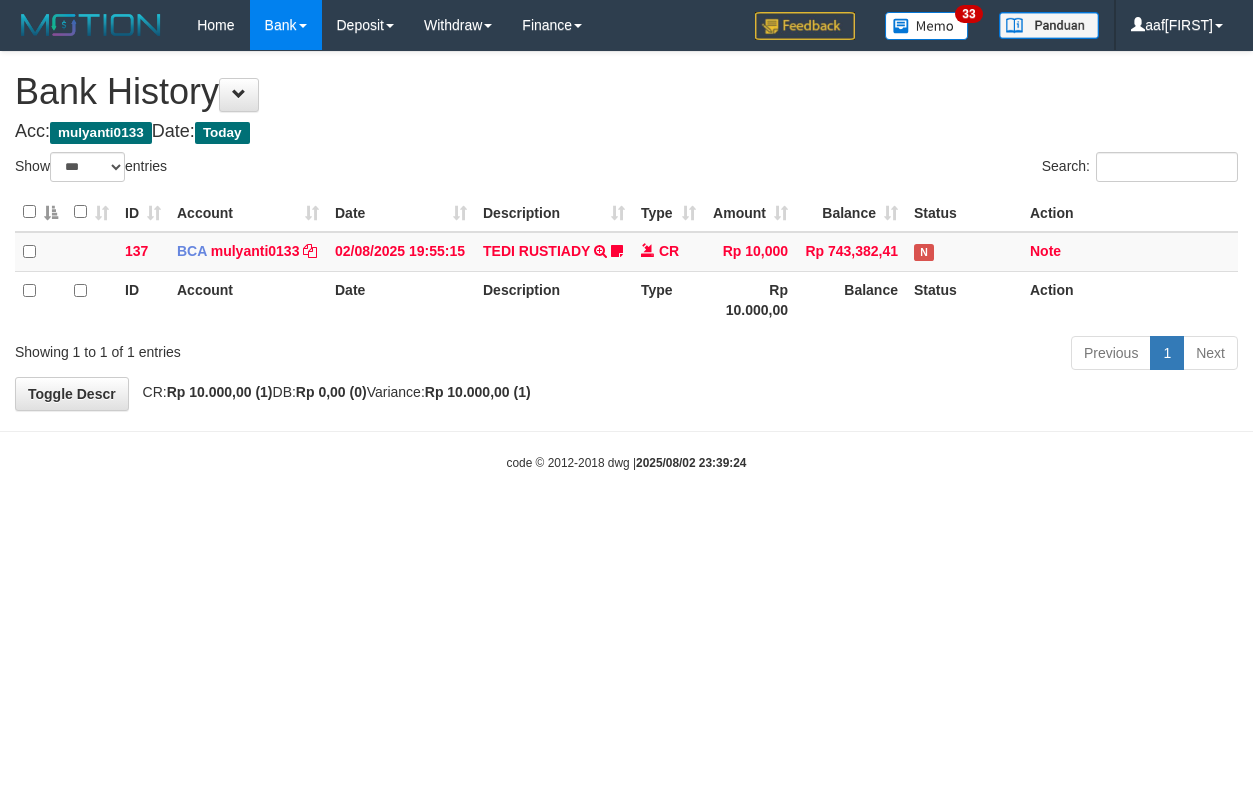 select on "***" 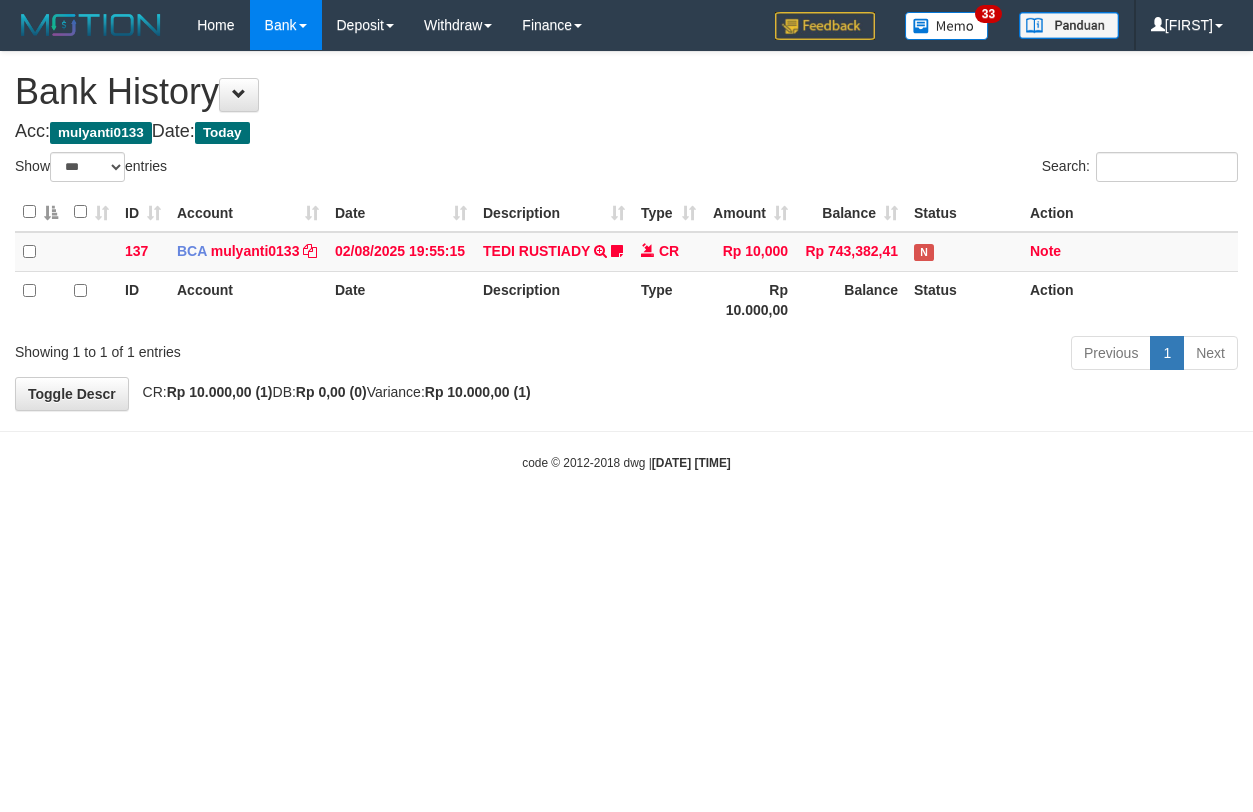 select on "***" 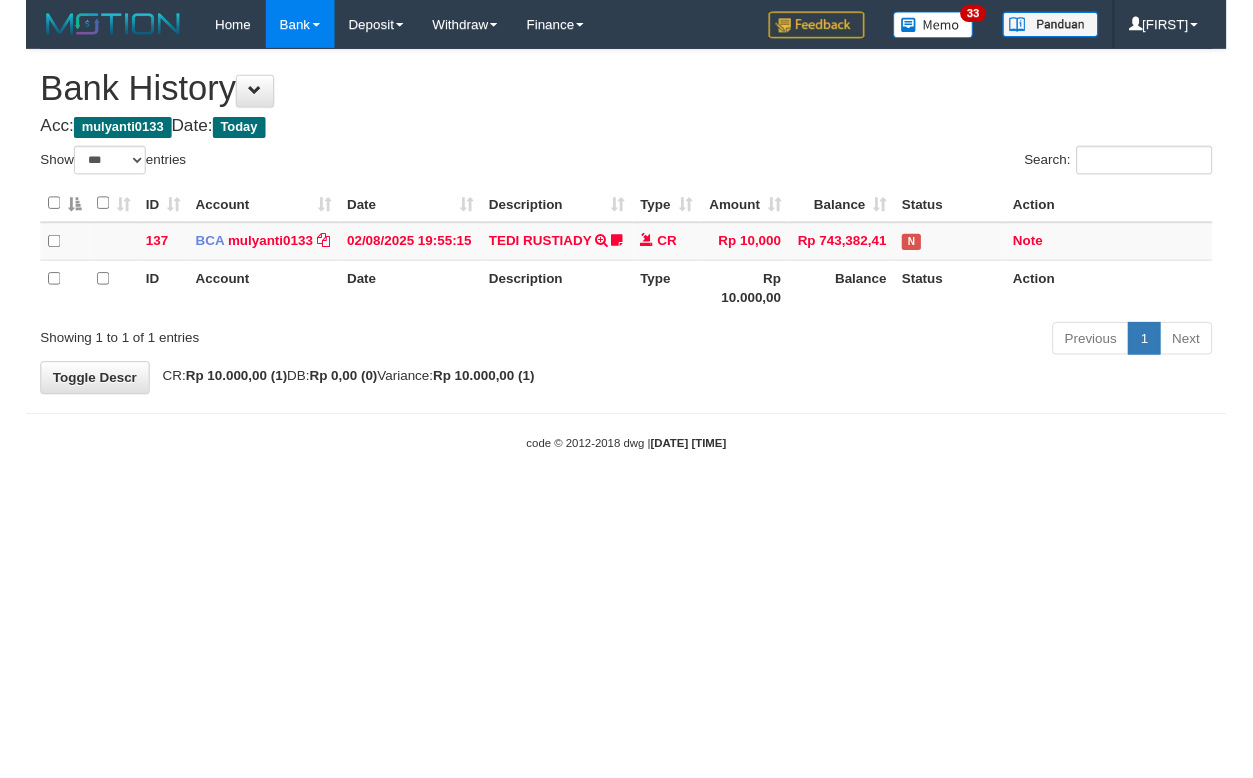 scroll, scrollTop: 0, scrollLeft: 0, axis: both 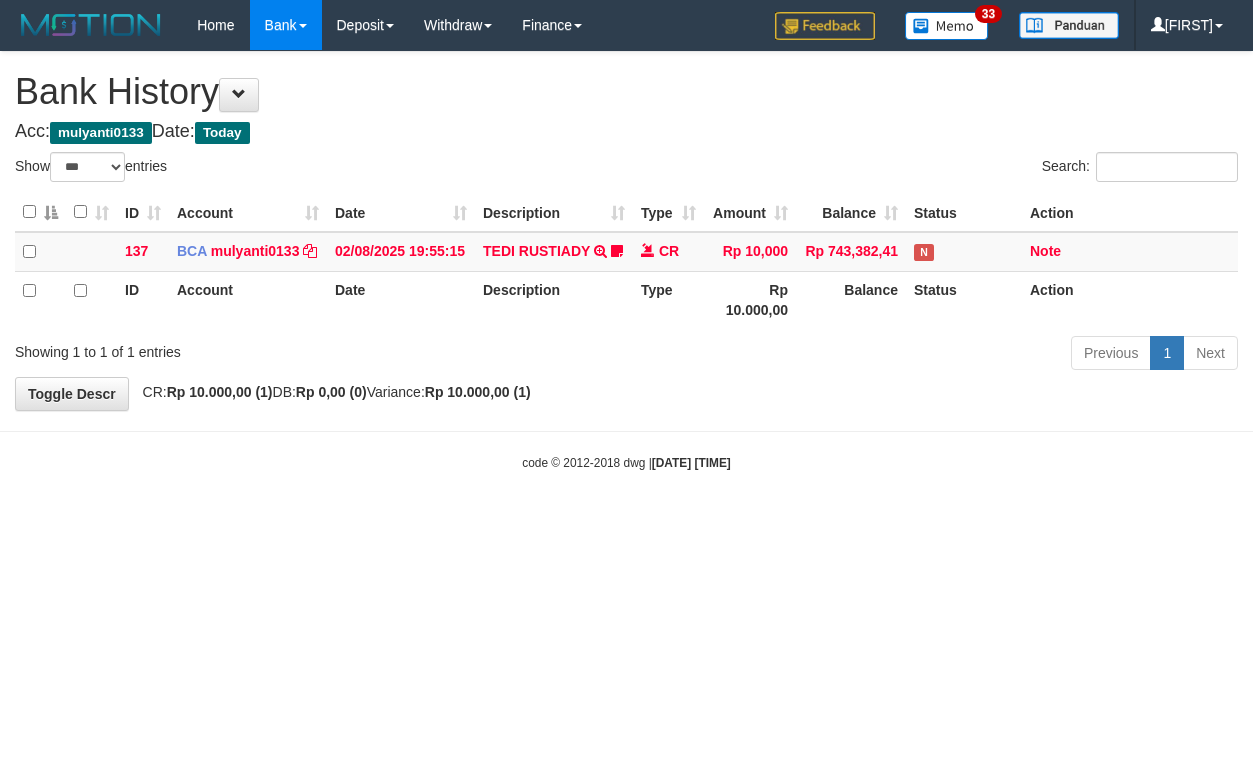 select on "***" 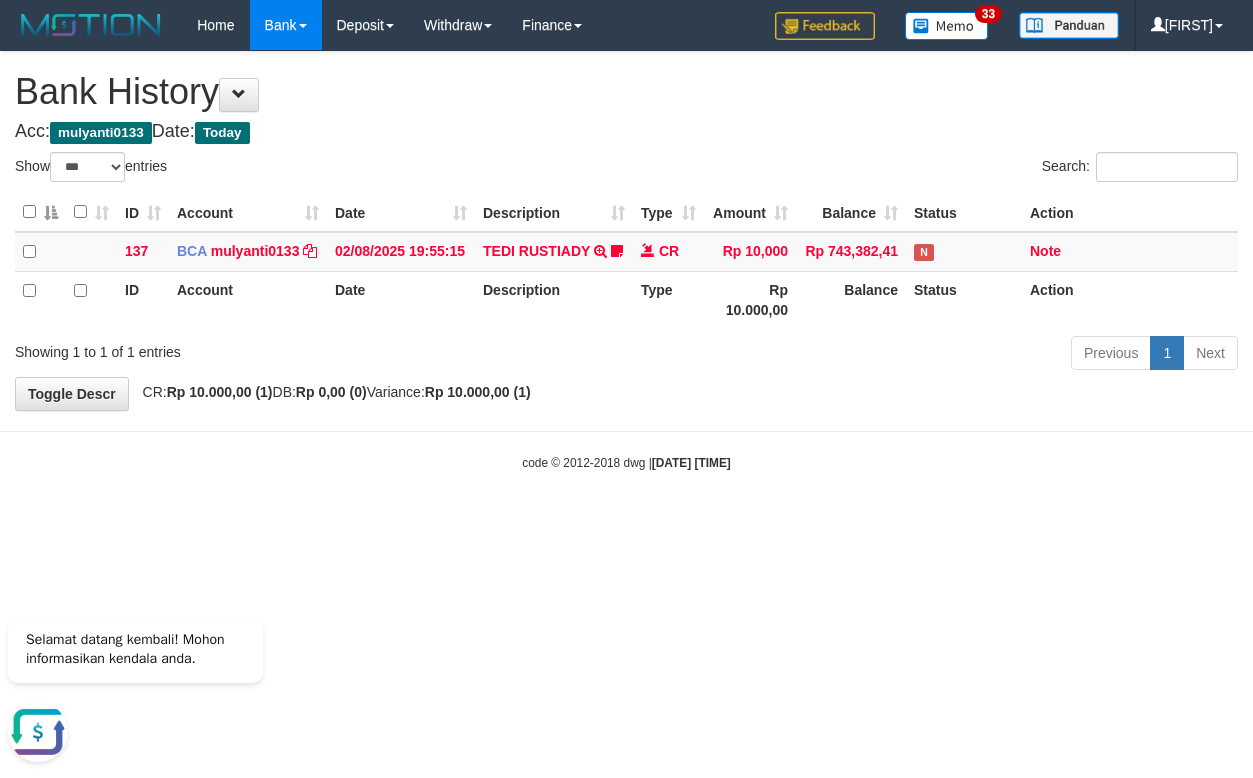 scroll, scrollTop: 0, scrollLeft: 0, axis: both 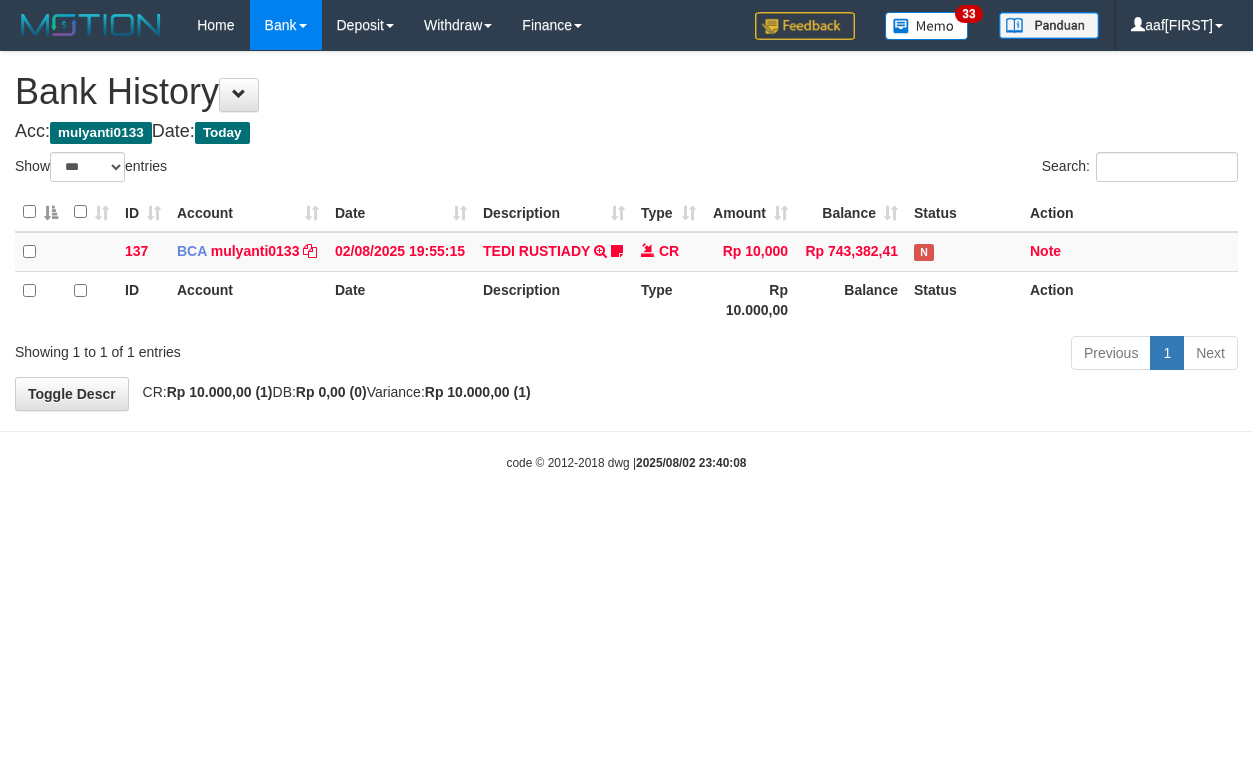 select on "***" 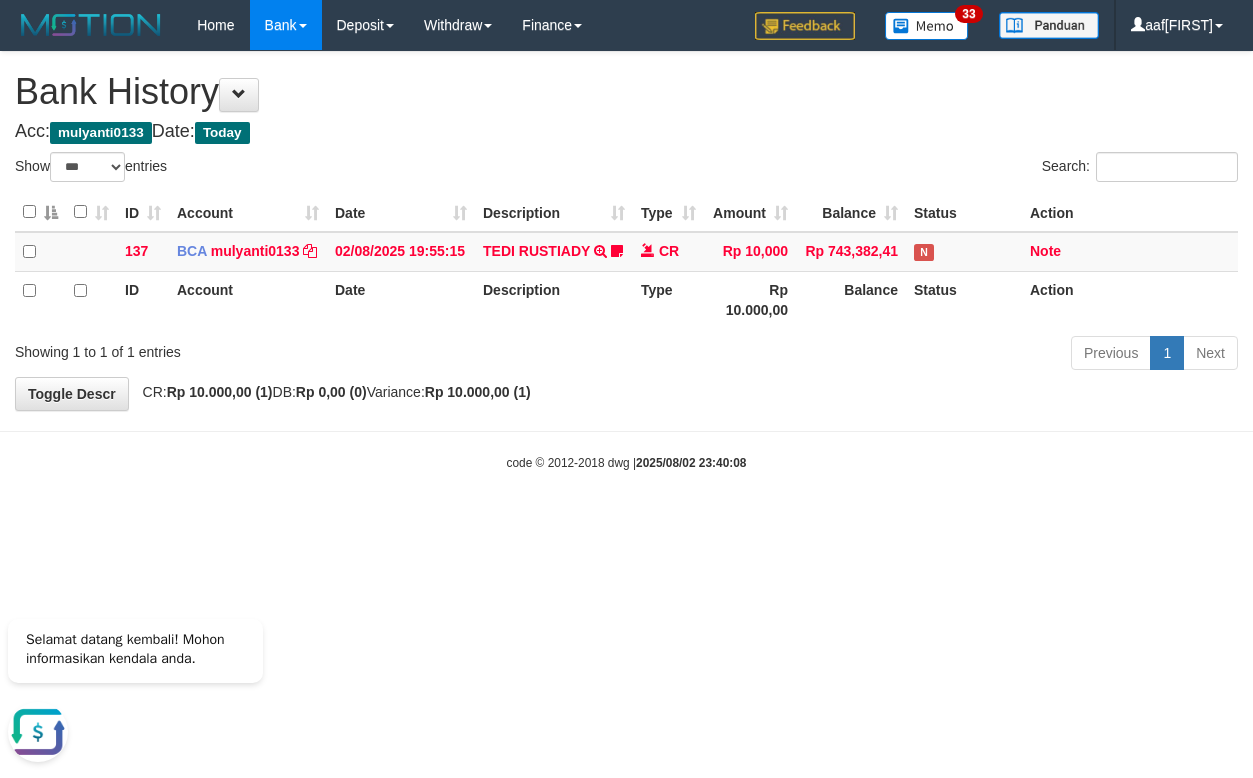 scroll, scrollTop: 0, scrollLeft: 0, axis: both 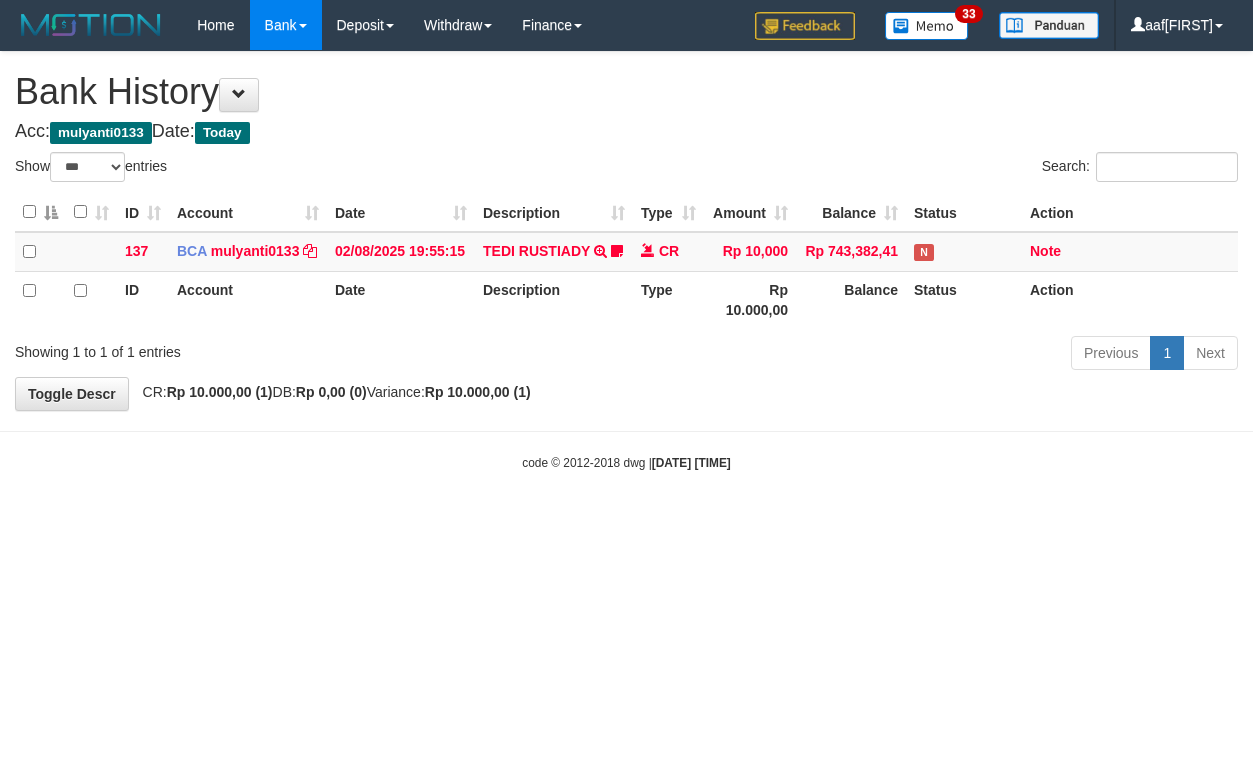 select on "***" 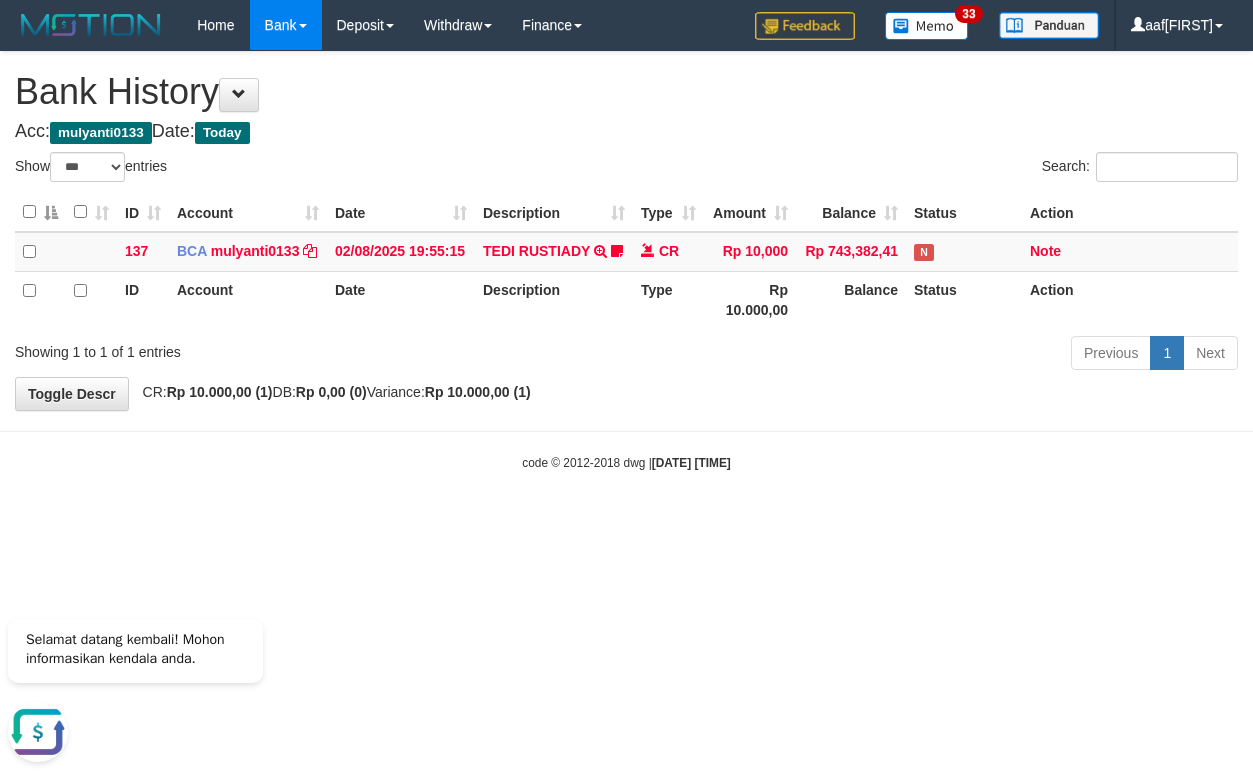 scroll, scrollTop: 0, scrollLeft: 0, axis: both 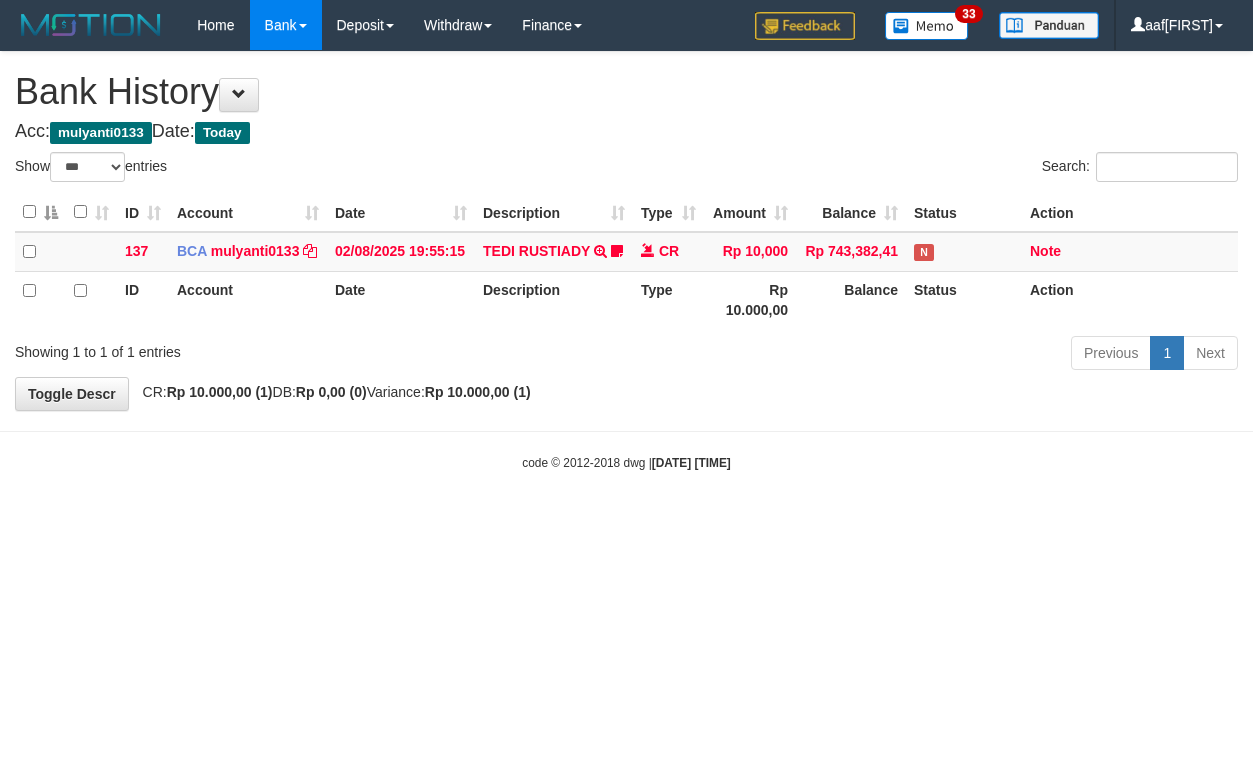select on "***" 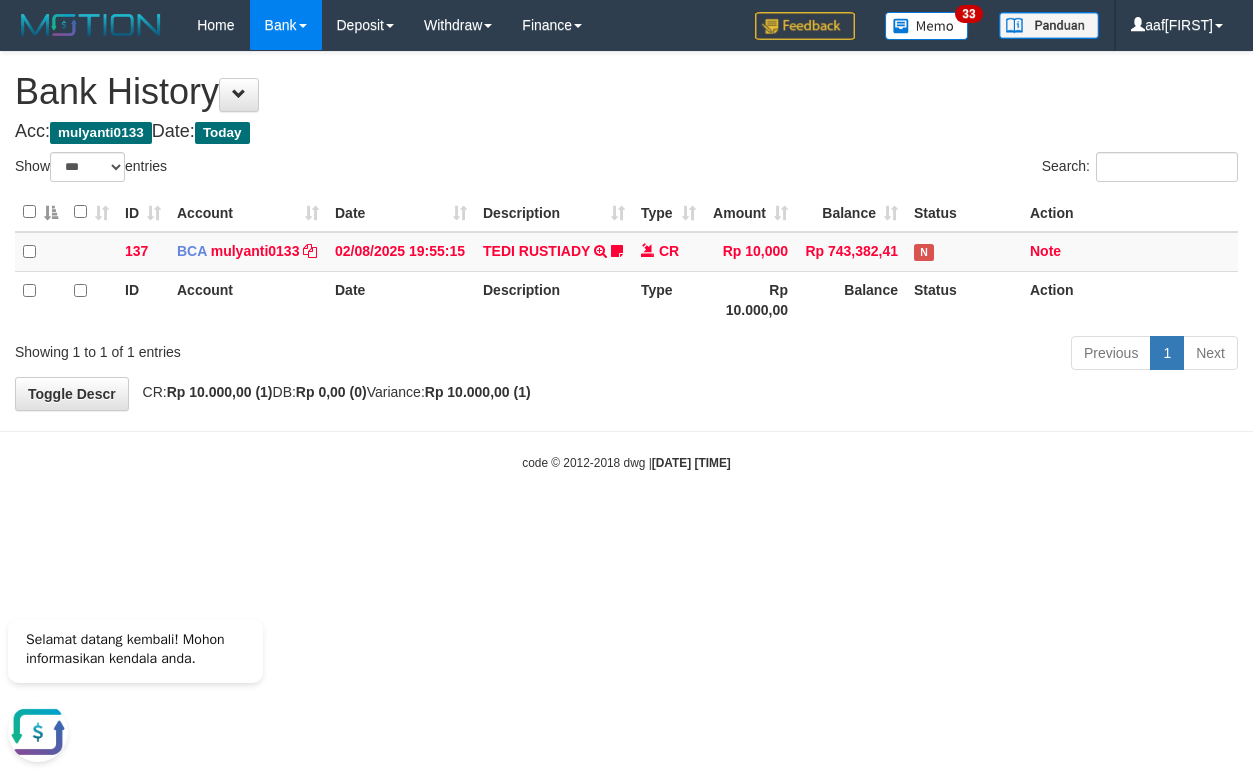 scroll, scrollTop: 0, scrollLeft: 0, axis: both 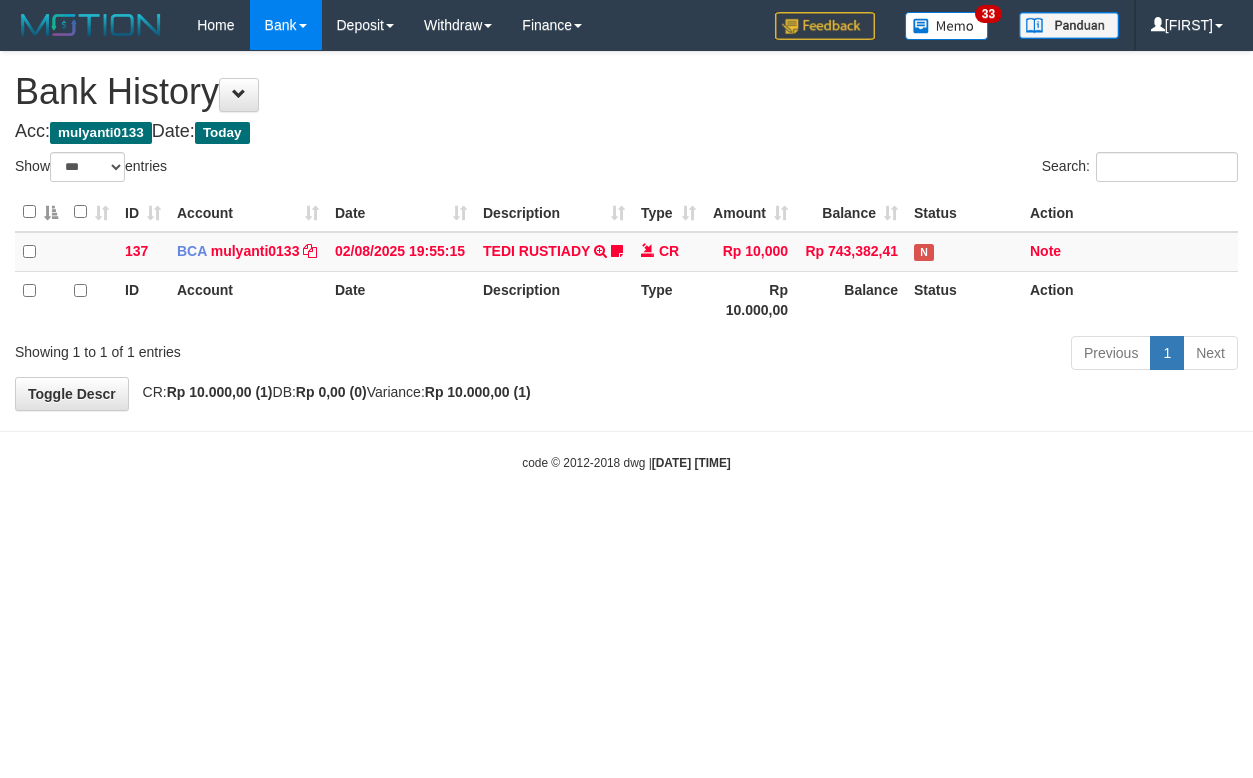 select on "***" 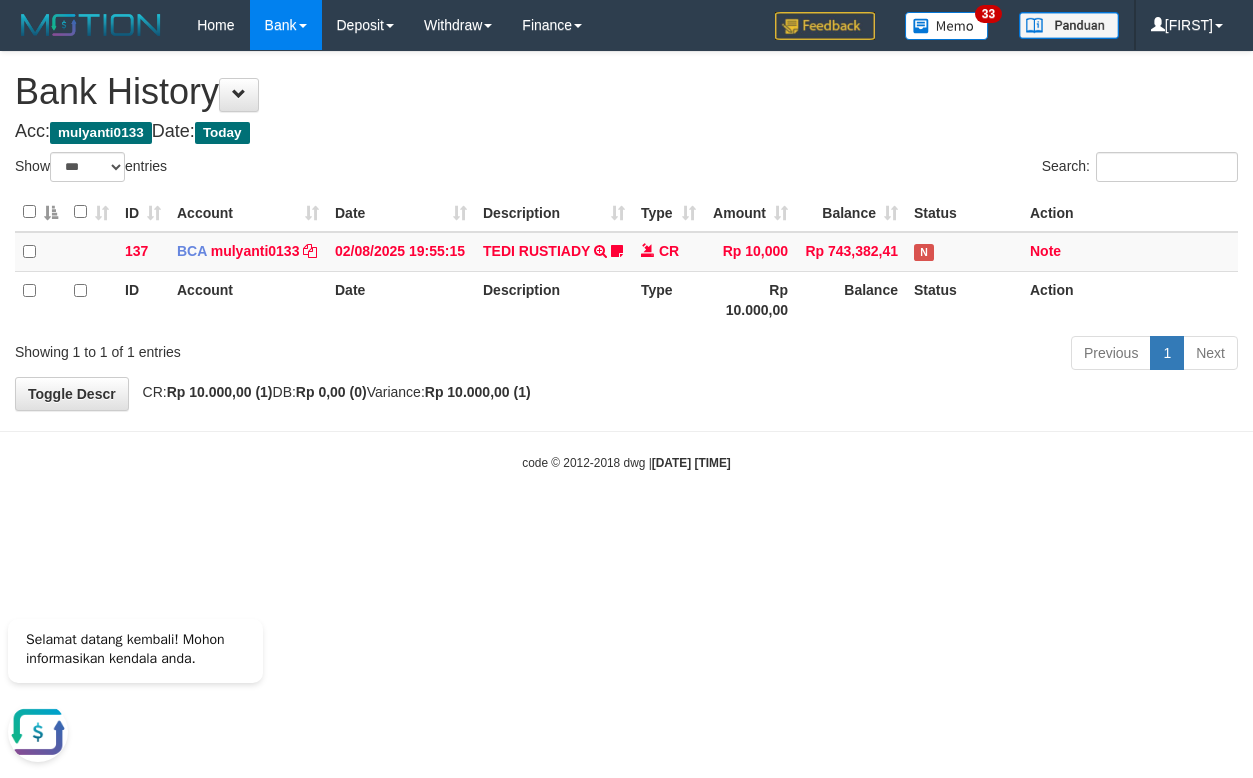 scroll, scrollTop: 0, scrollLeft: 0, axis: both 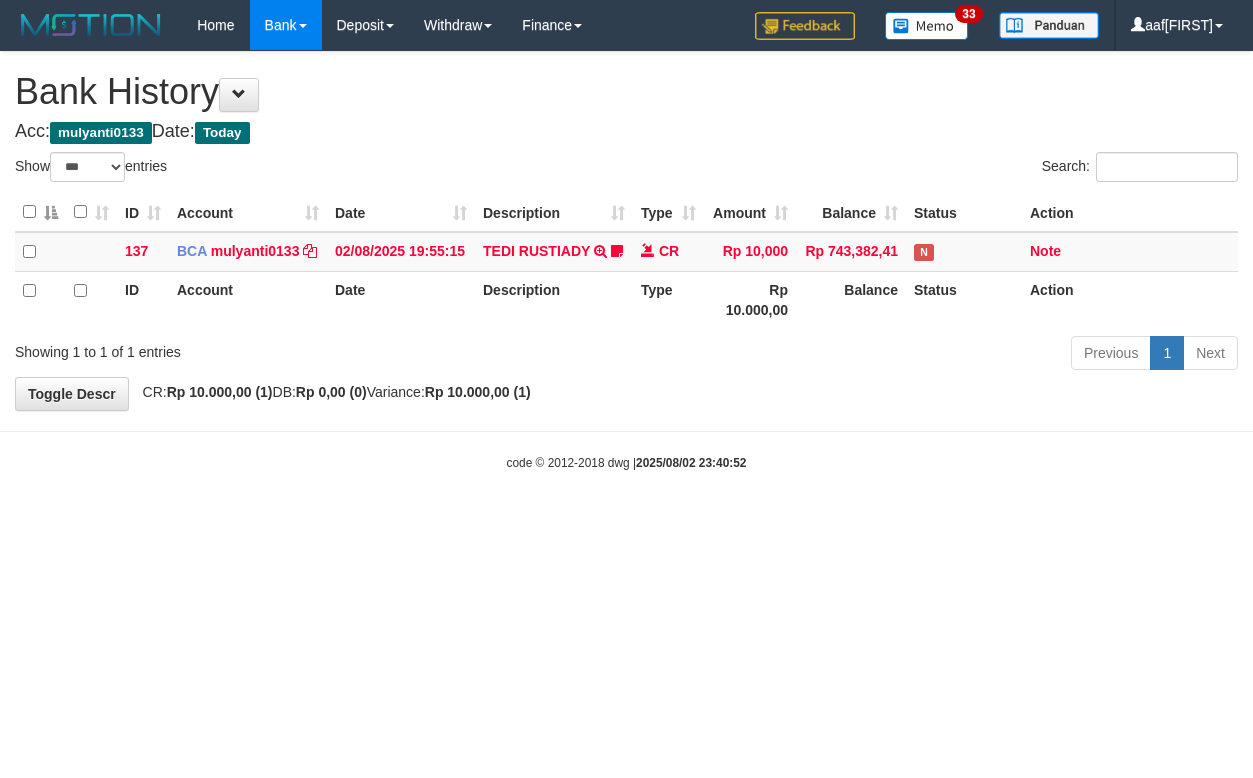 select on "***" 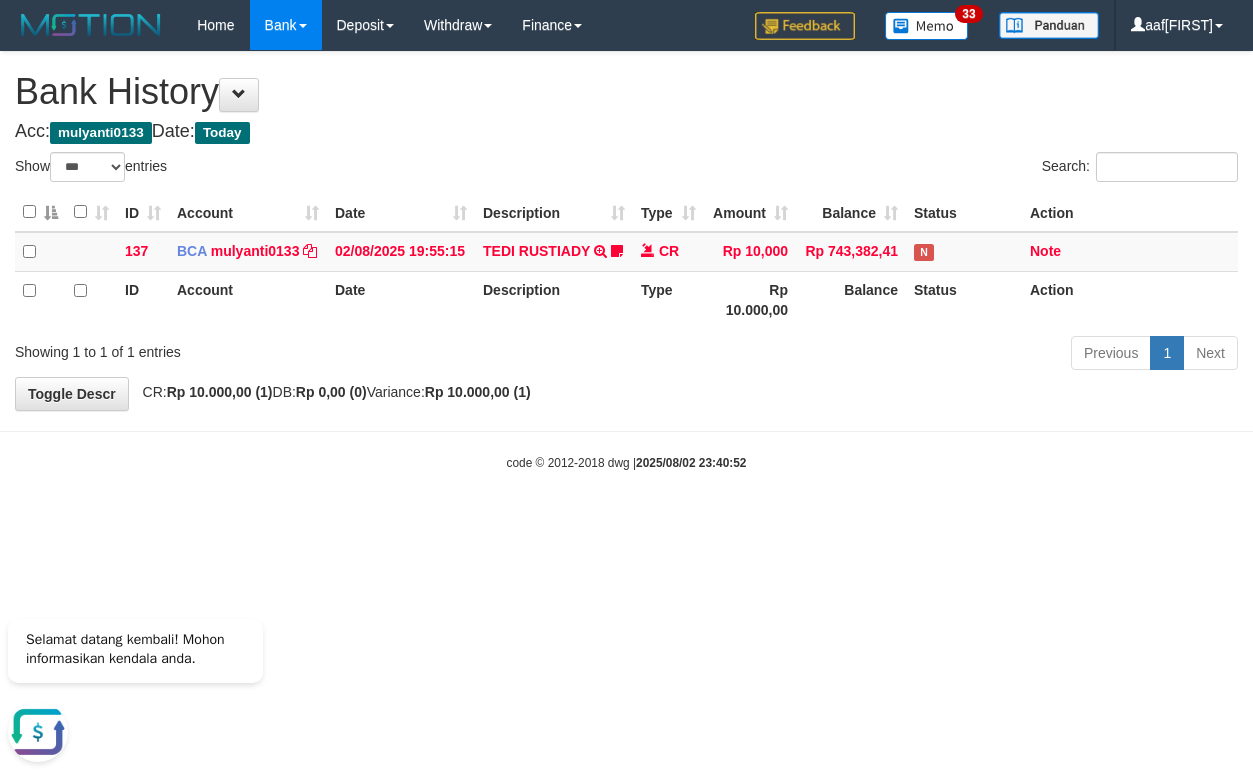 scroll, scrollTop: 0, scrollLeft: 0, axis: both 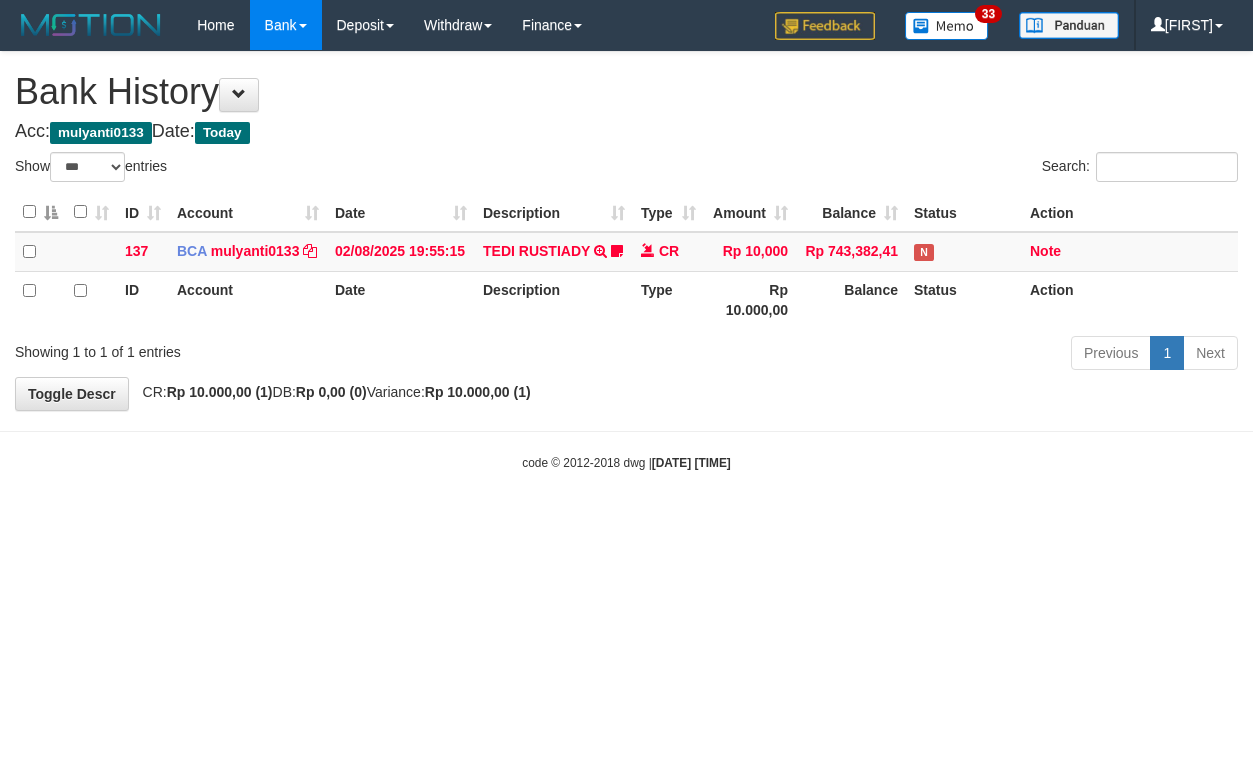 select on "***" 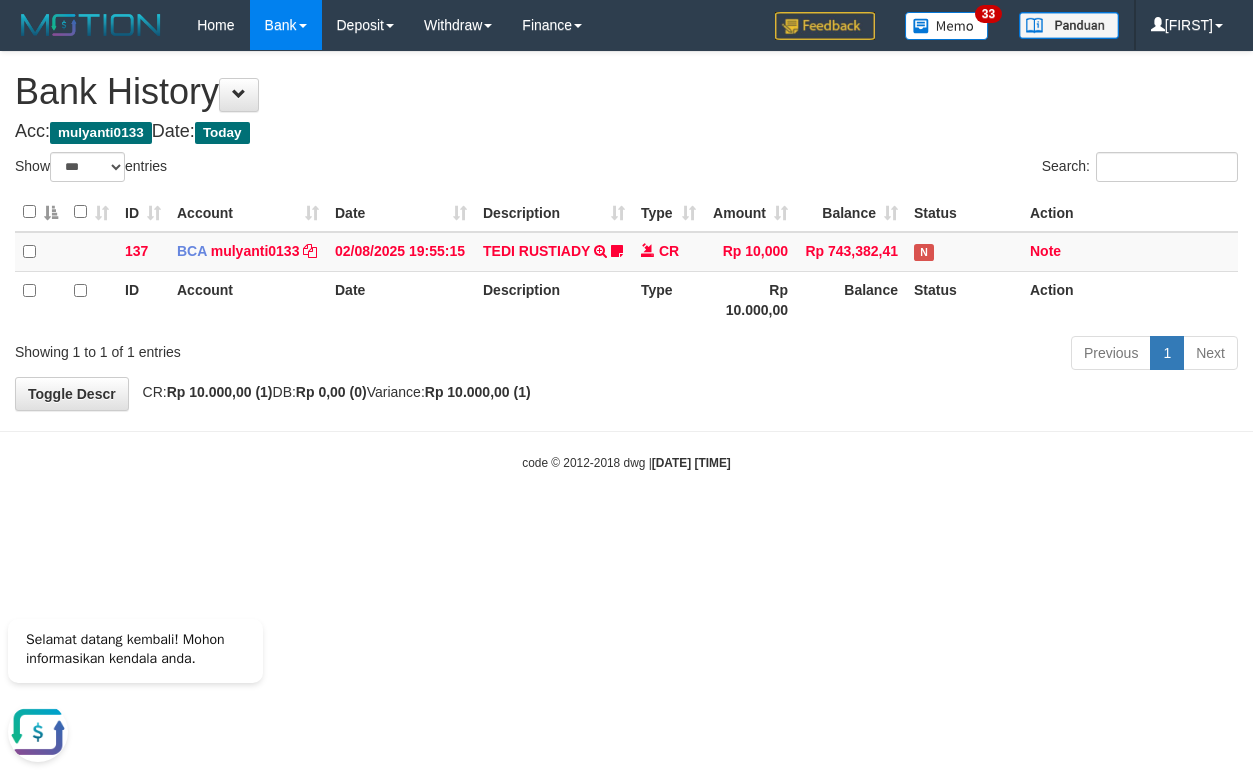 scroll, scrollTop: 0, scrollLeft: 0, axis: both 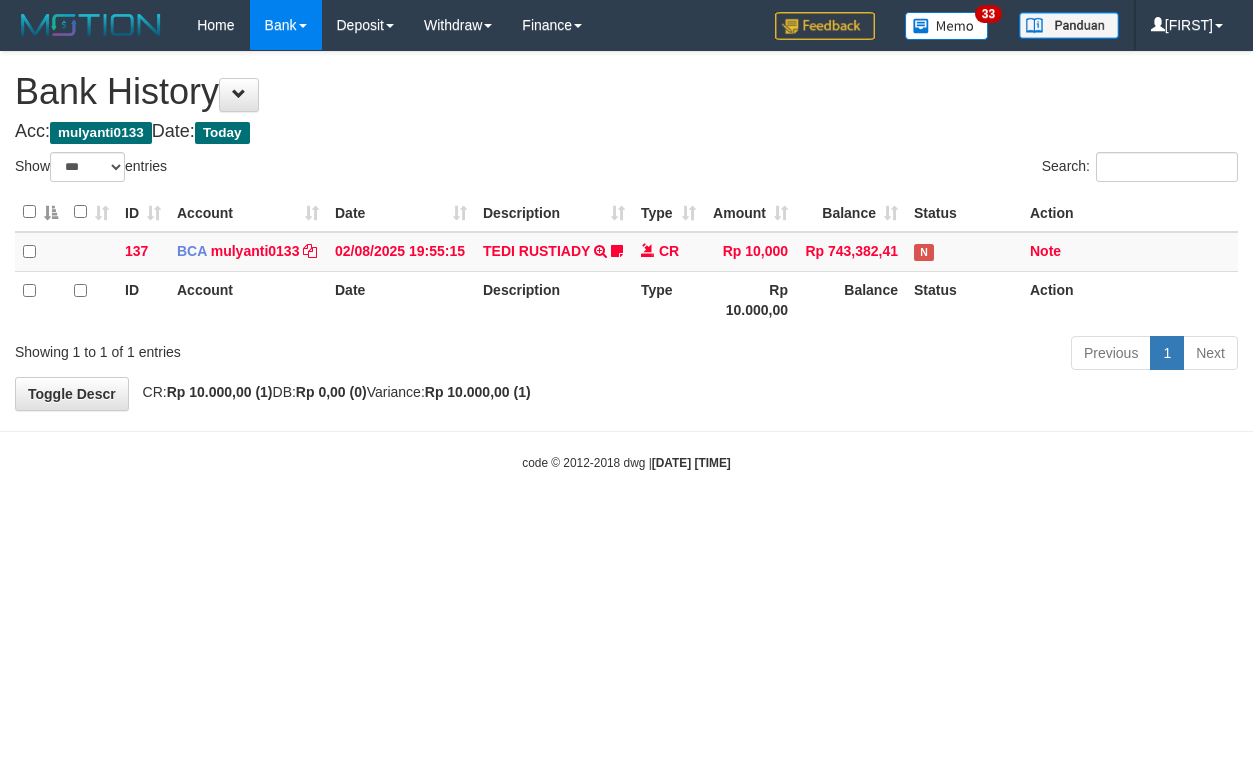 select on "***" 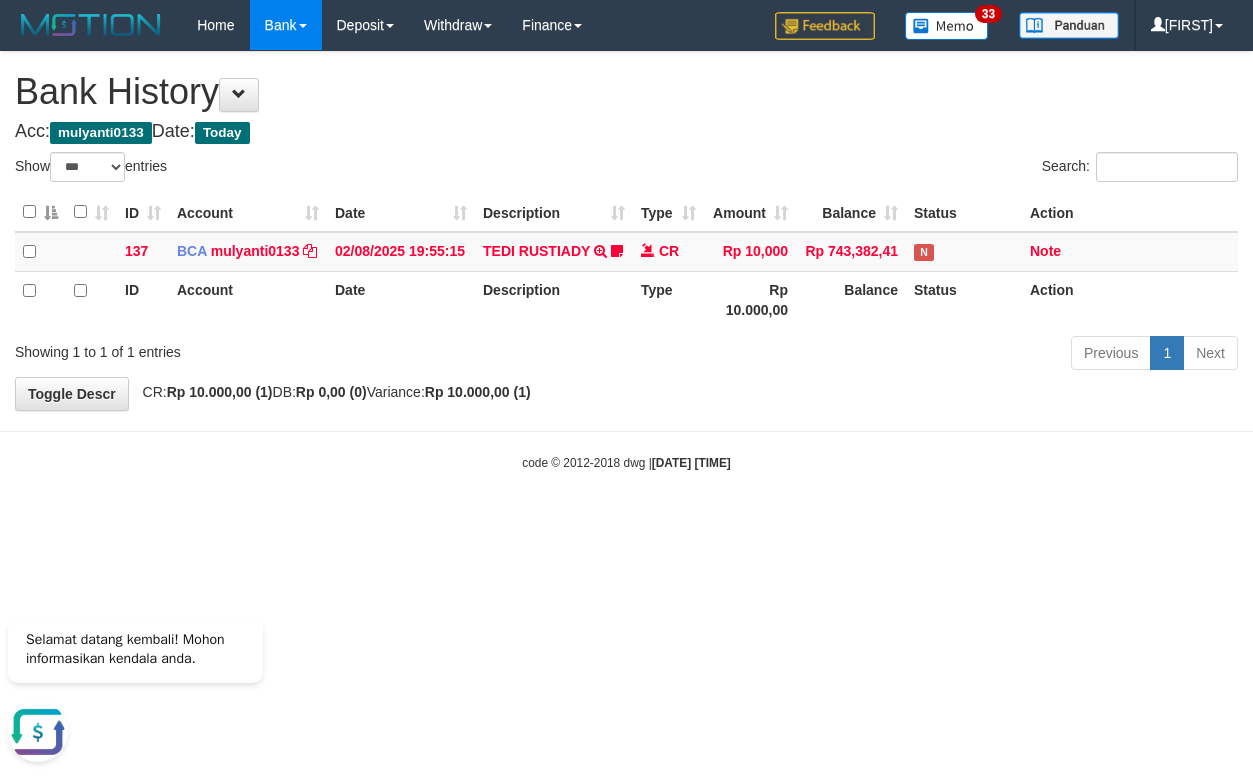 scroll, scrollTop: 0, scrollLeft: 0, axis: both 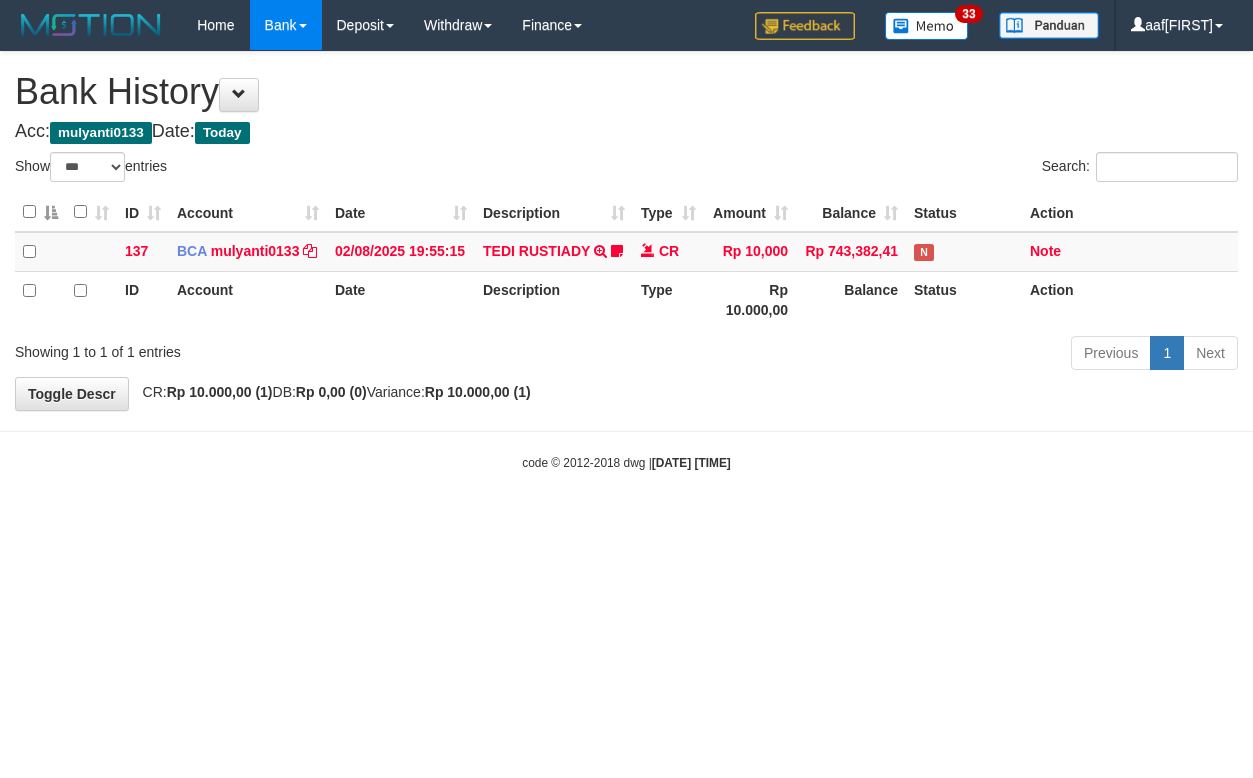 select on "***" 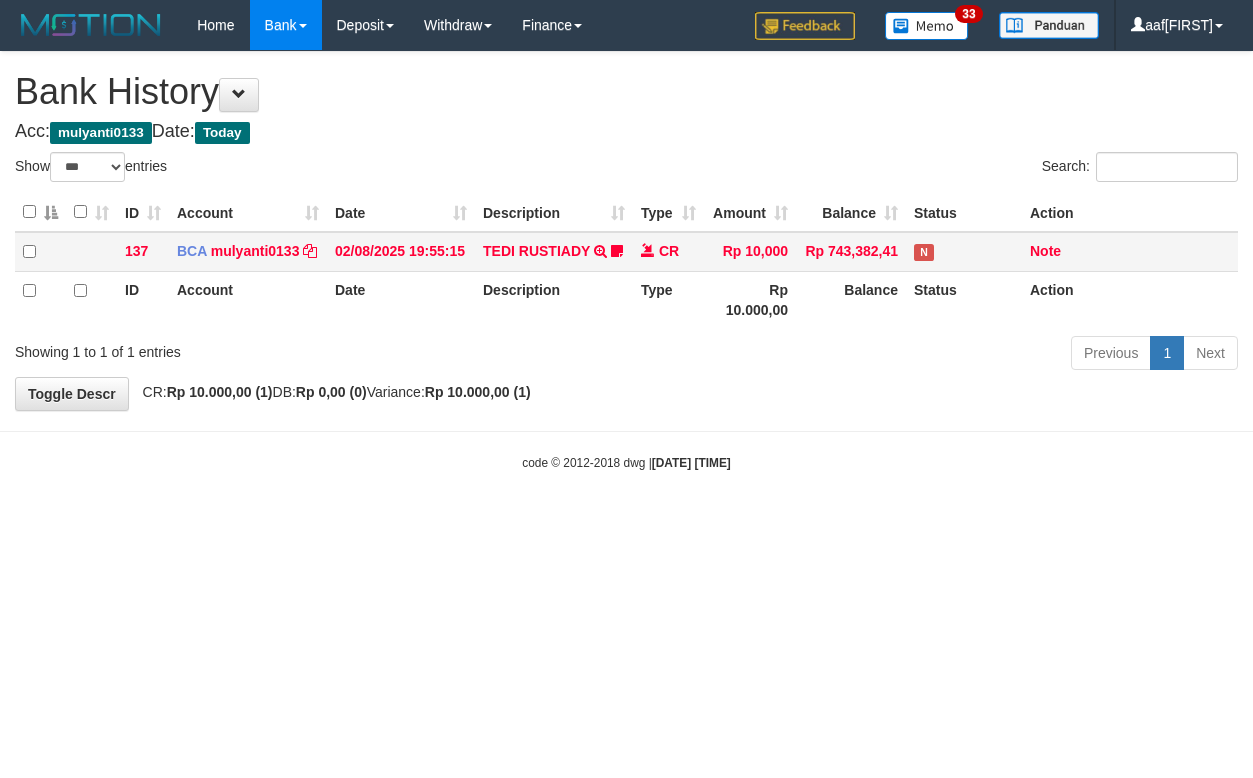 scroll, scrollTop: 0, scrollLeft: 0, axis: both 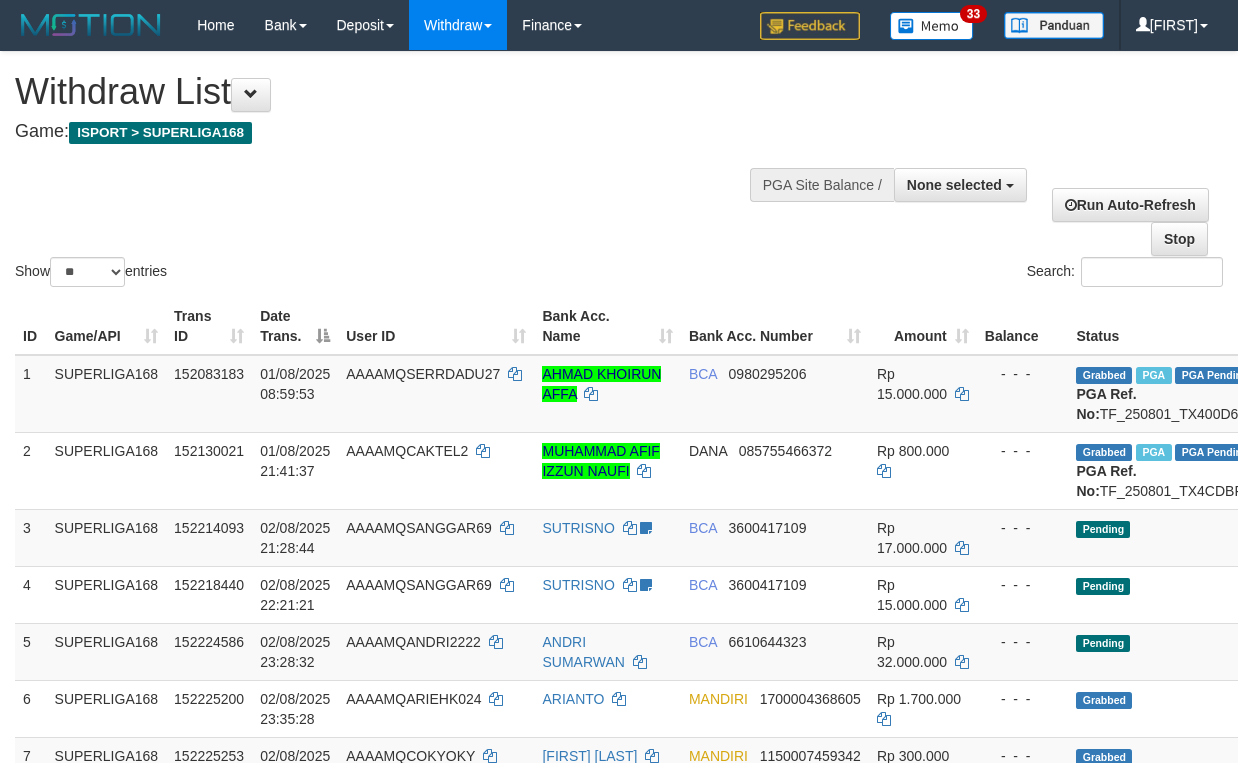 select 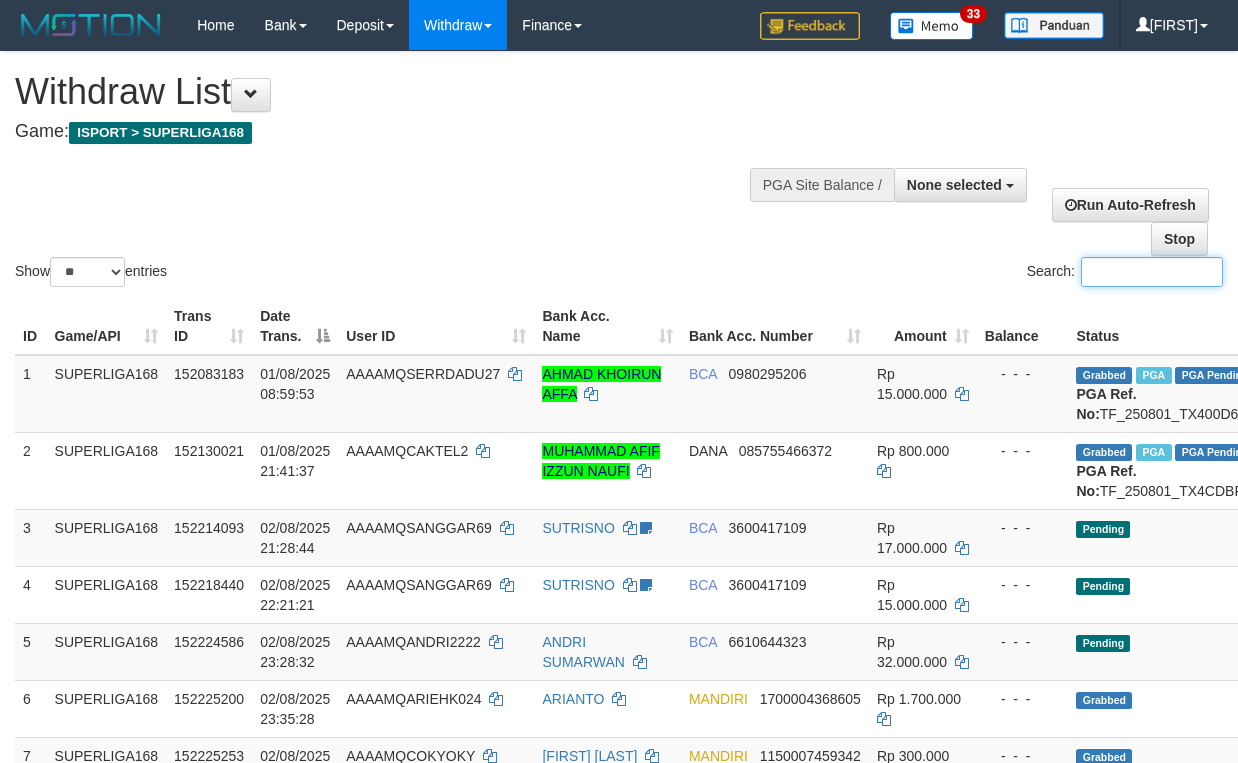 click on "Search:" at bounding box center (1152, 272) 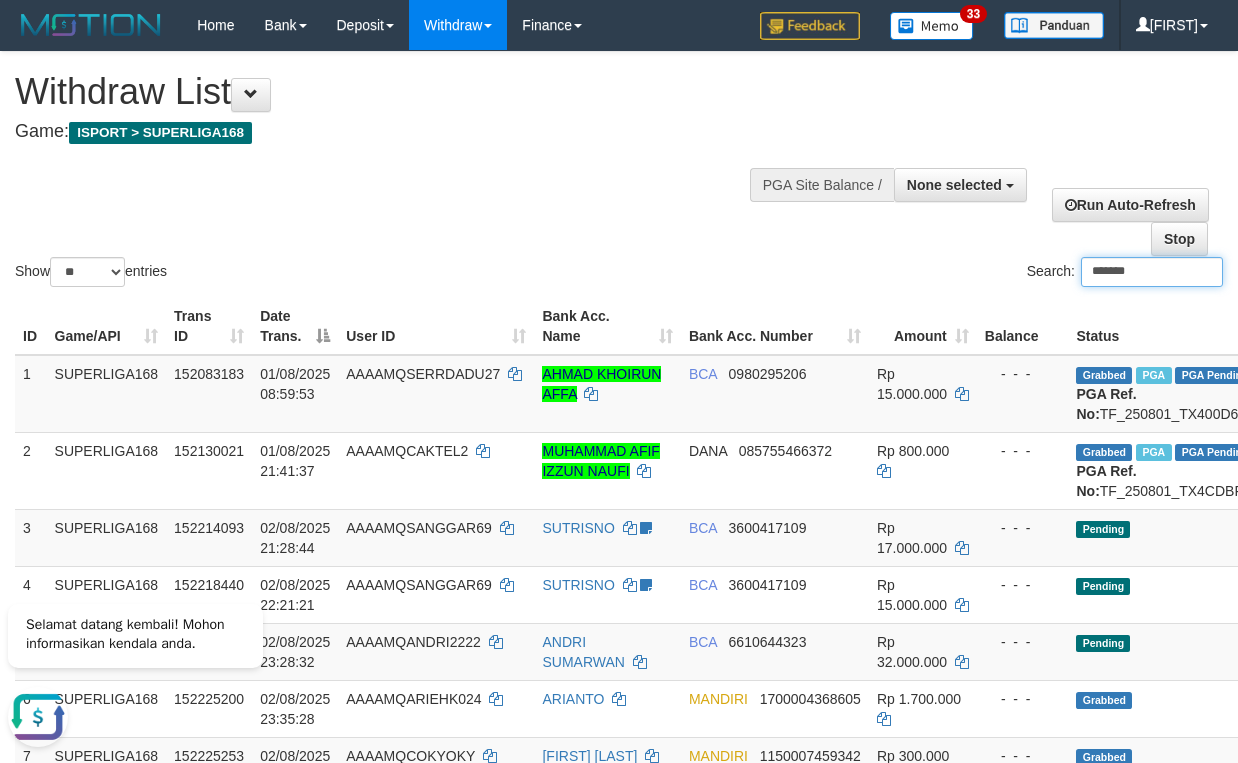 scroll, scrollTop: 0, scrollLeft: 0, axis: both 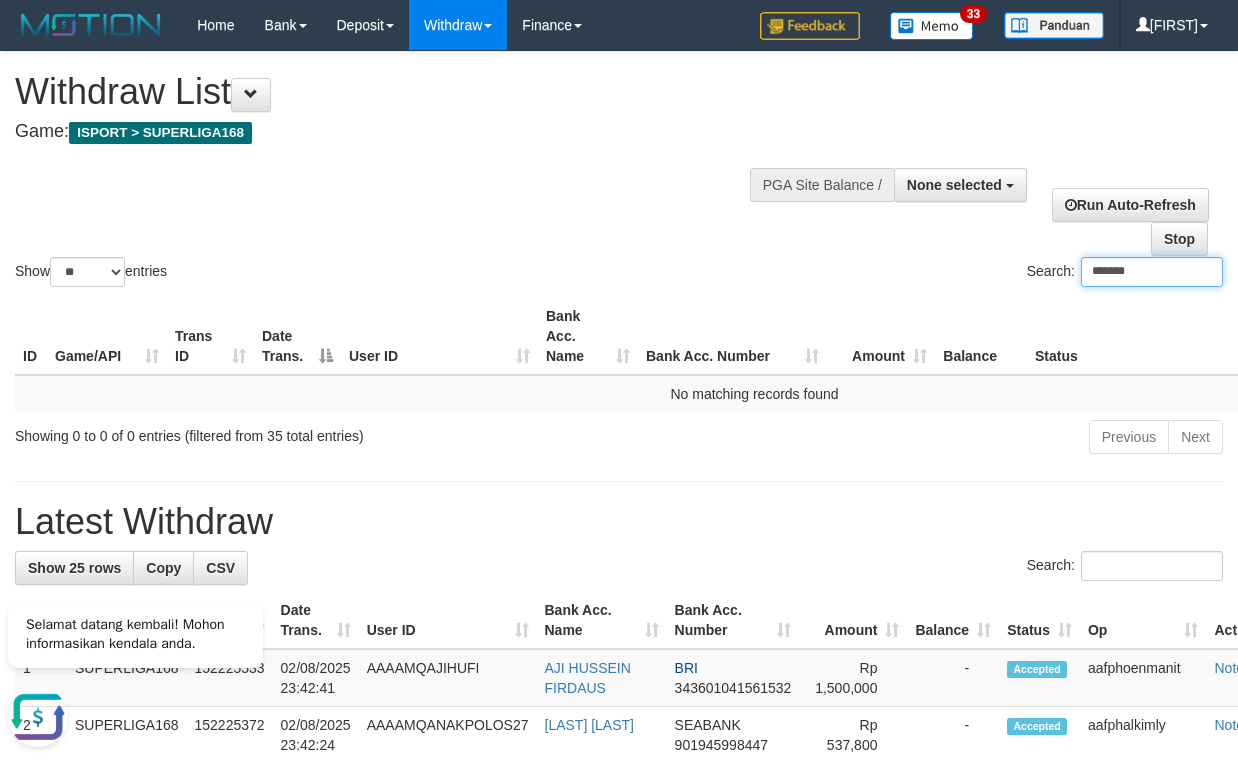 type on "*******" 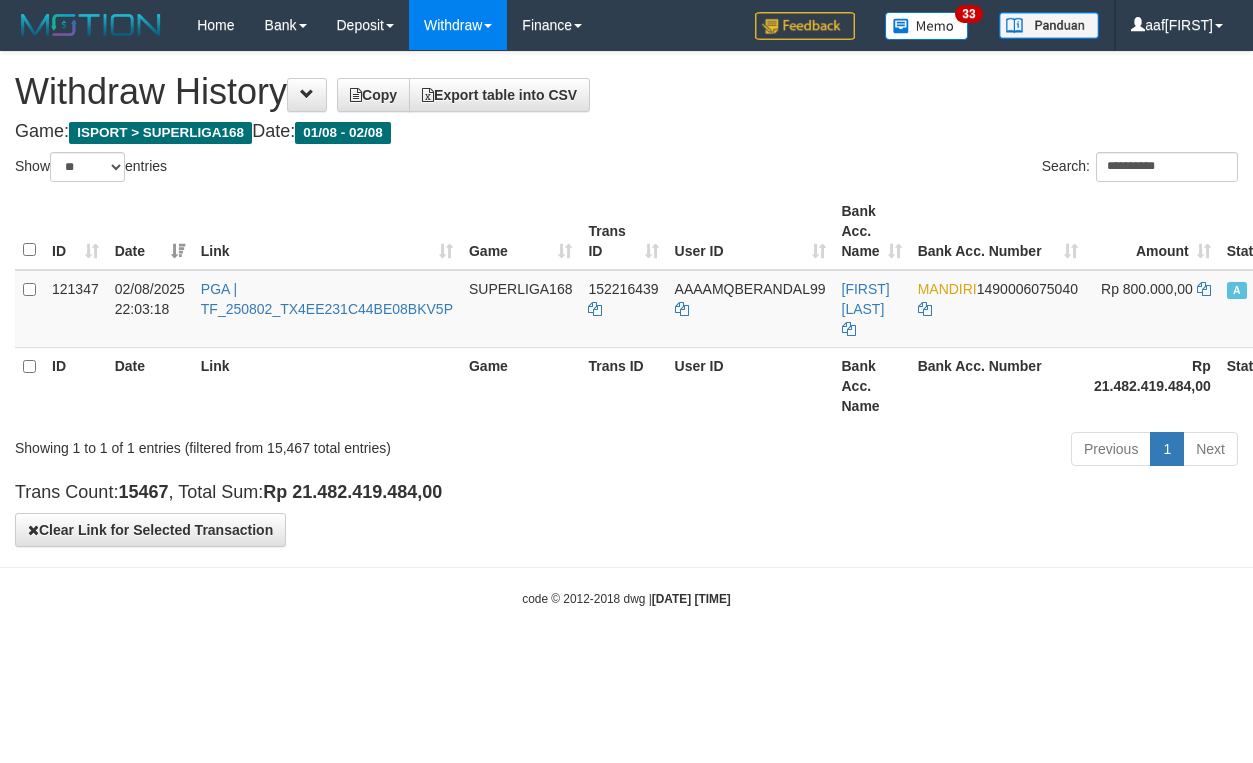 select on "**" 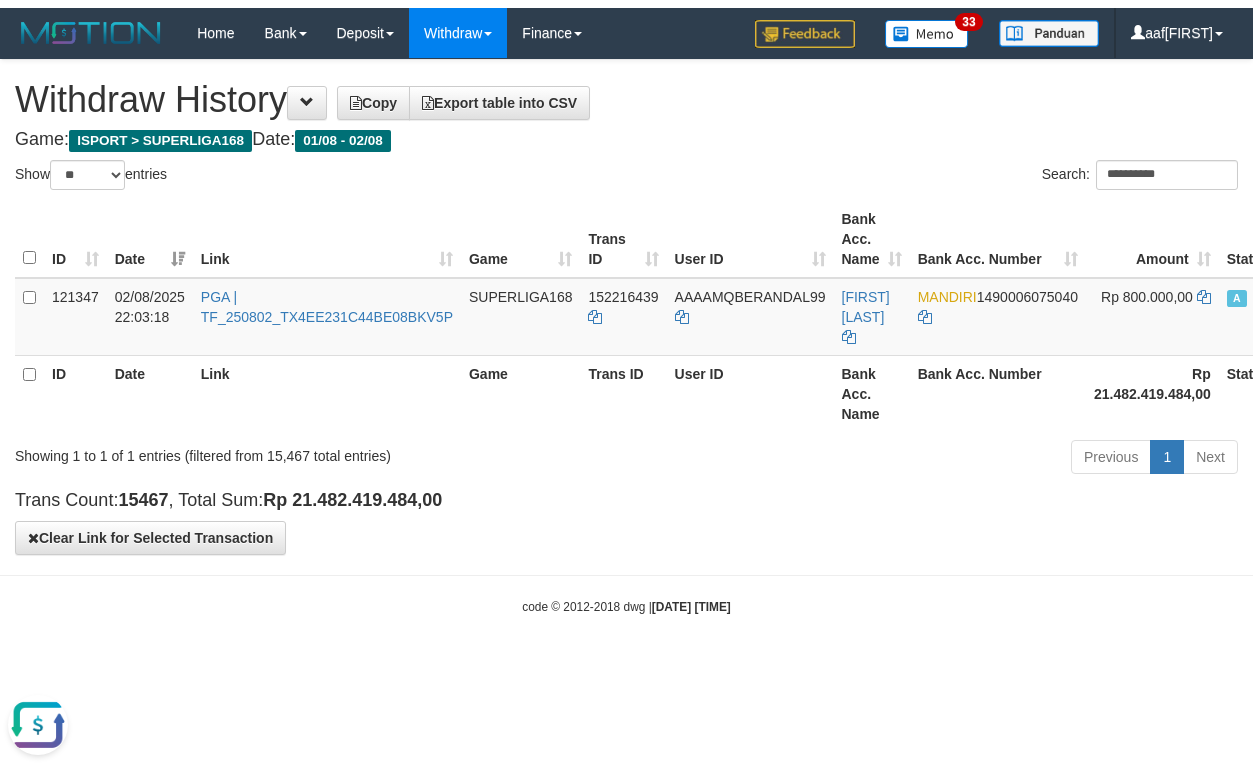 scroll, scrollTop: 0, scrollLeft: 0, axis: both 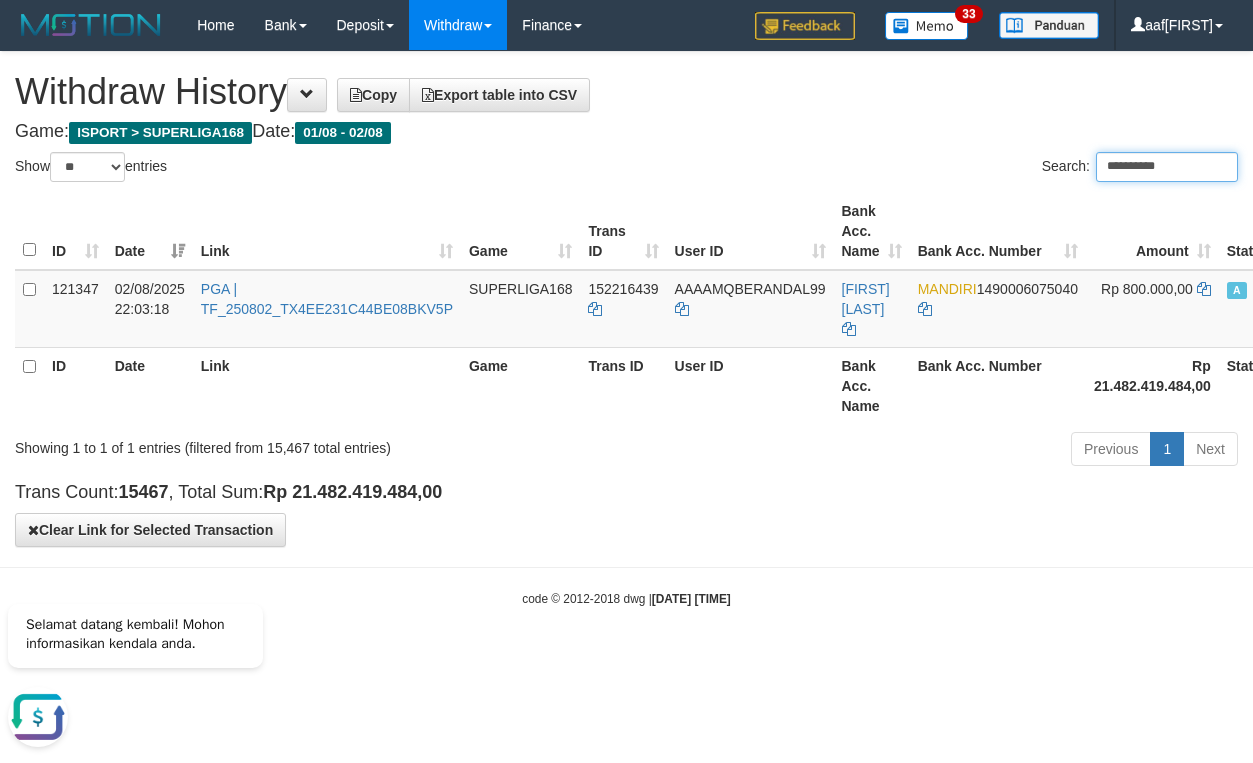click on "**********" at bounding box center (1167, 167) 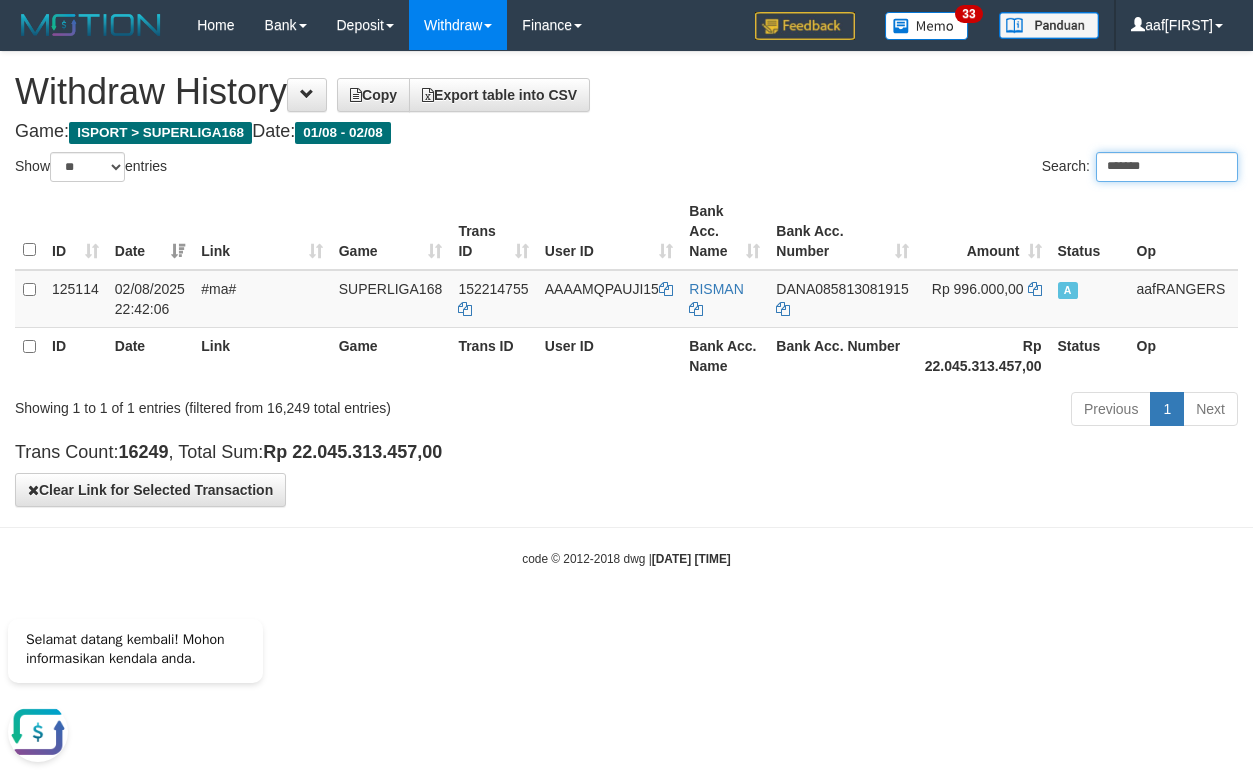 click on "*******" at bounding box center [1167, 167] 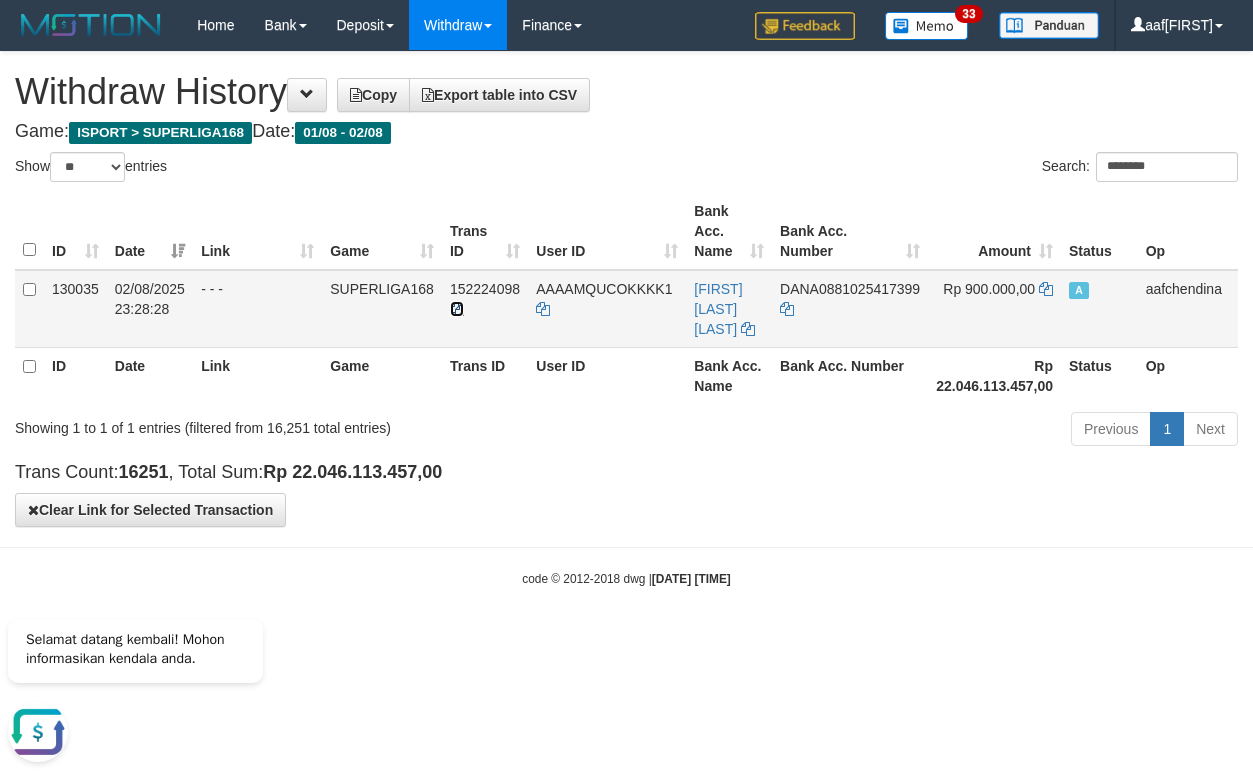 click at bounding box center (457, 309) 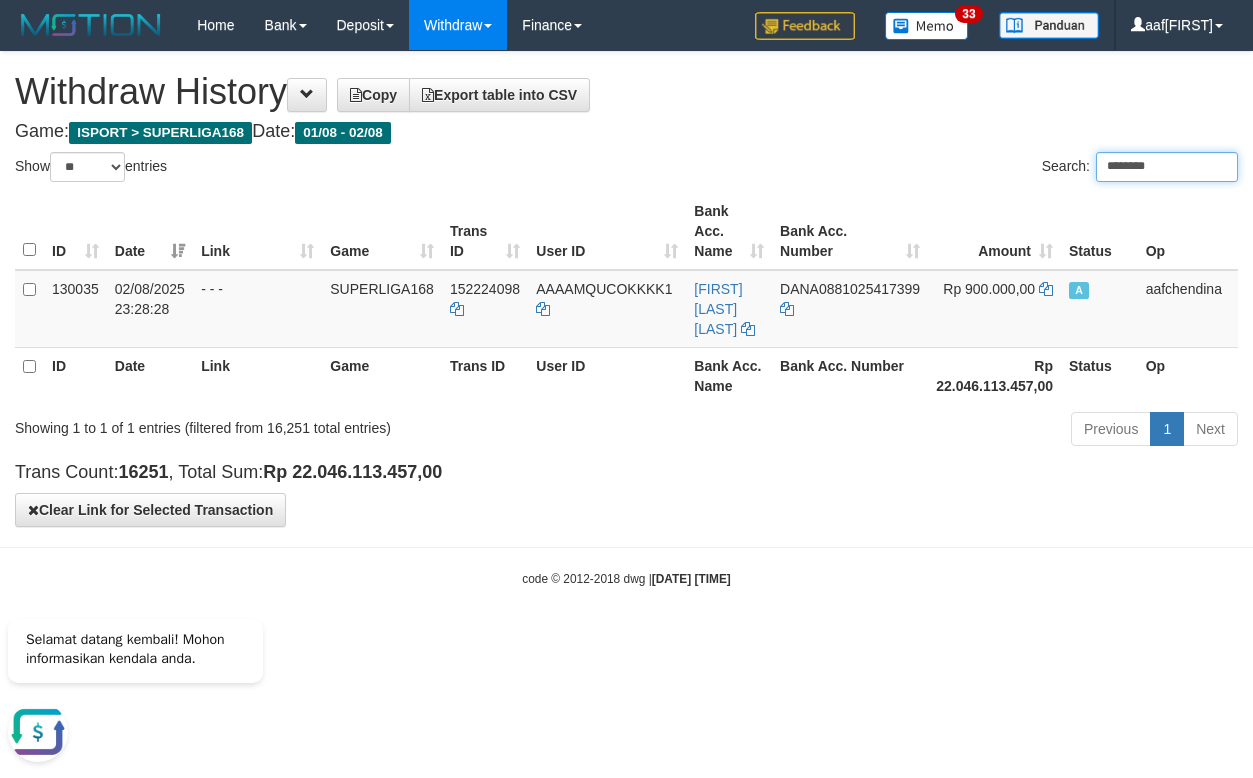 click on "********" at bounding box center [1167, 167] 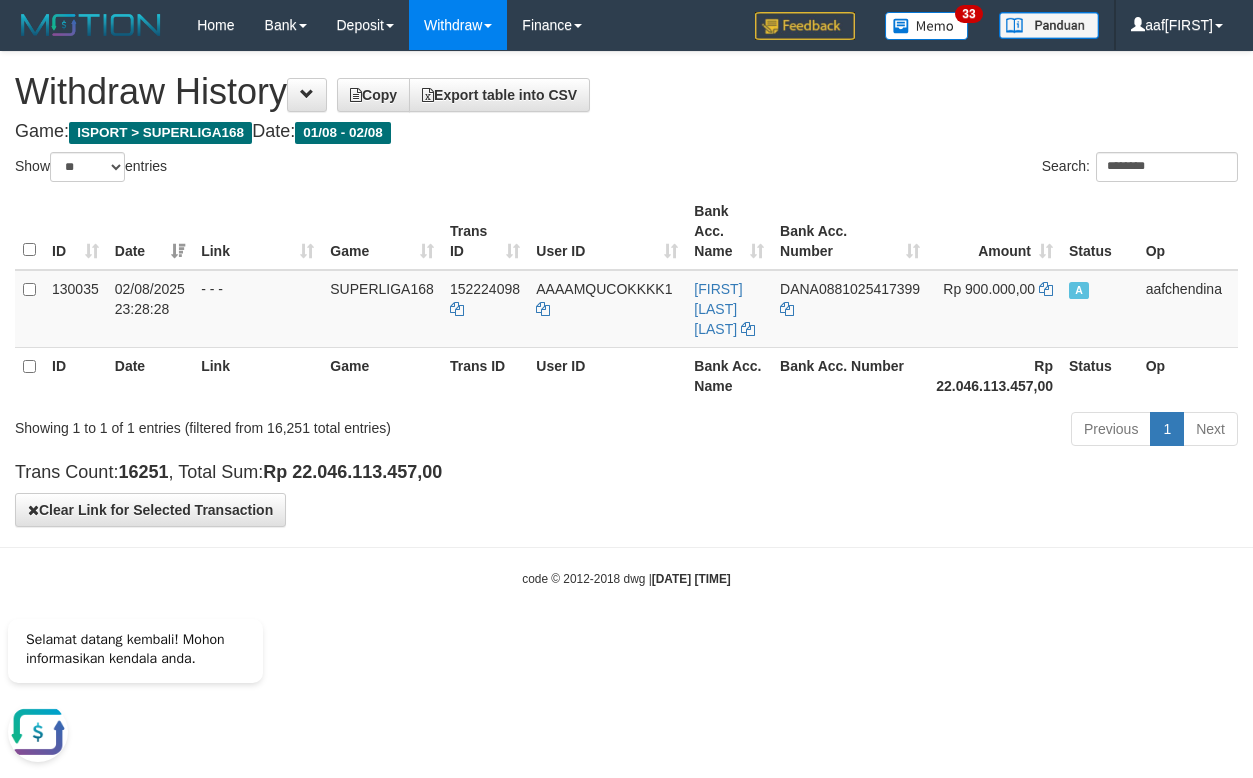 drag, startPoint x: 831, startPoint y: 129, endPoint x: 842, endPoint y: 134, distance: 12.083046 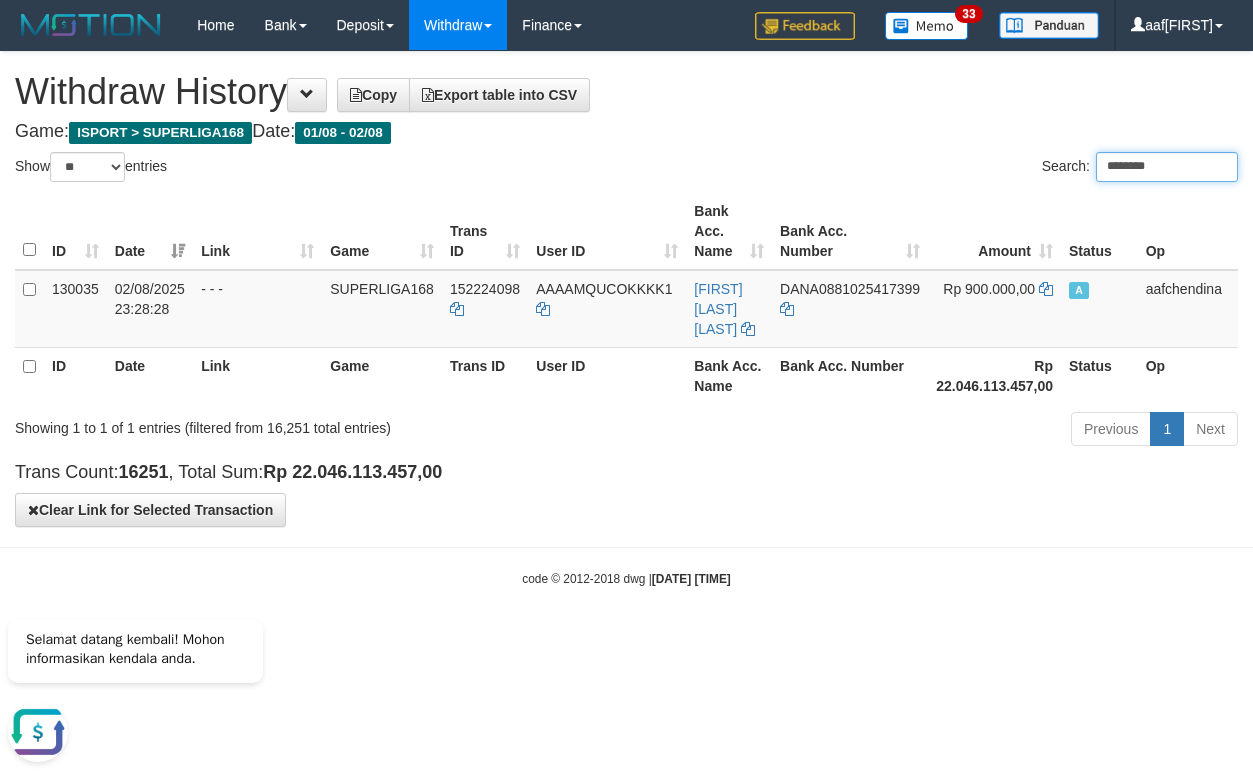 click on "********" at bounding box center (1167, 167) 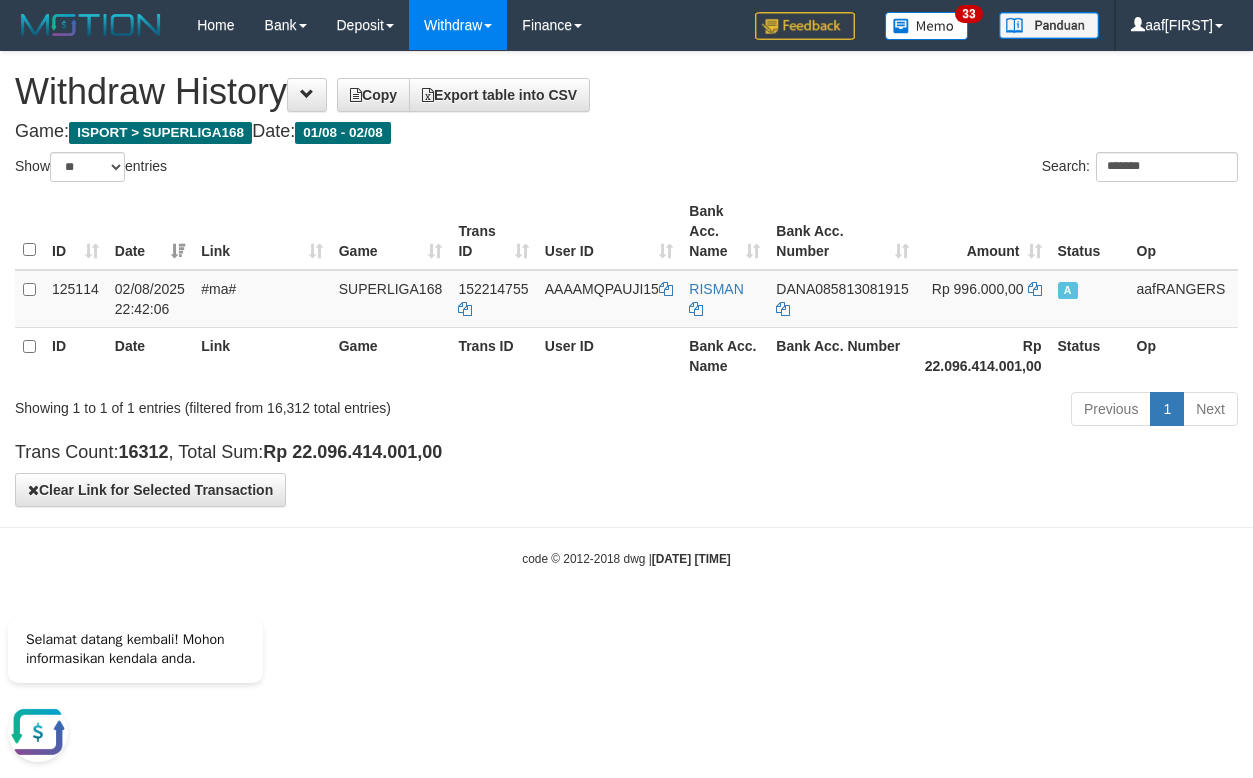 click on "Trans Count:  16312 , Total Sum:  Rp 22.096.414.001,00" at bounding box center (626, 453) 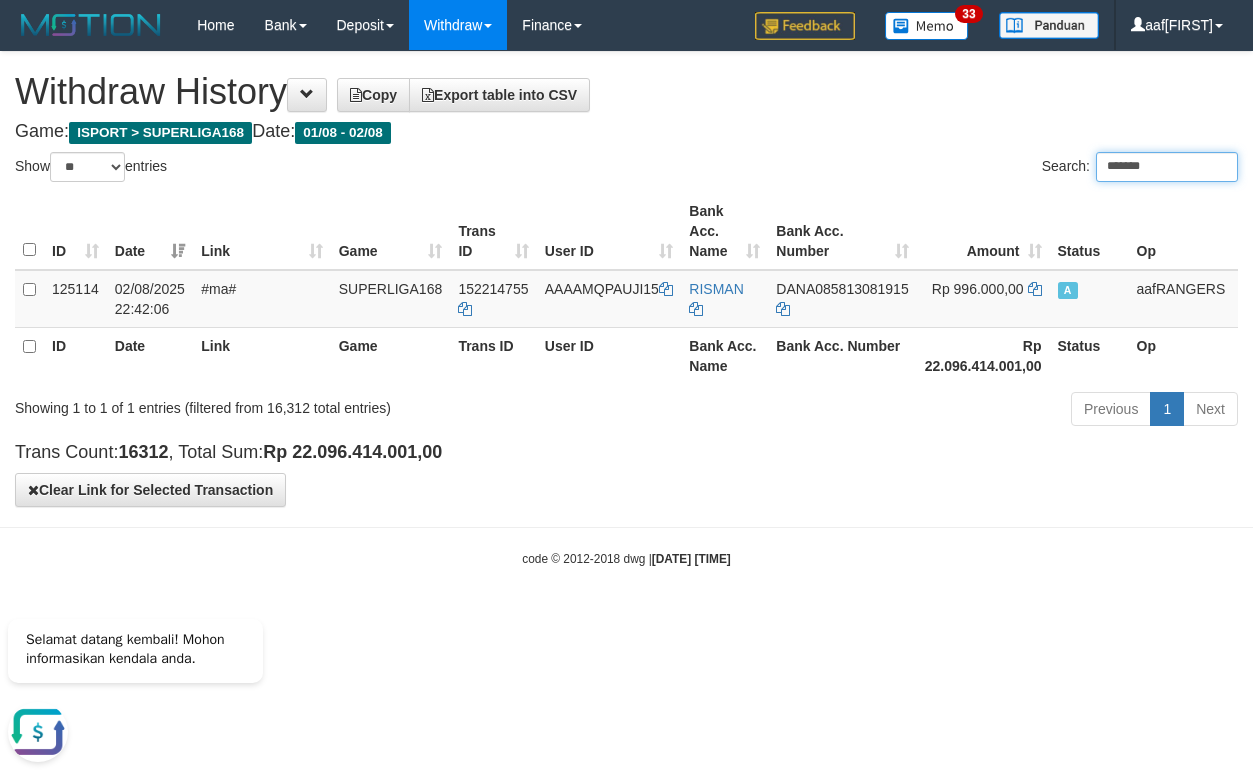 click on "*******" at bounding box center (1167, 167) 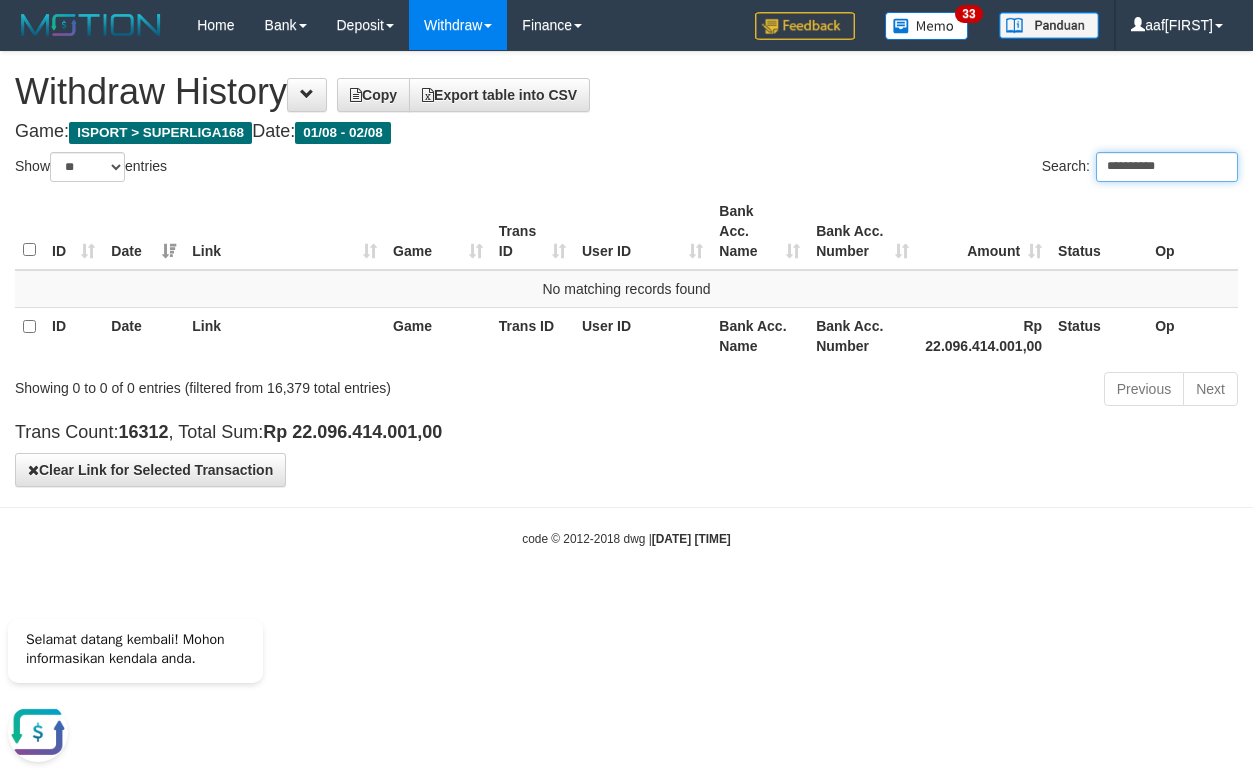 type on "**********" 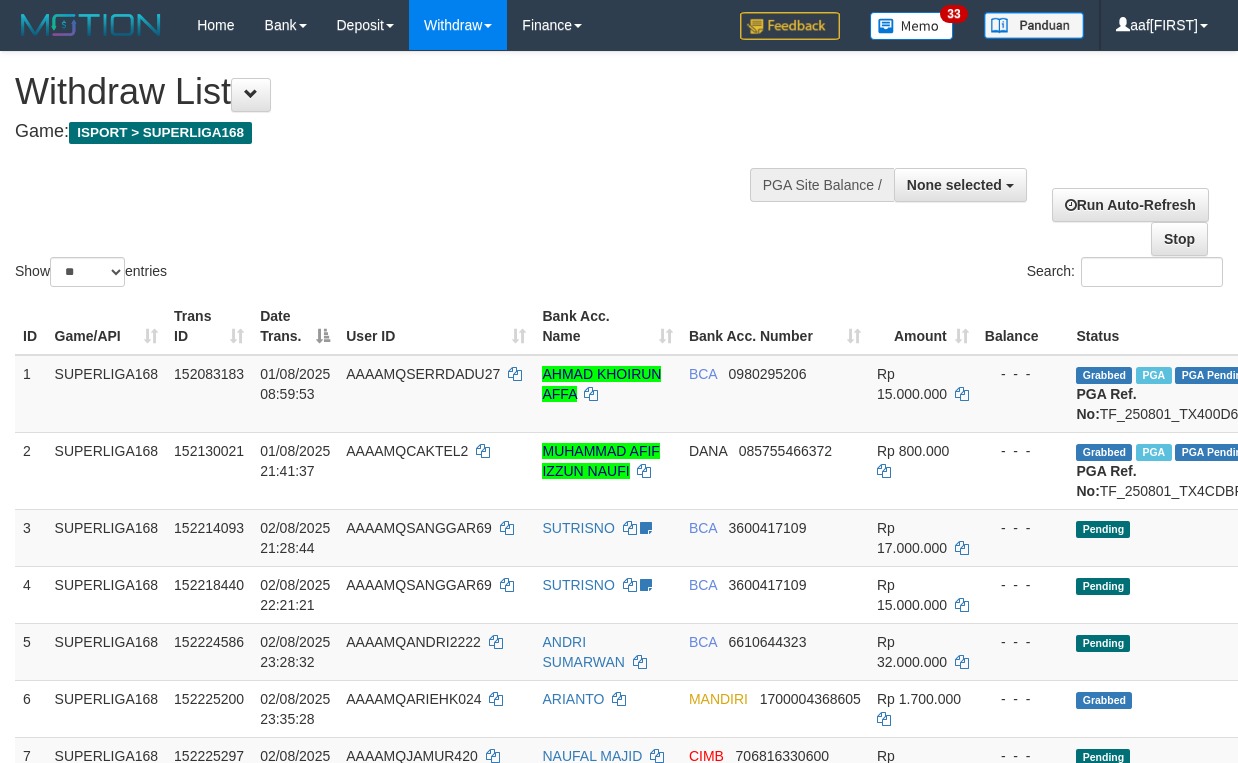 select 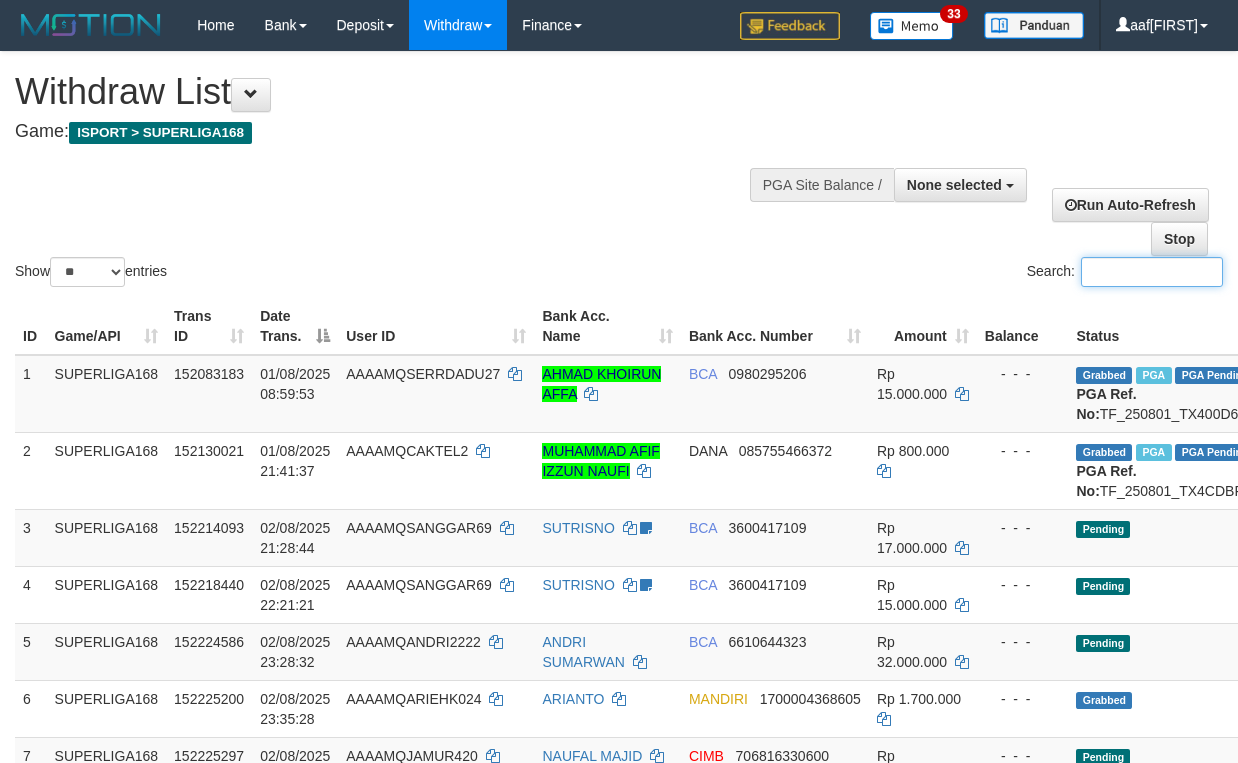 click on "Search:" at bounding box center (1152, 272) 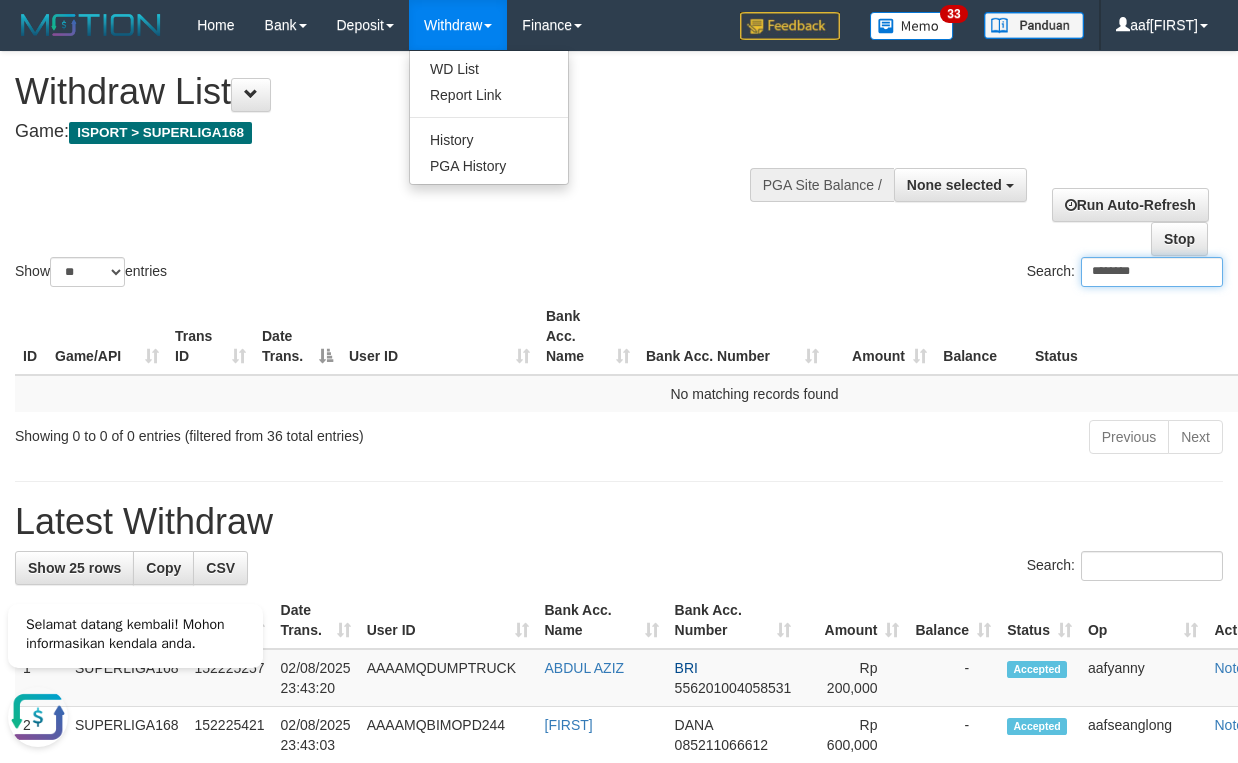 scroll, scrollTop: 0, scrollLeft: 0, axis: both 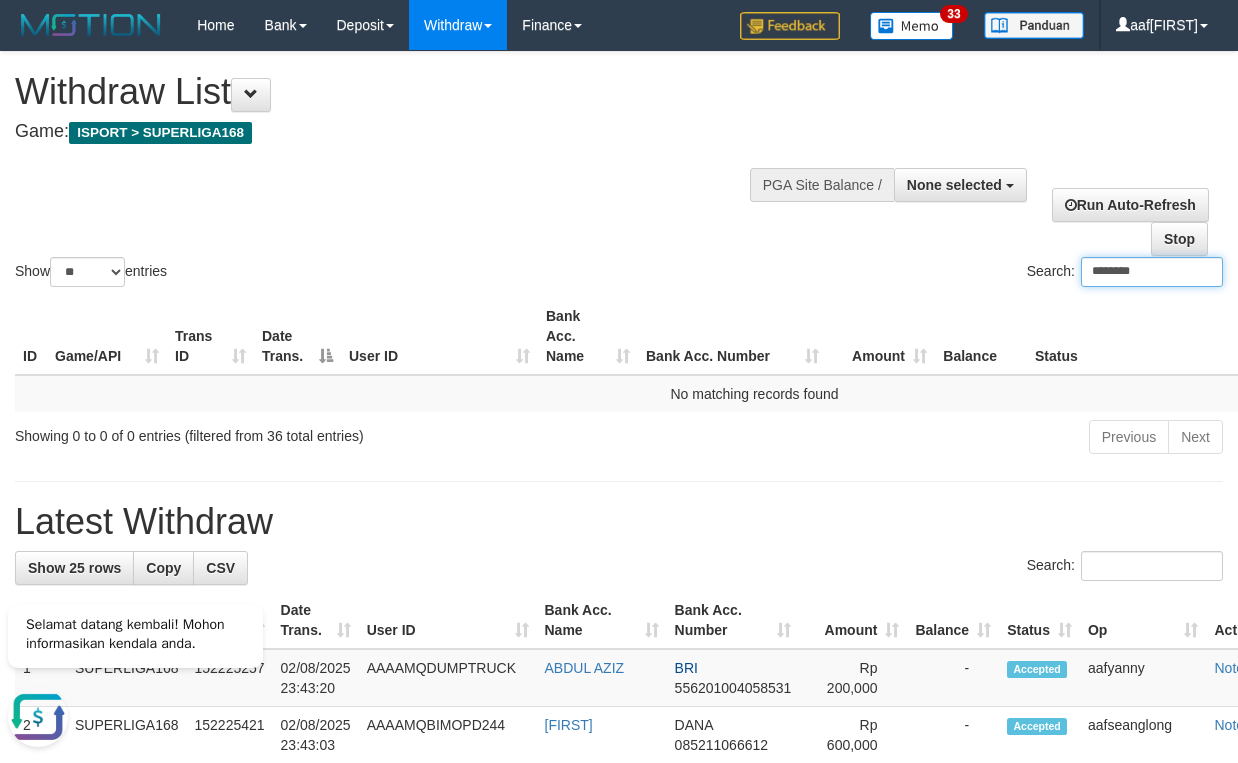 type on "********" 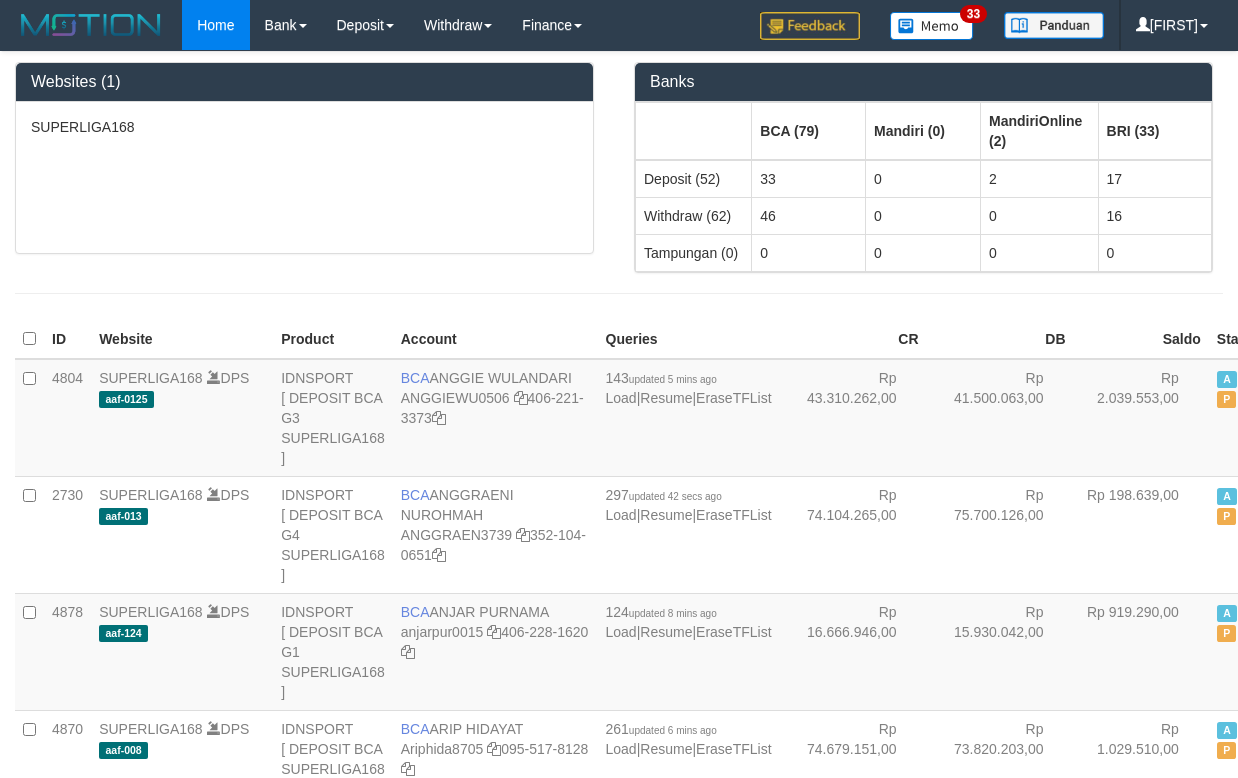 scroll, scrollTop: 0, scrollLeft: 0, axis: both 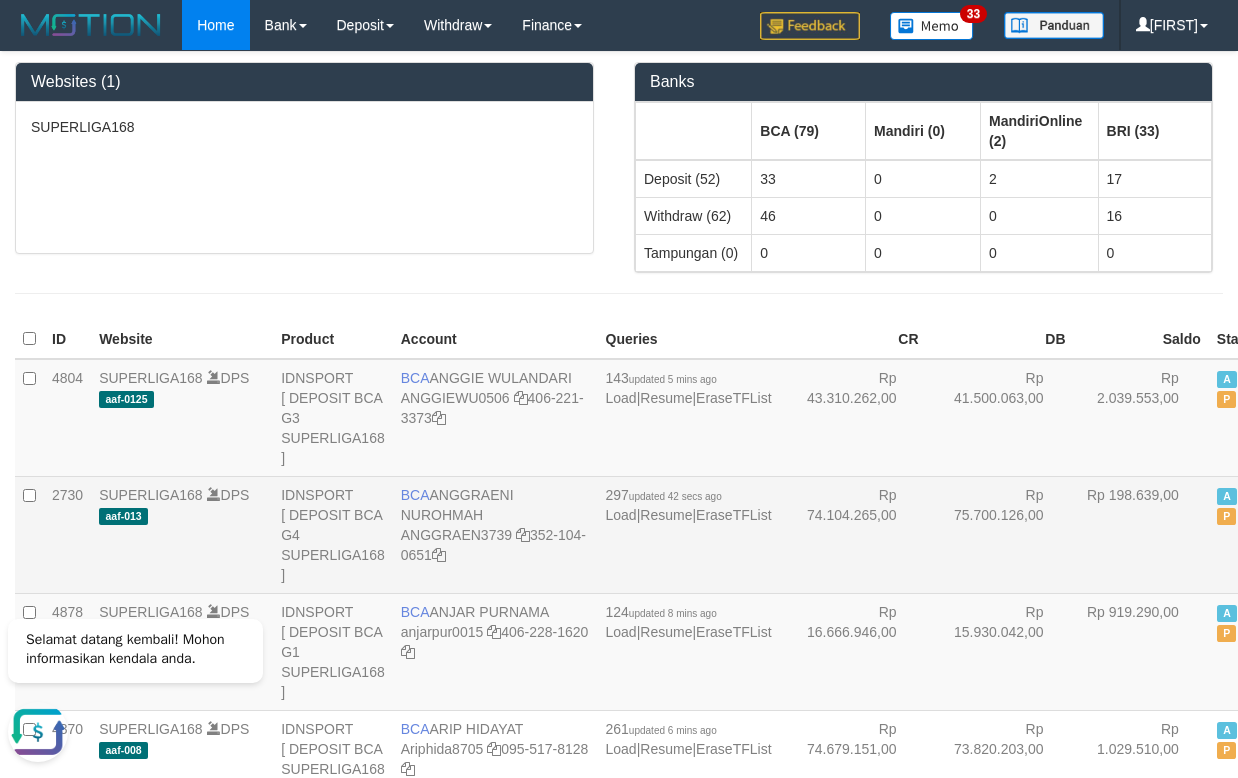click on "Rp 198.639,00" at bounding box center (1141, 534) 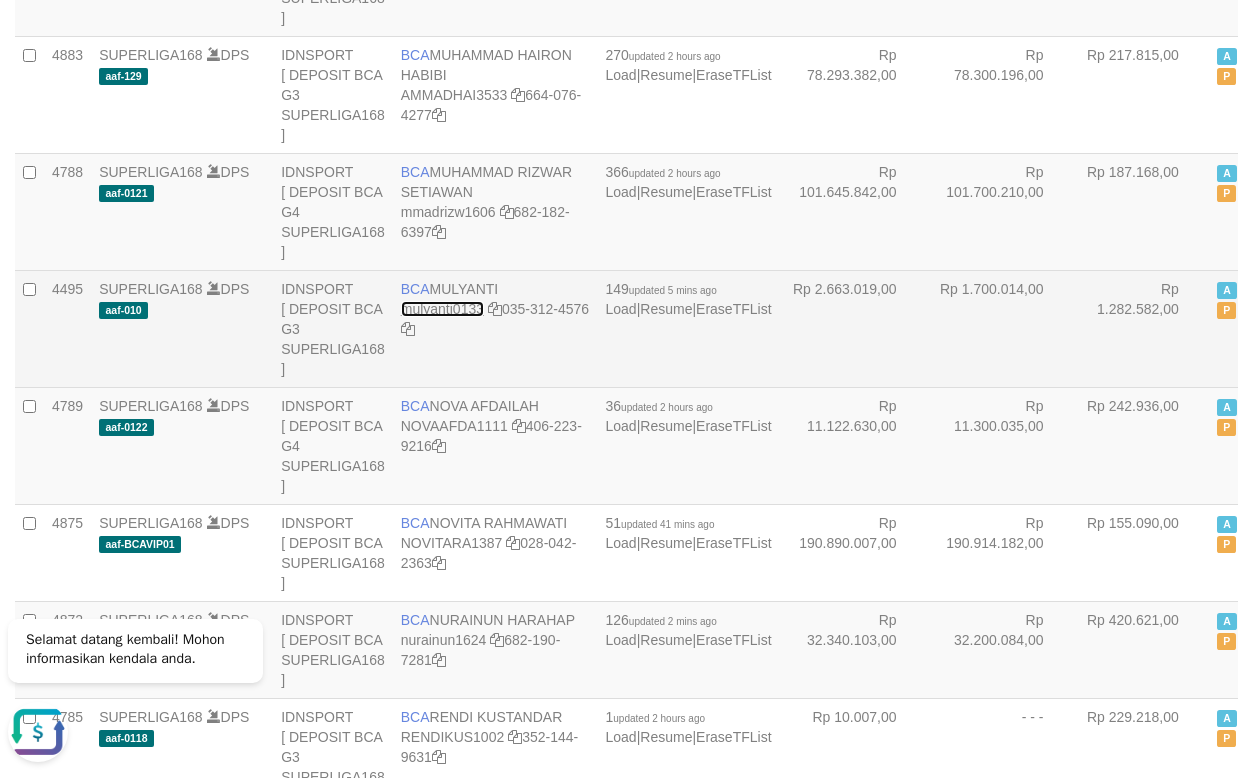 click on "mulyanti0133" at bounding box center [442, 309] 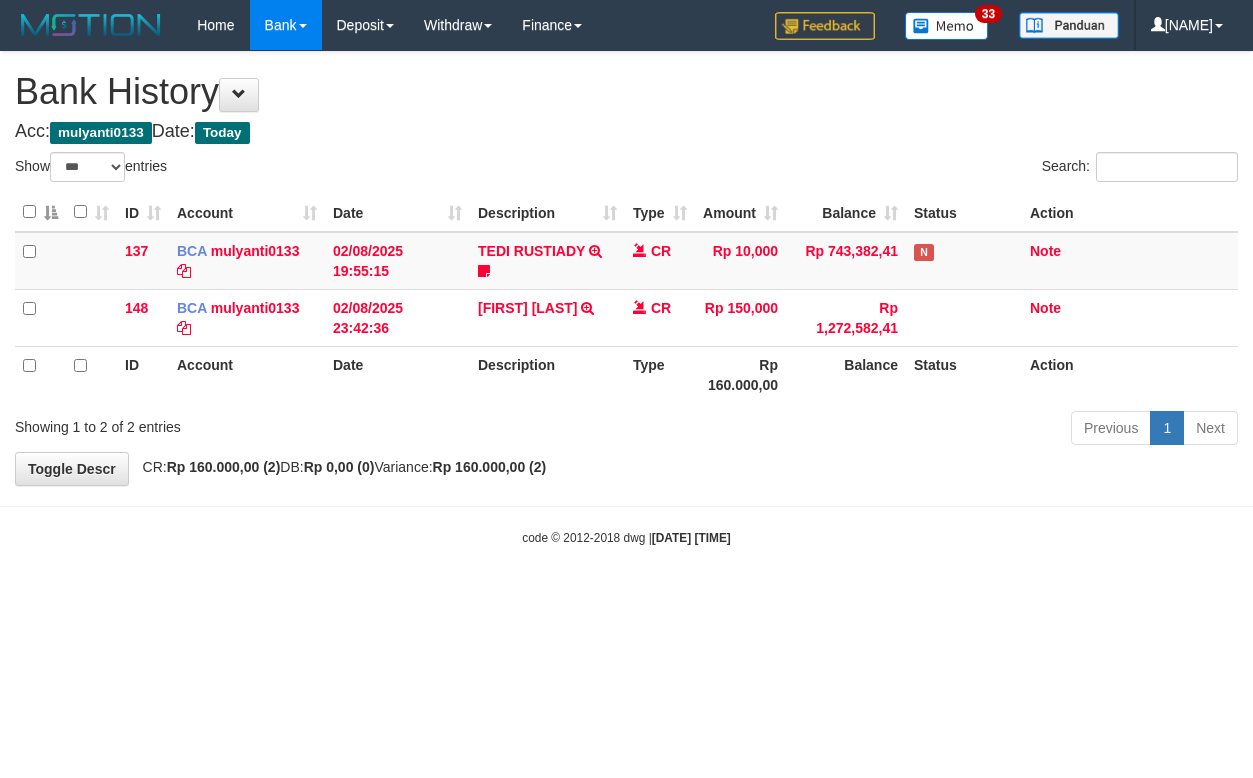select on "***" 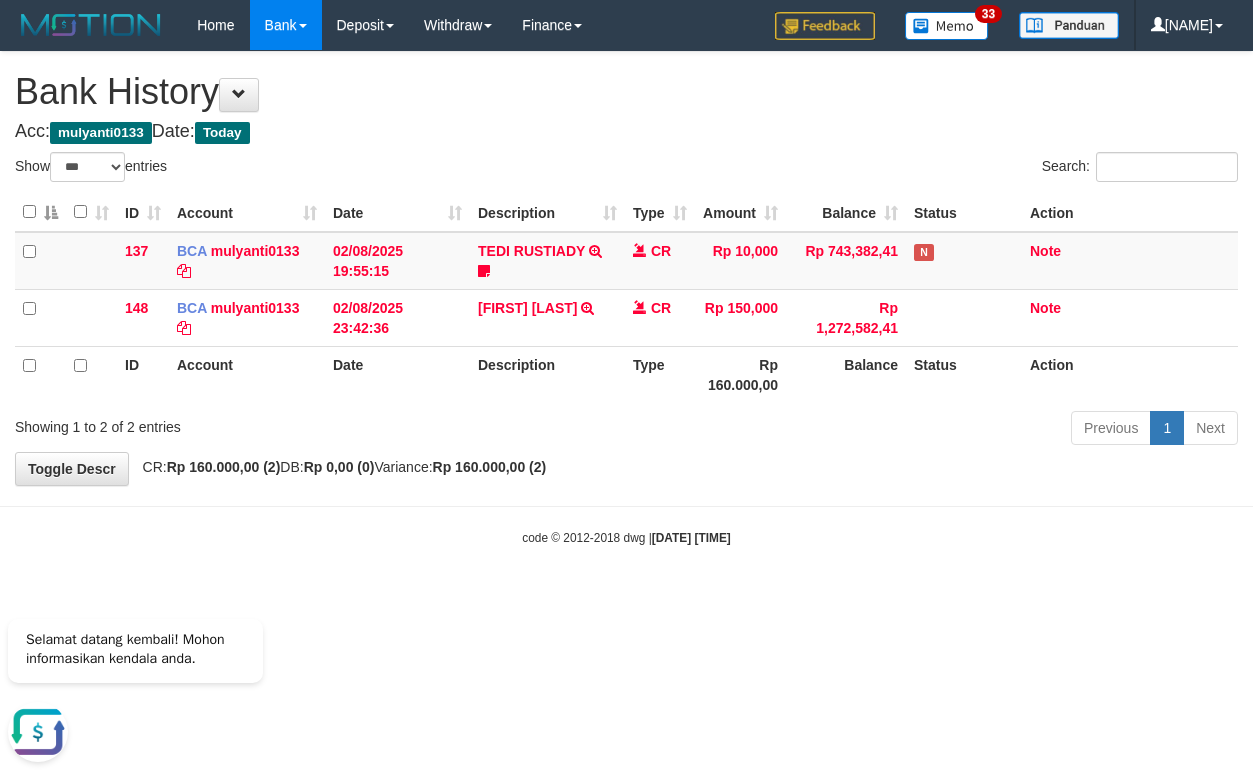 scroll, scrollTop: 0, scrollLeft: 0, axis: both 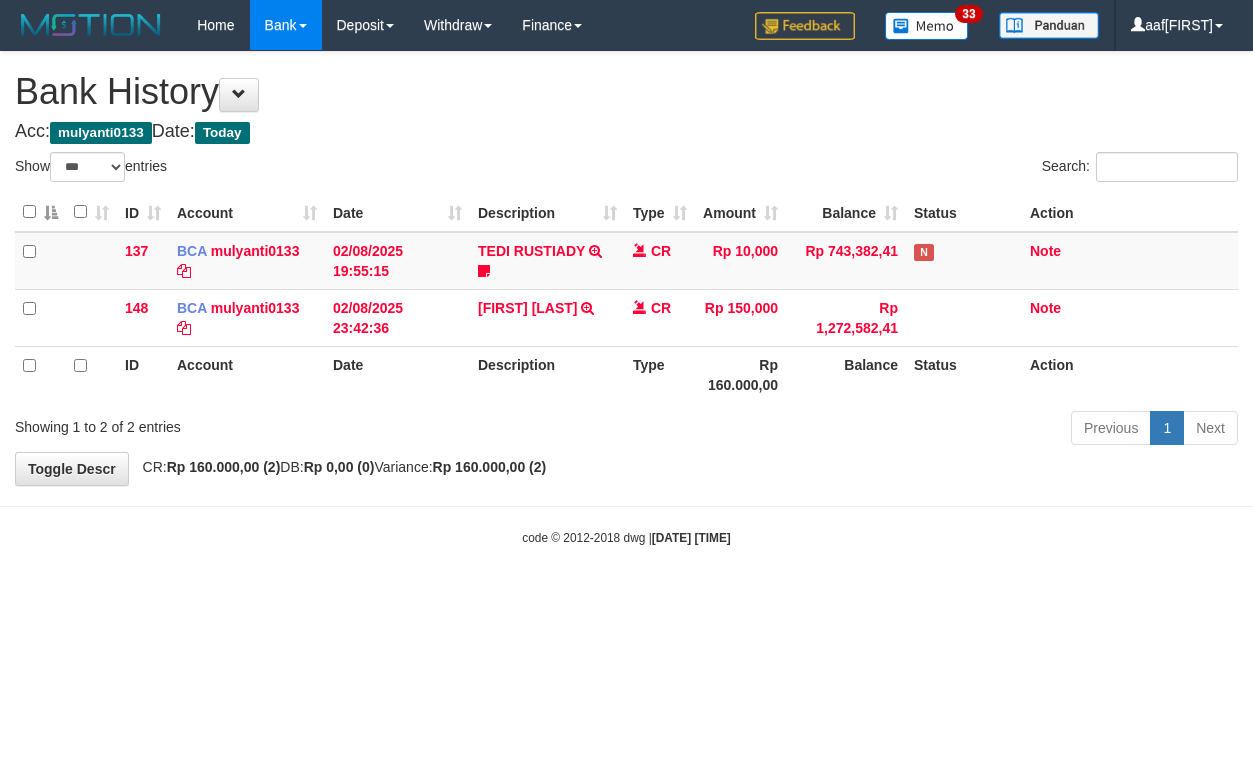 select on "***" 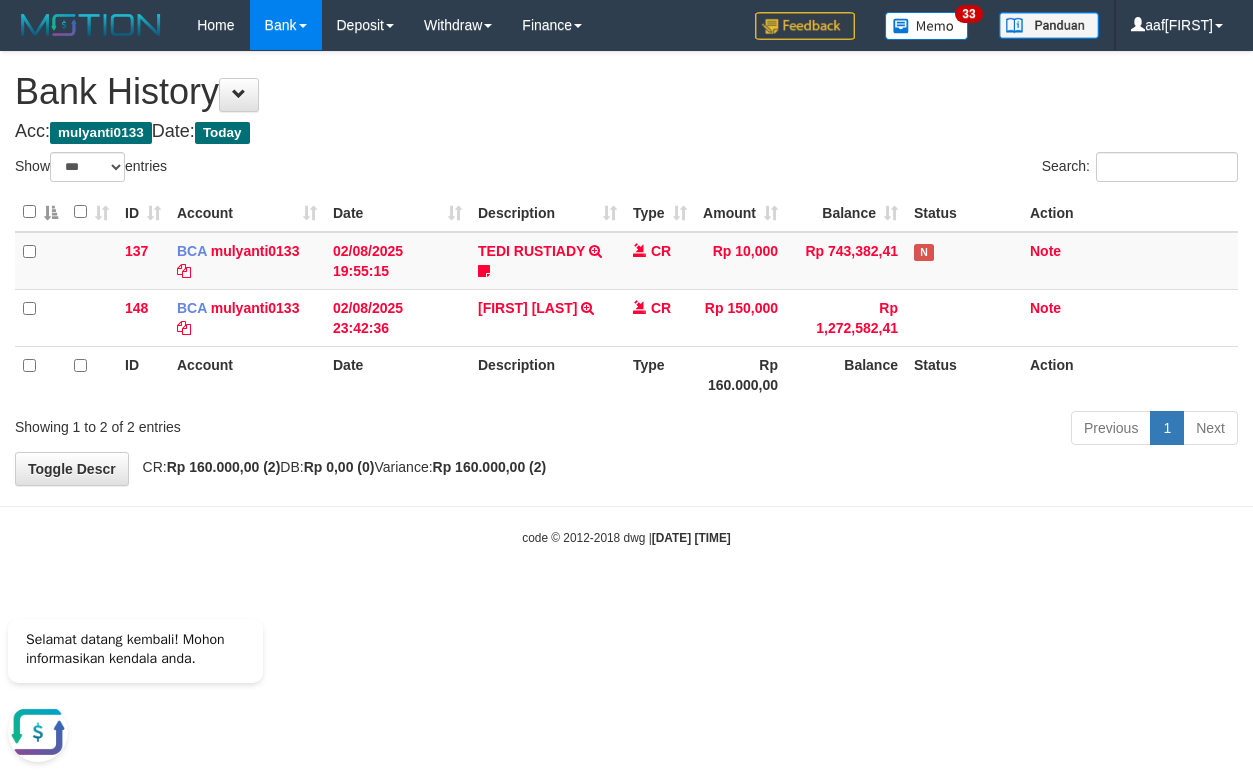 scroll, scrollTop: 0, scrollLeft: 0, axis: both 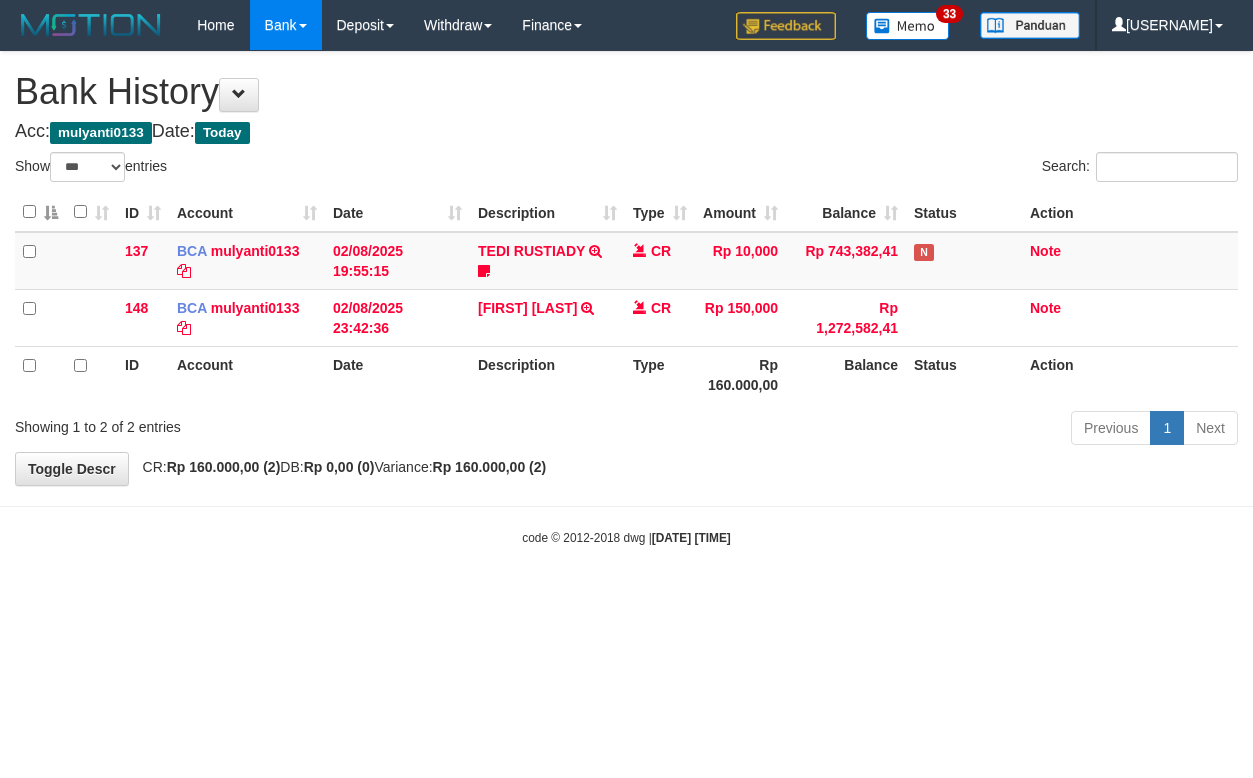 select on "***" 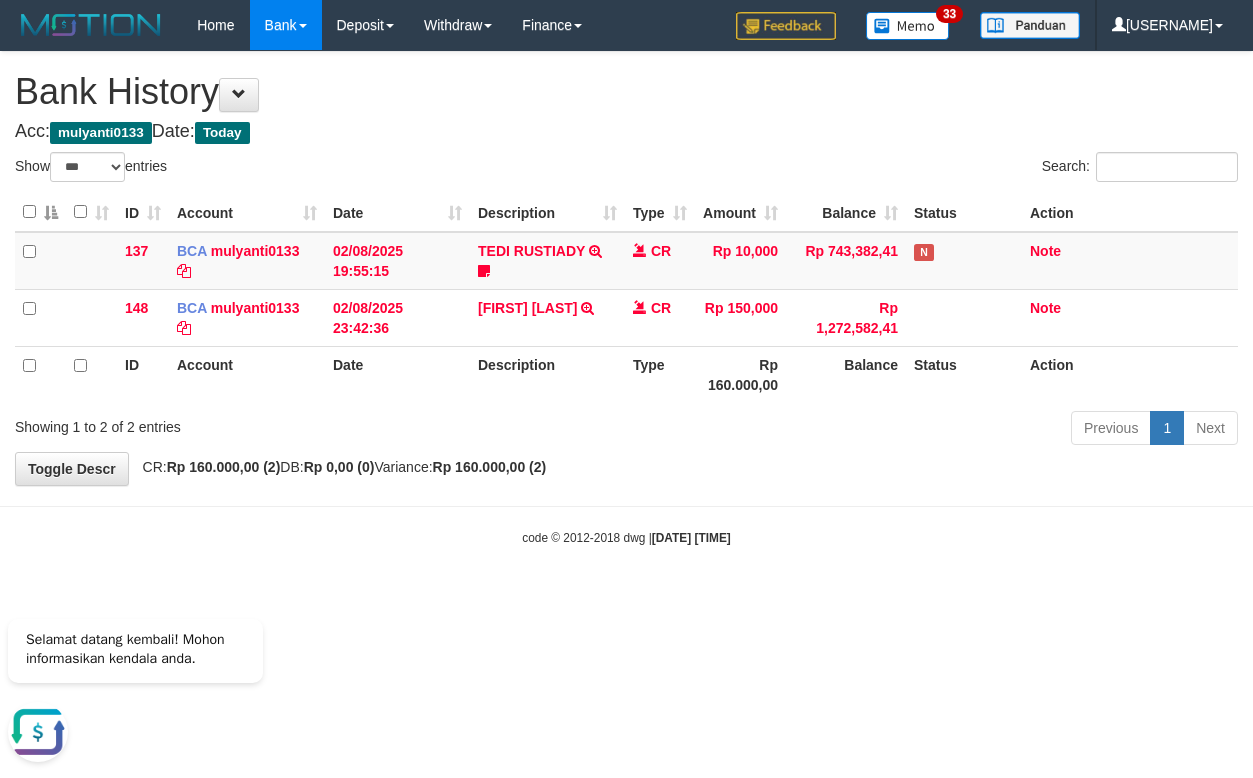 scroll, scrollTop: 0, scrollLeft: 0, axis: both 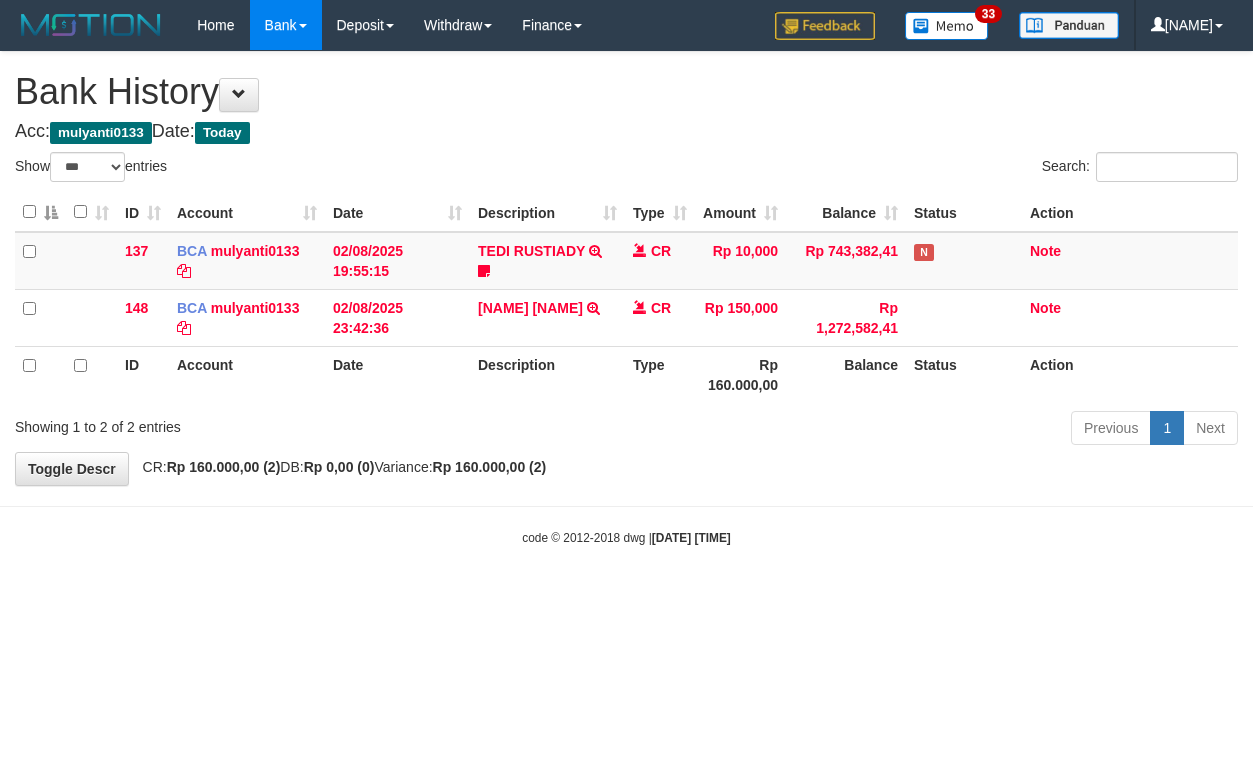 select on "***" 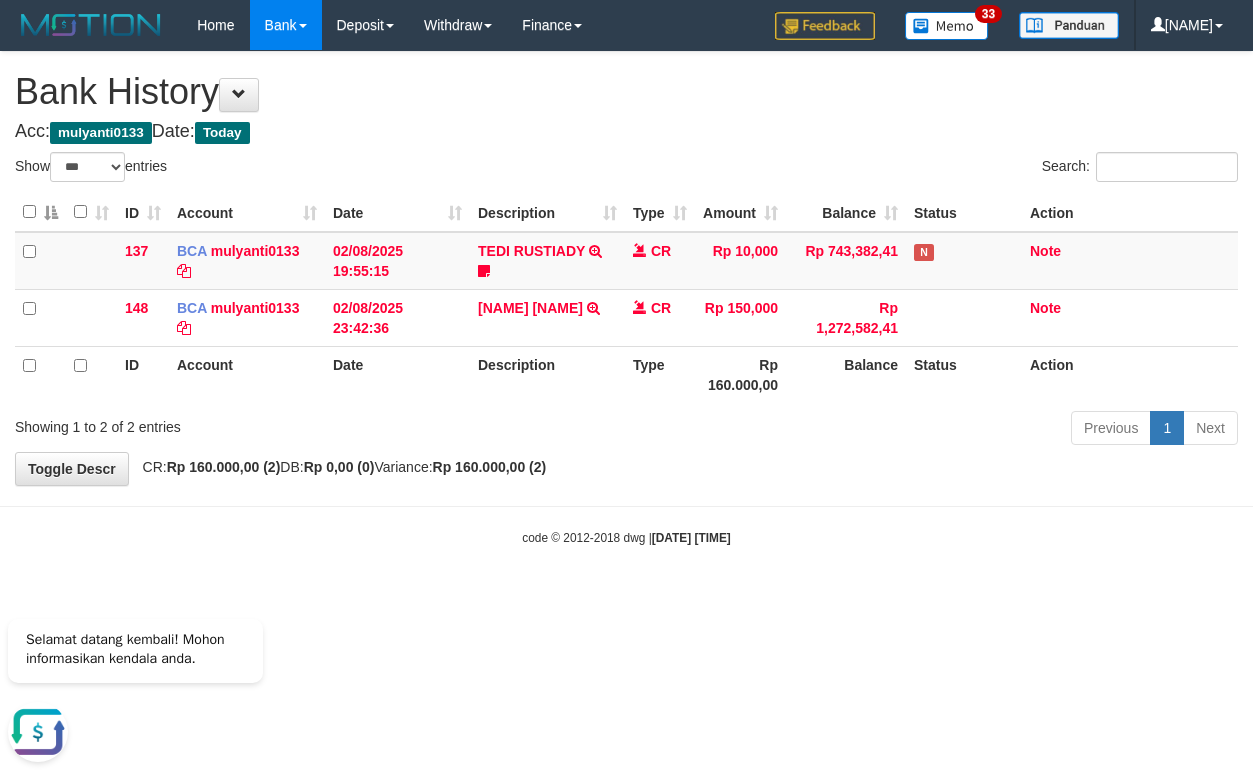 scroll, scrollTop: 0, scrollLeft: 0, axis: both 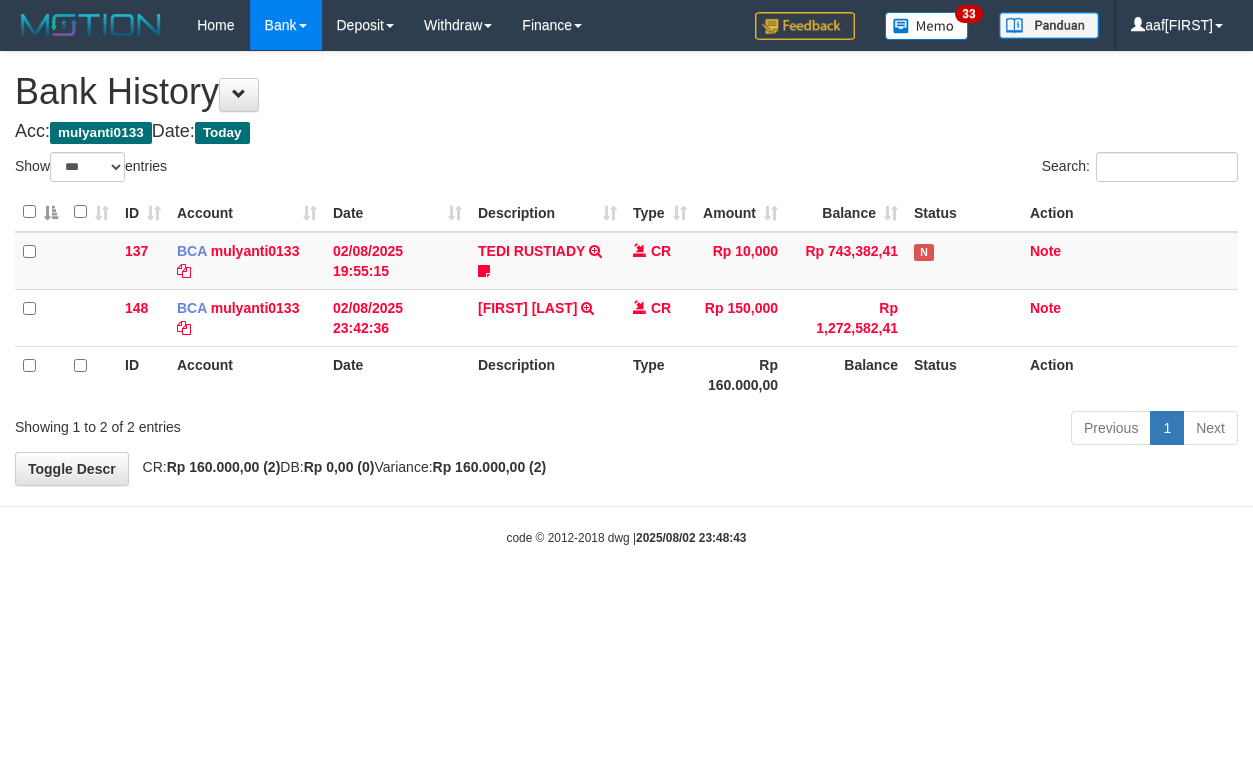select on "***" 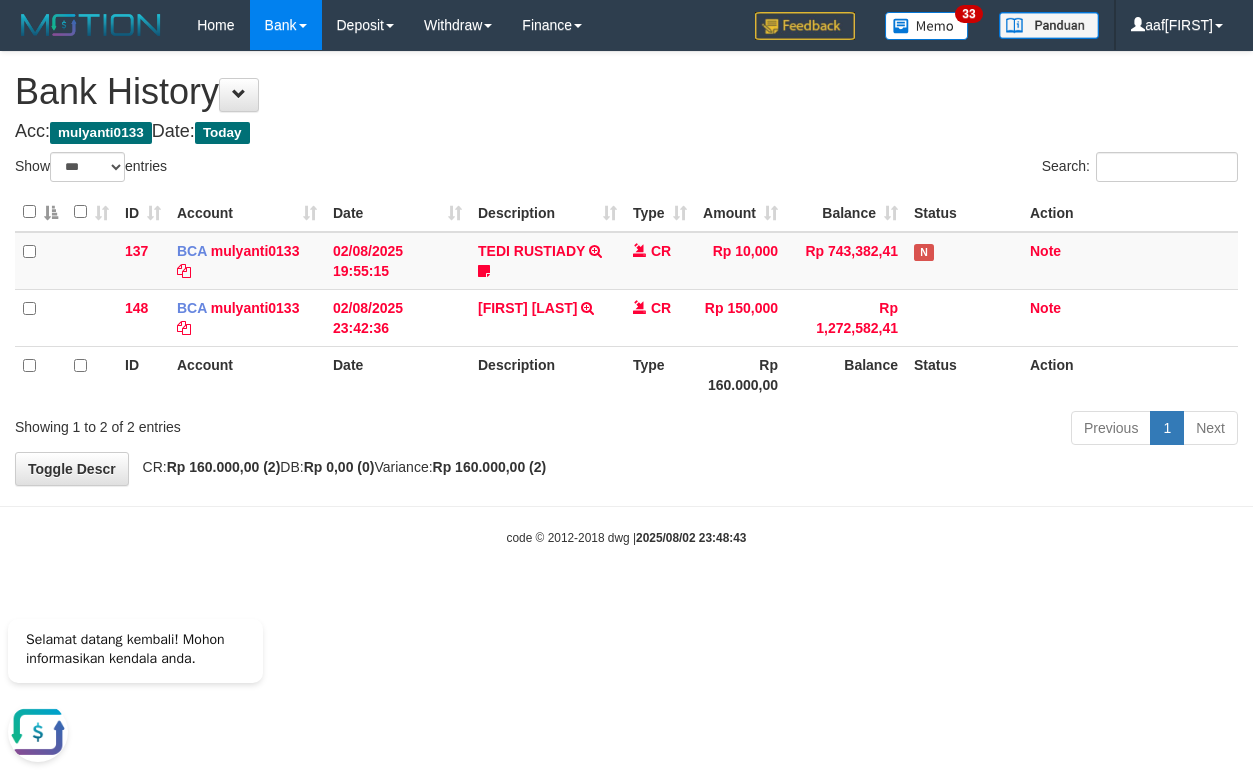 scroll, scrollTop: 0, scrollLeft: 0, axis: both 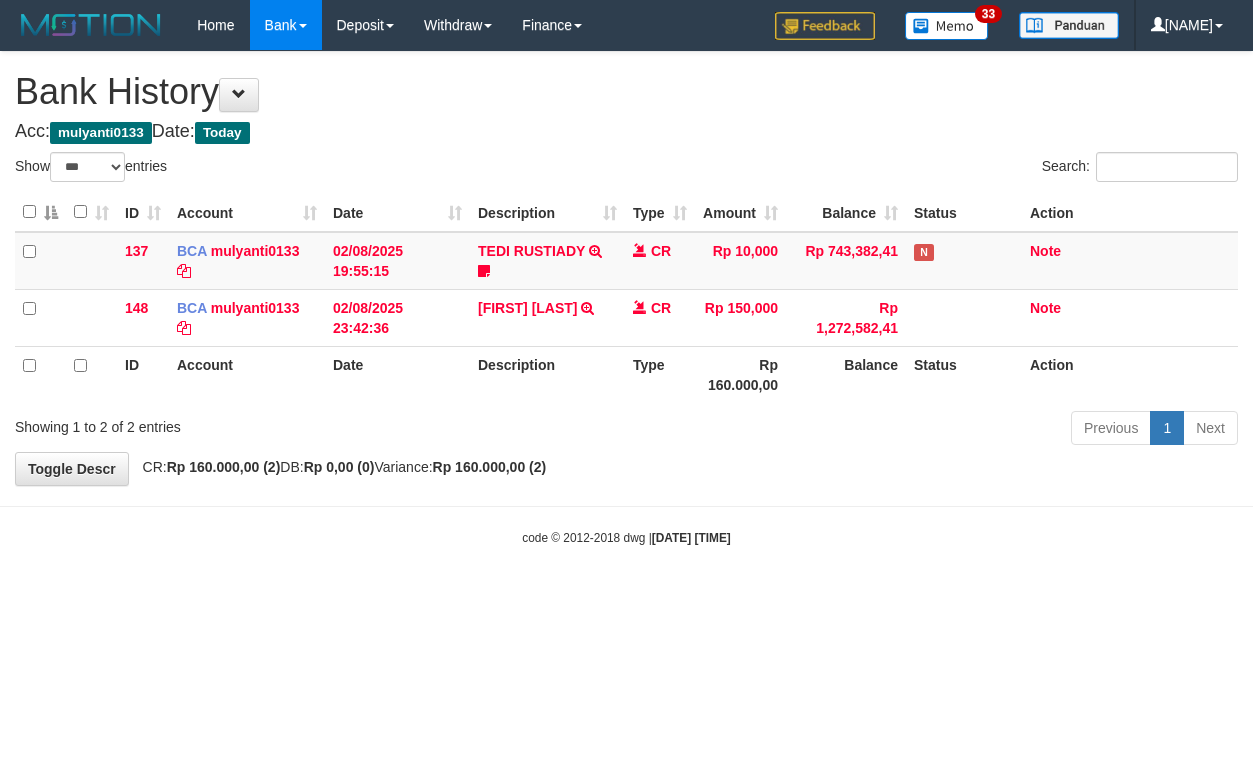 select on "***" 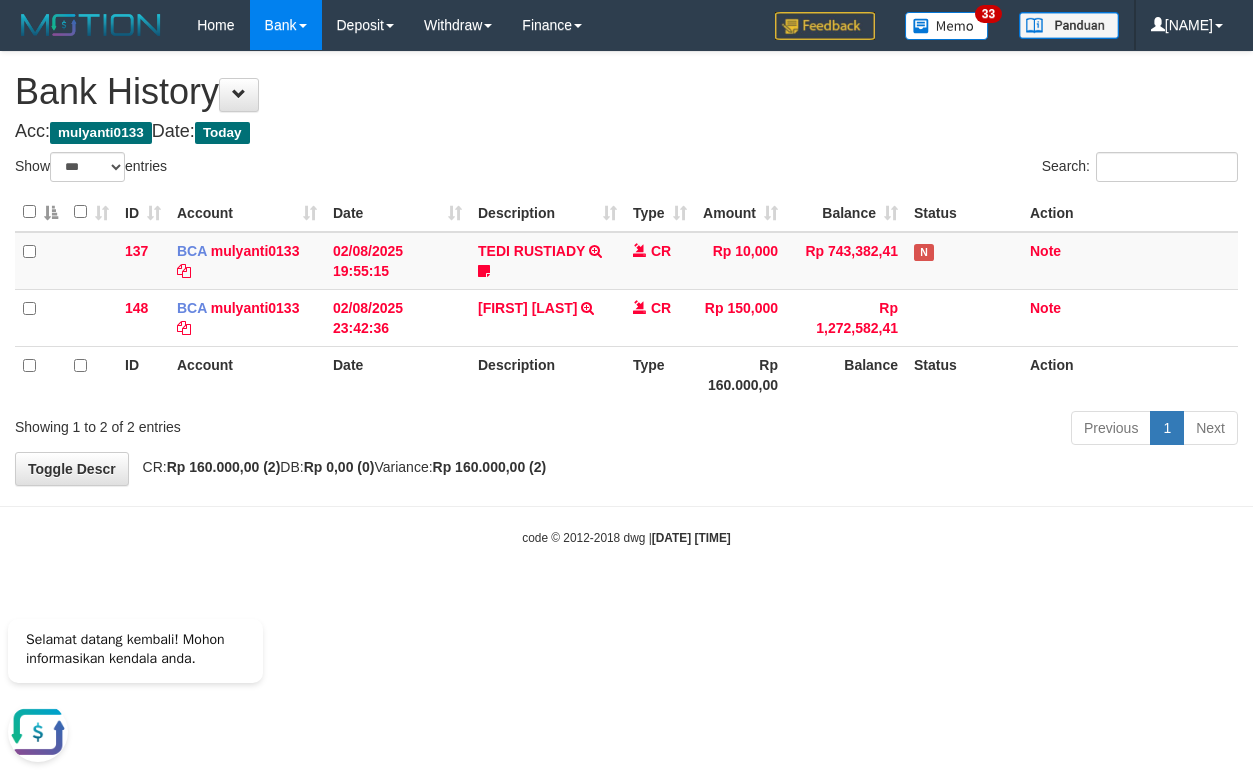 scroll, scrollTop: 0, scrollLeft: 0, axis: both 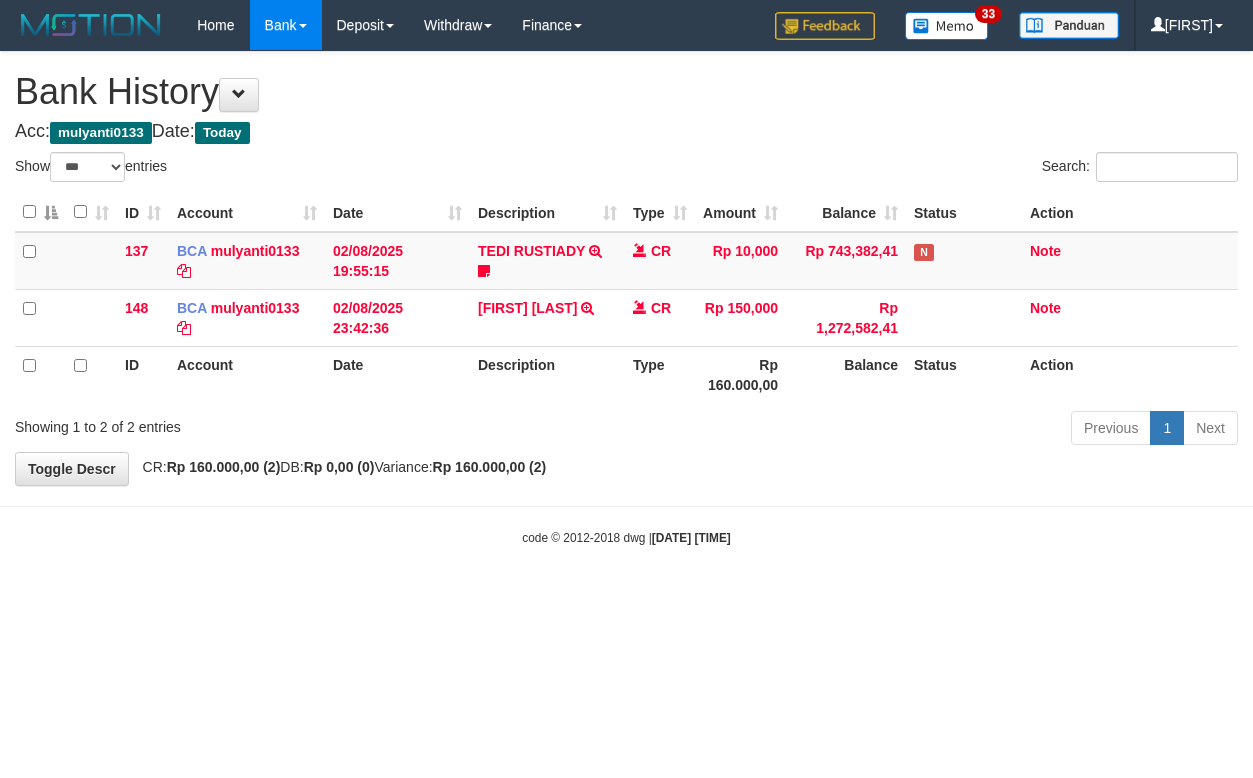 select on "***" 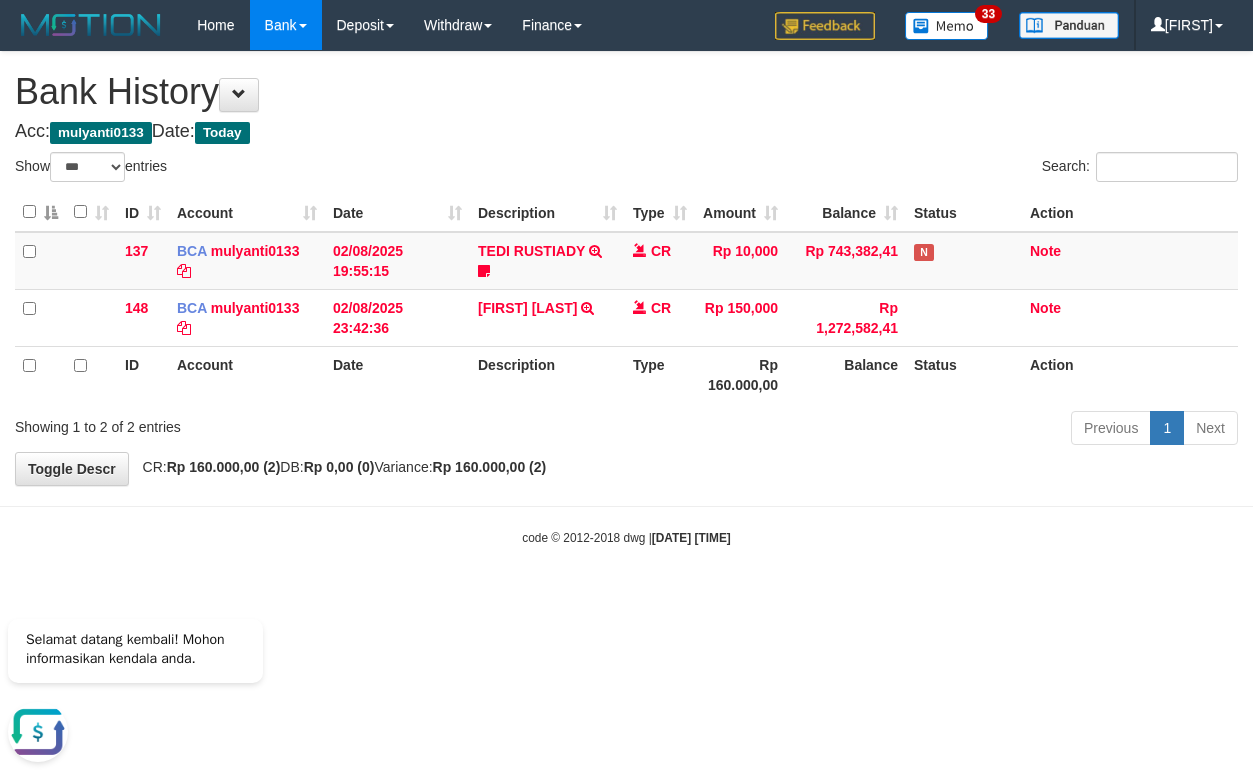 scroll, scrollTop: 0, scrollLeft: 0, axis: both 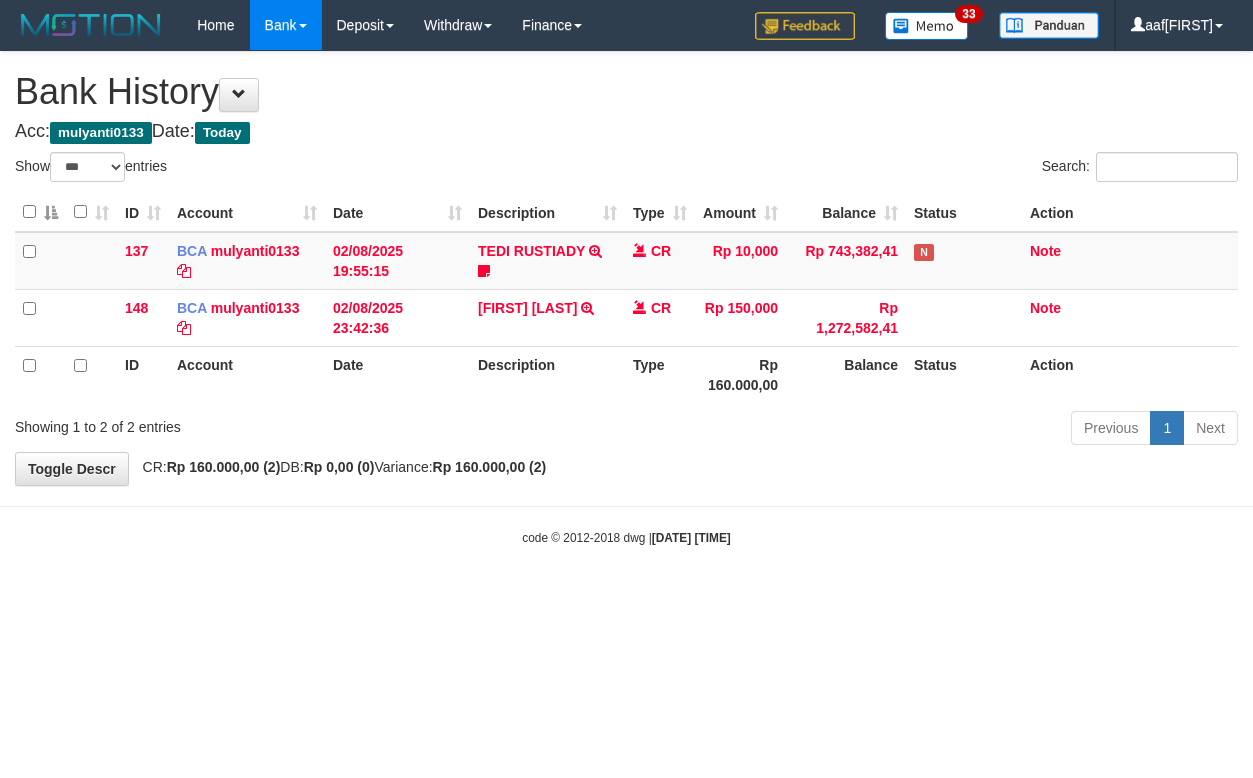 select on "***" 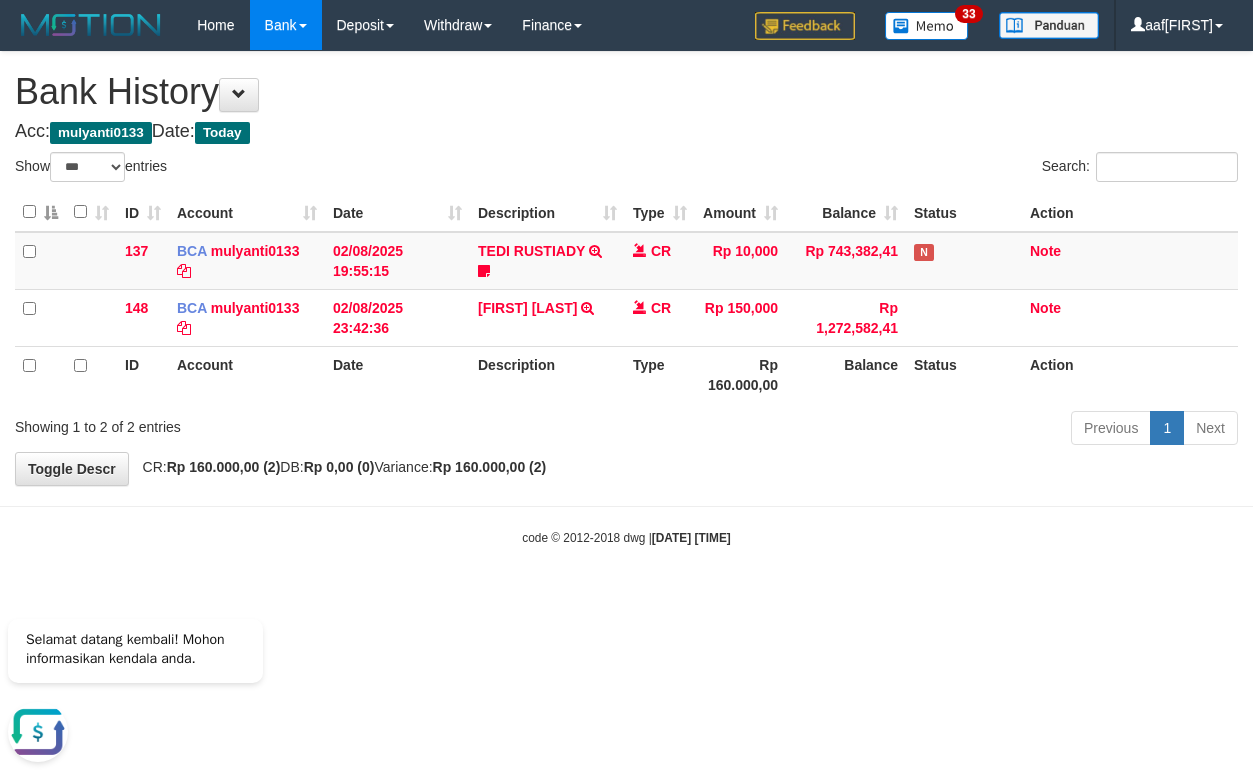 scroll, scrollTop: 0, scrollLeft: 0, axis: both 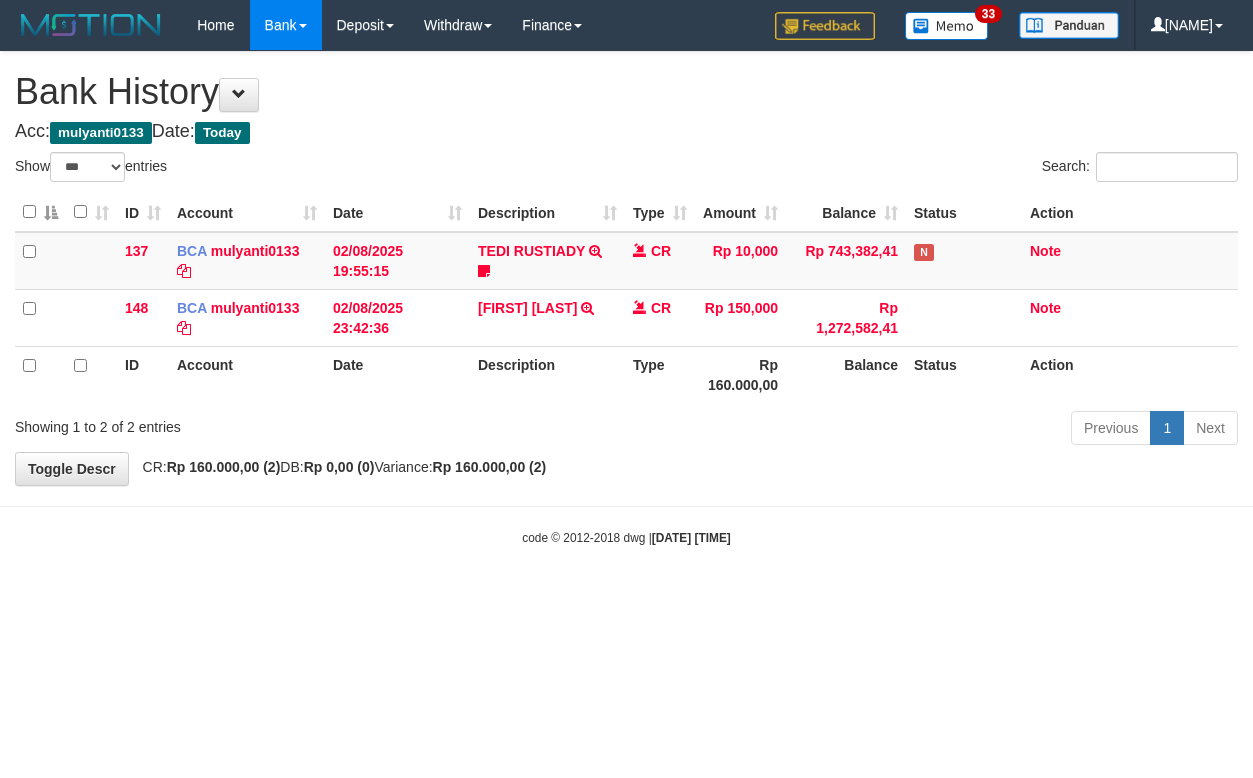 select on "***" 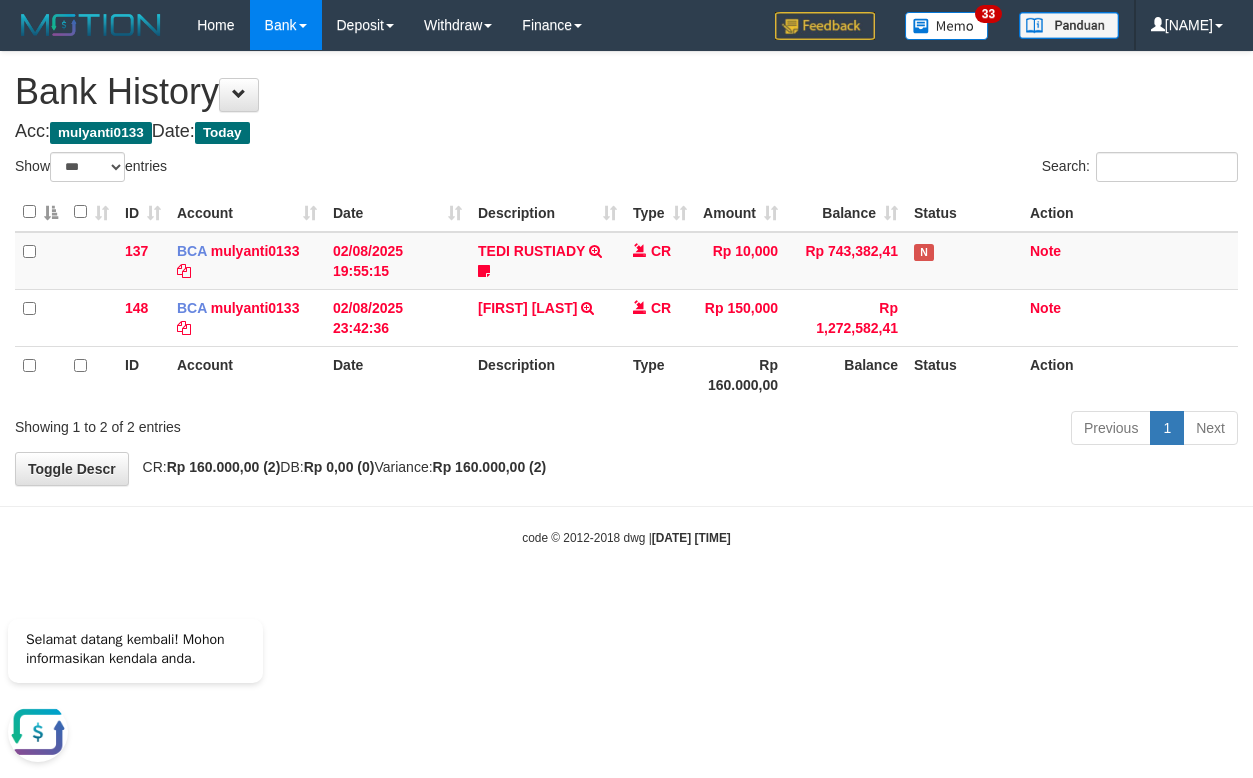 scroll, scrollTop: 0, scrollLeft: 0, axis: both 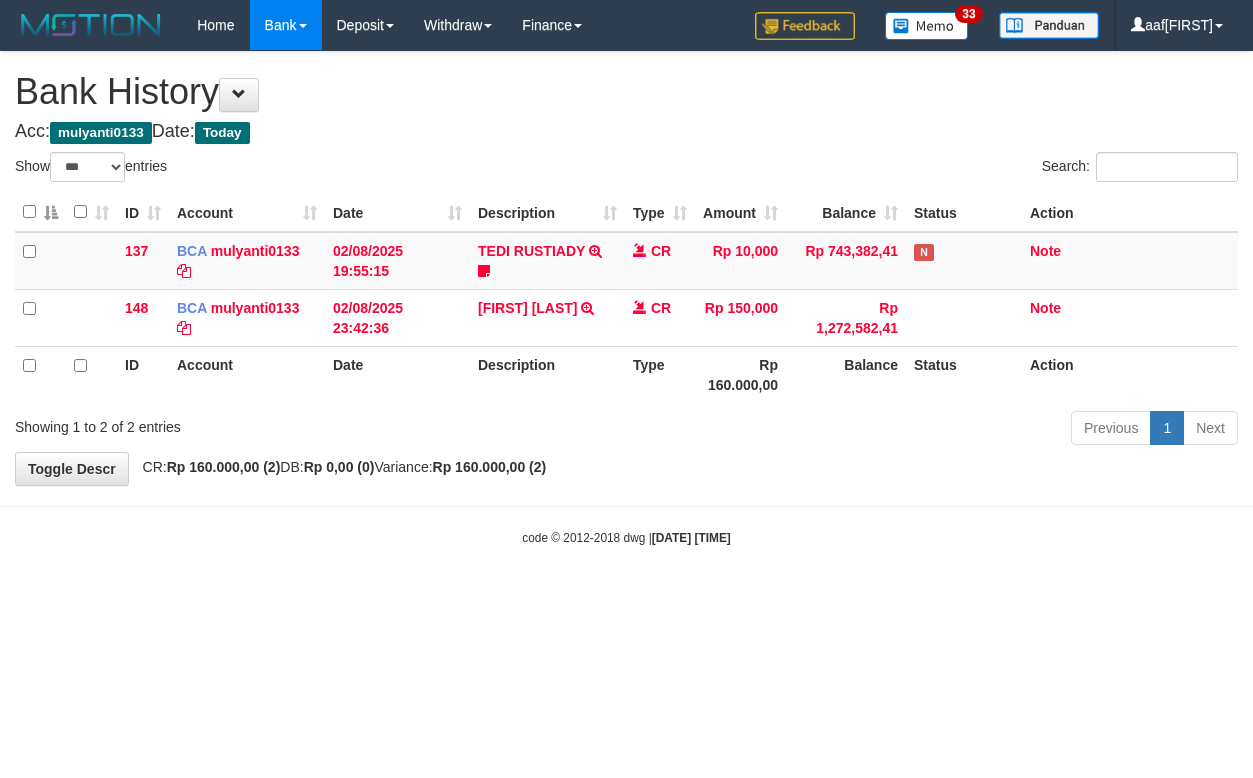 select on "***" 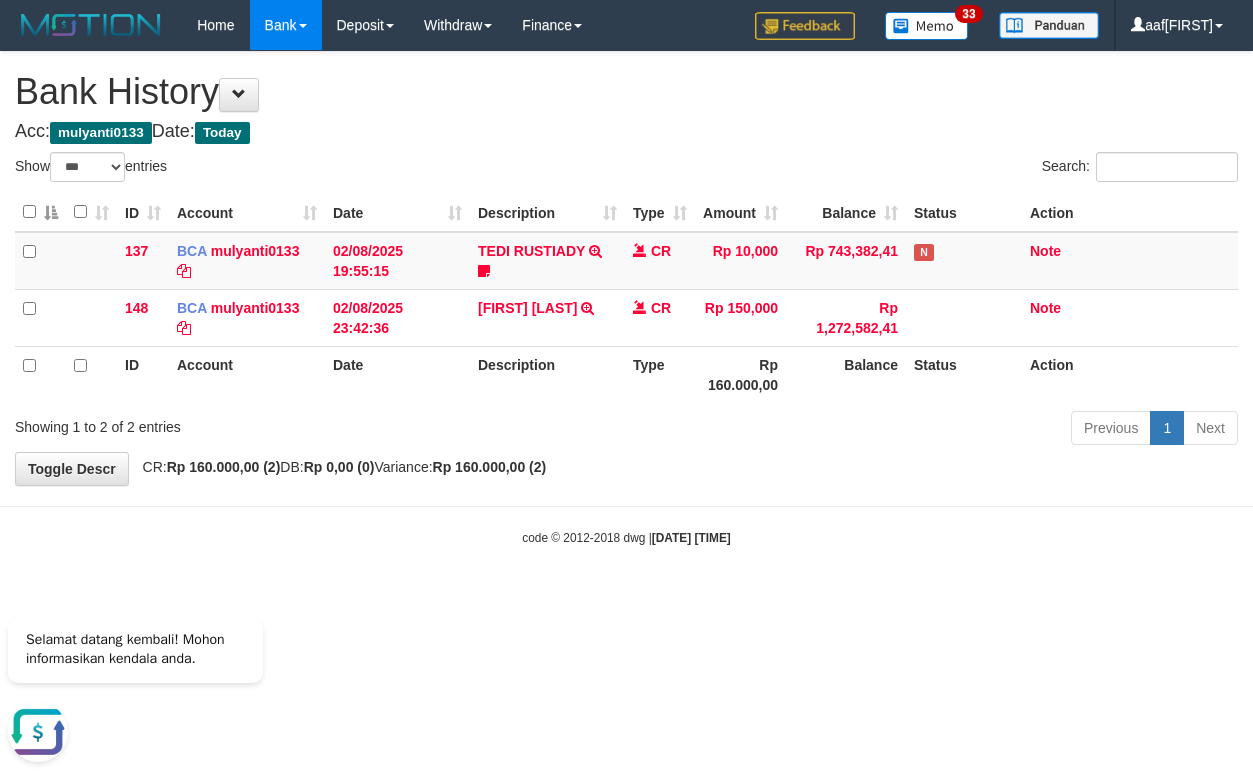scroll, scrollTop: 0, scrollLeft: 0, axis: both 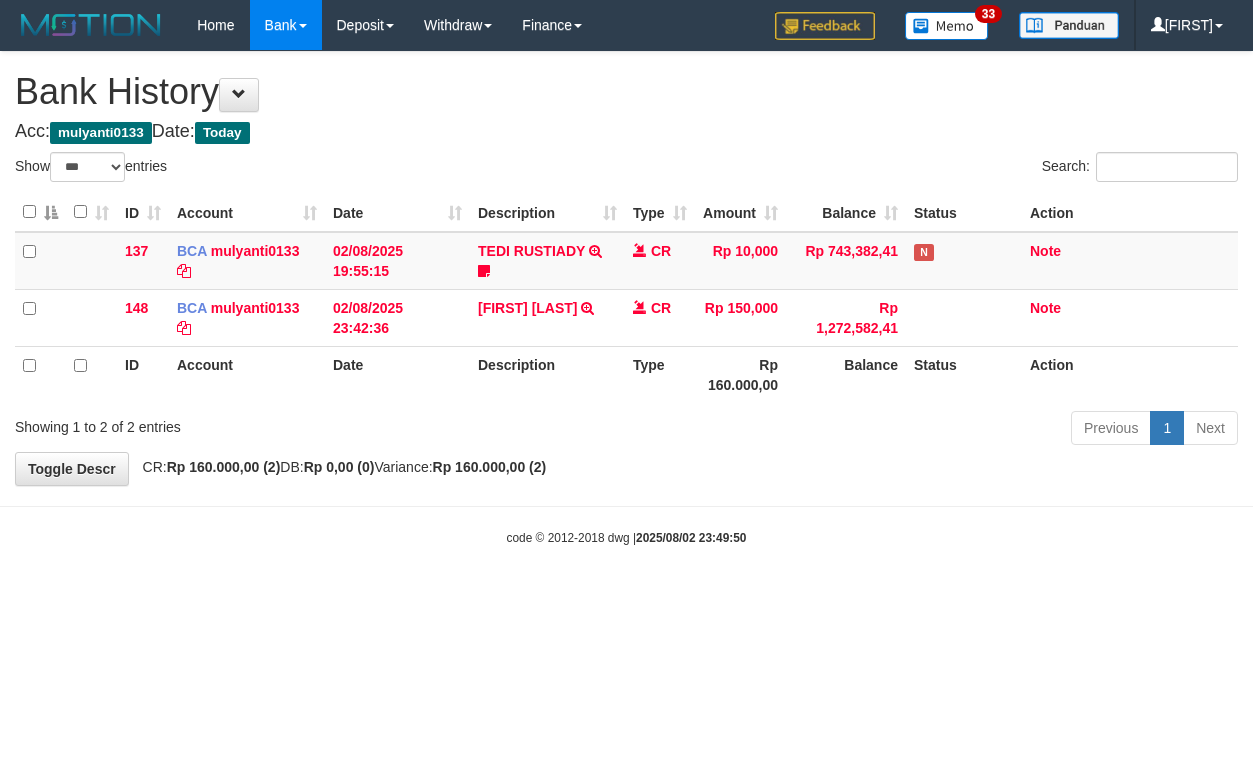 select on "***" 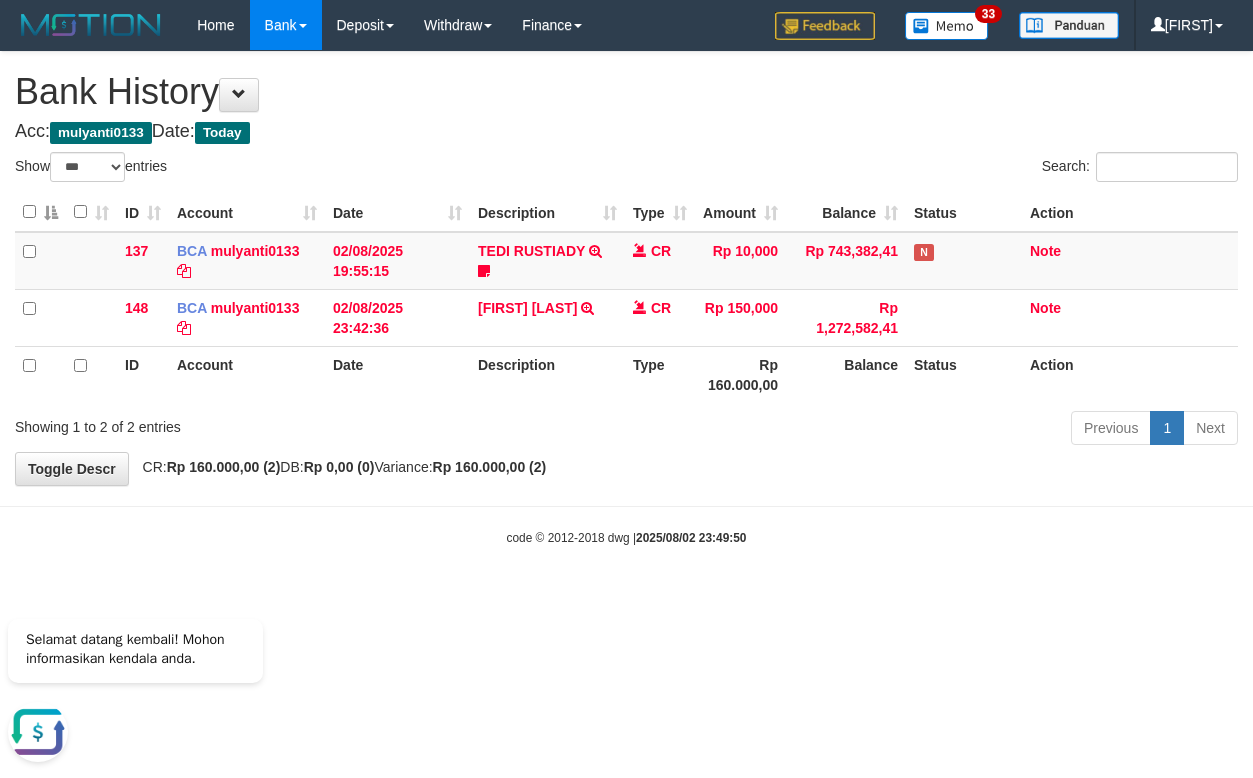 scroll, scrollTop: 0, scrollLeft: 0, axis: both 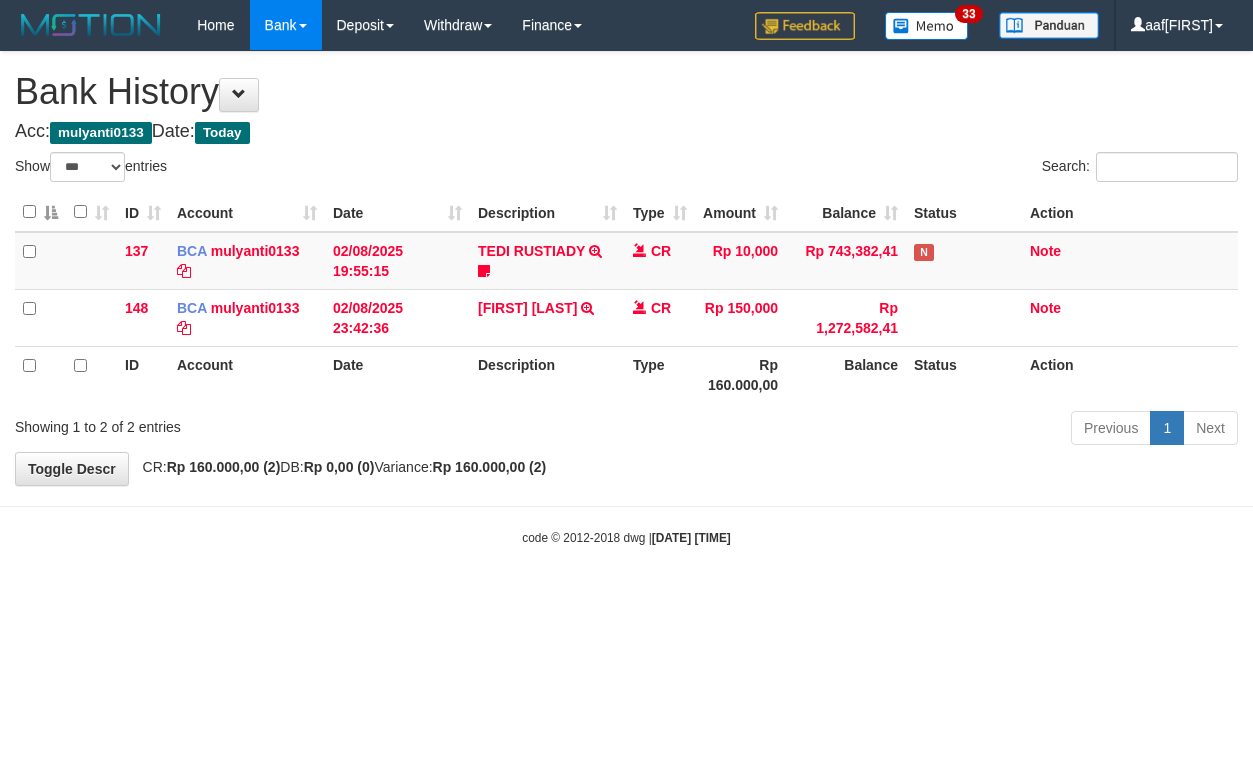 select on "***" 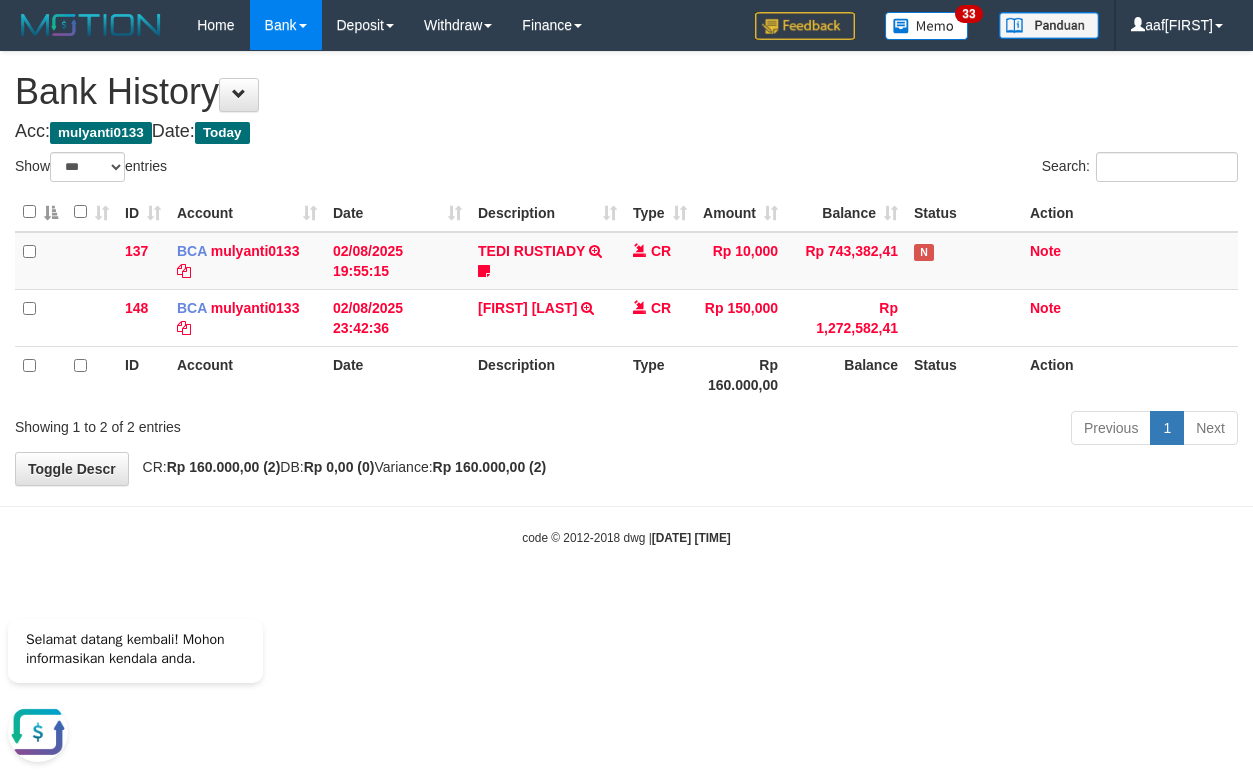 scroll, scrollTop: 0, scrollLeft: 0, axis: both 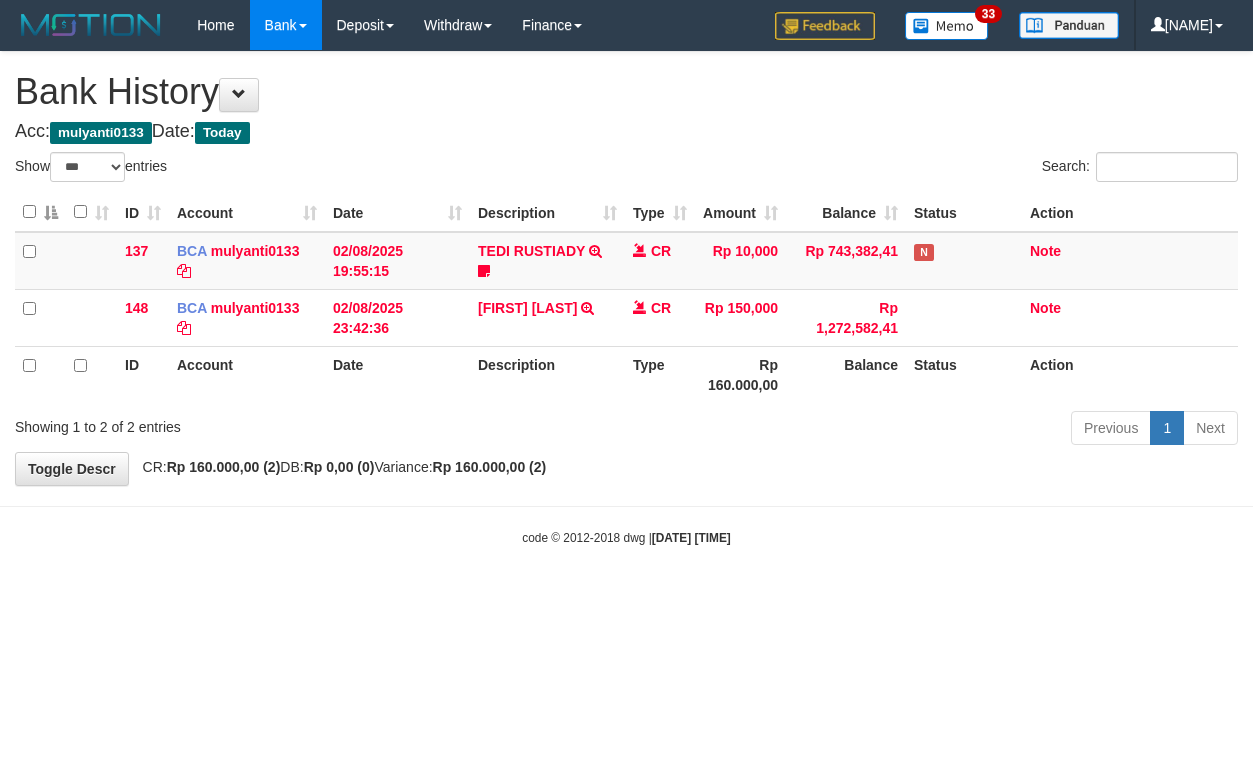 select on "***" 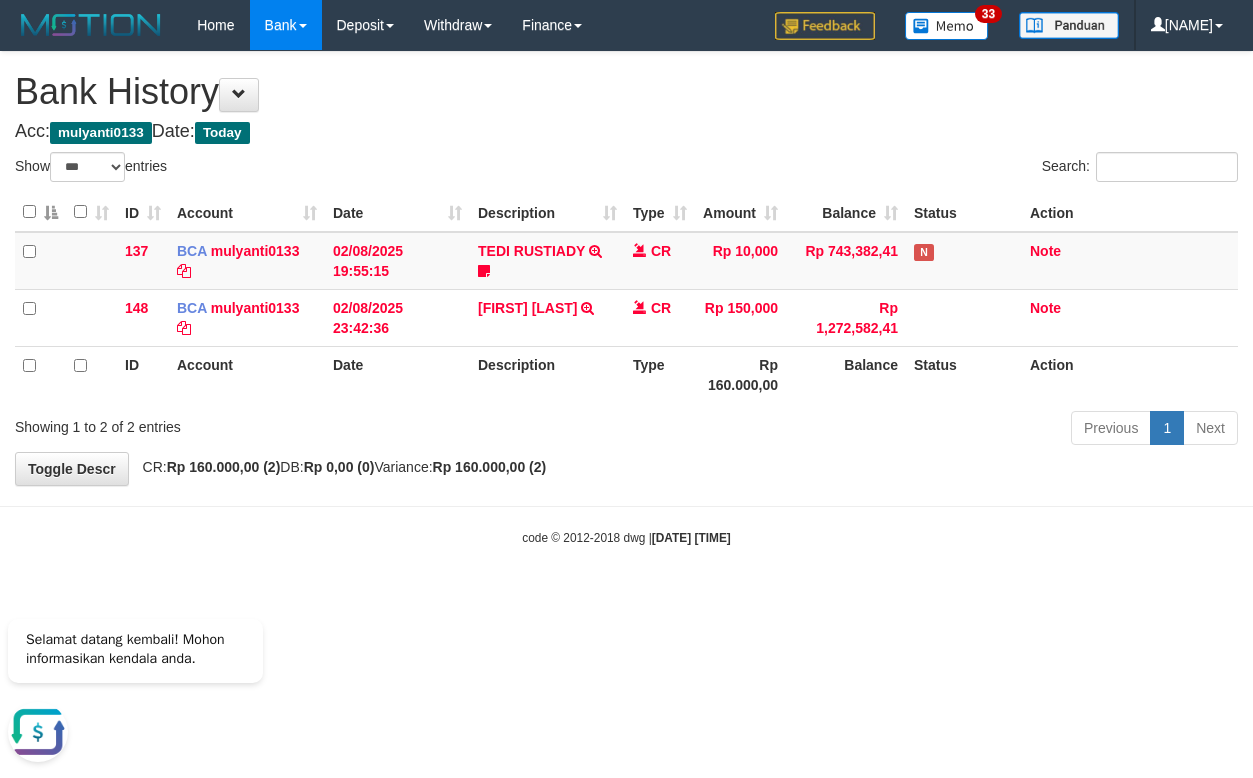 scroll, scrollTop: 0, scrollLeft: 0, axis: both 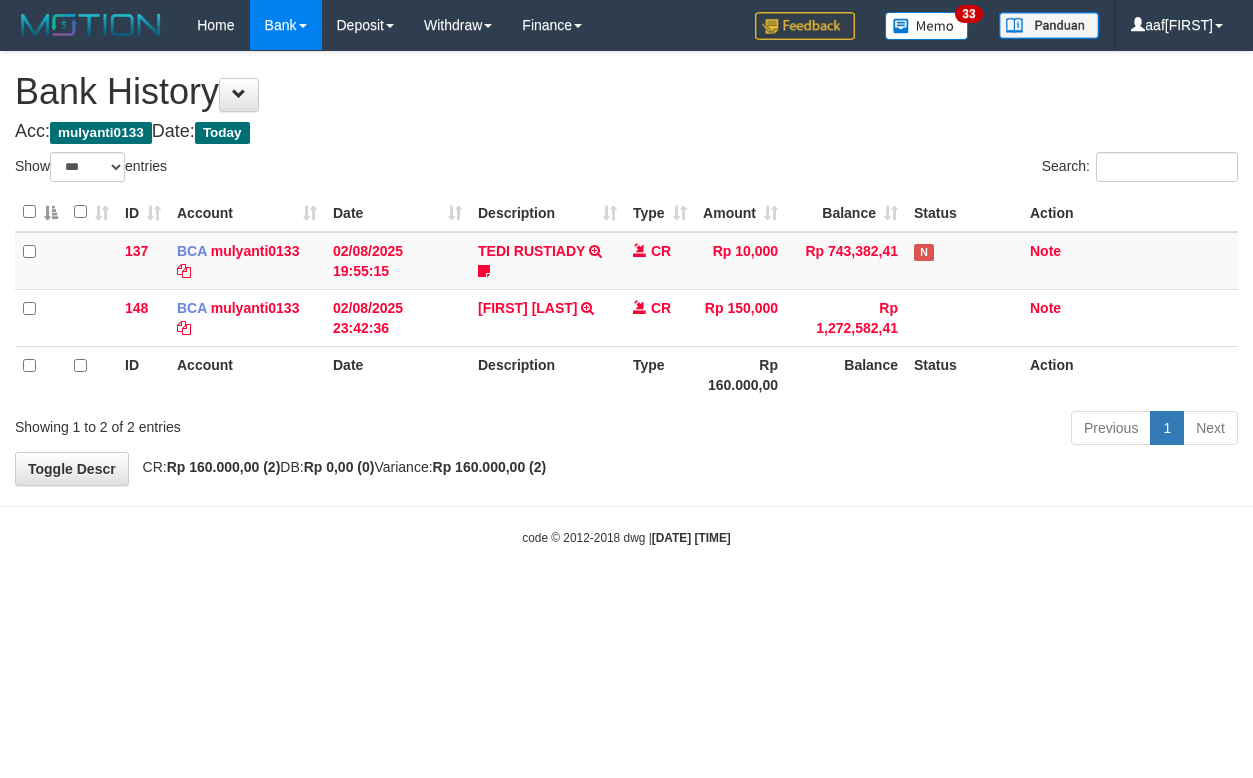 select on "***" 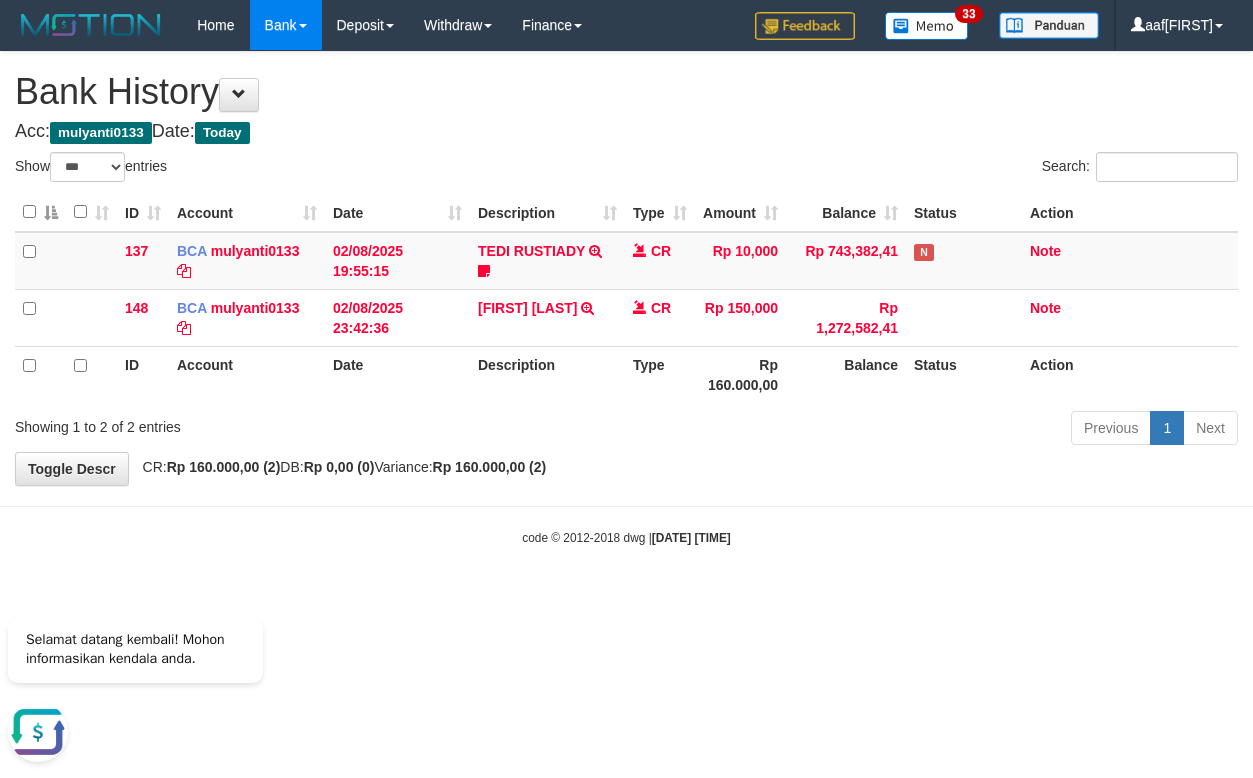 scroll, scrollTop: 0, scrollLeft: 0, axis: both 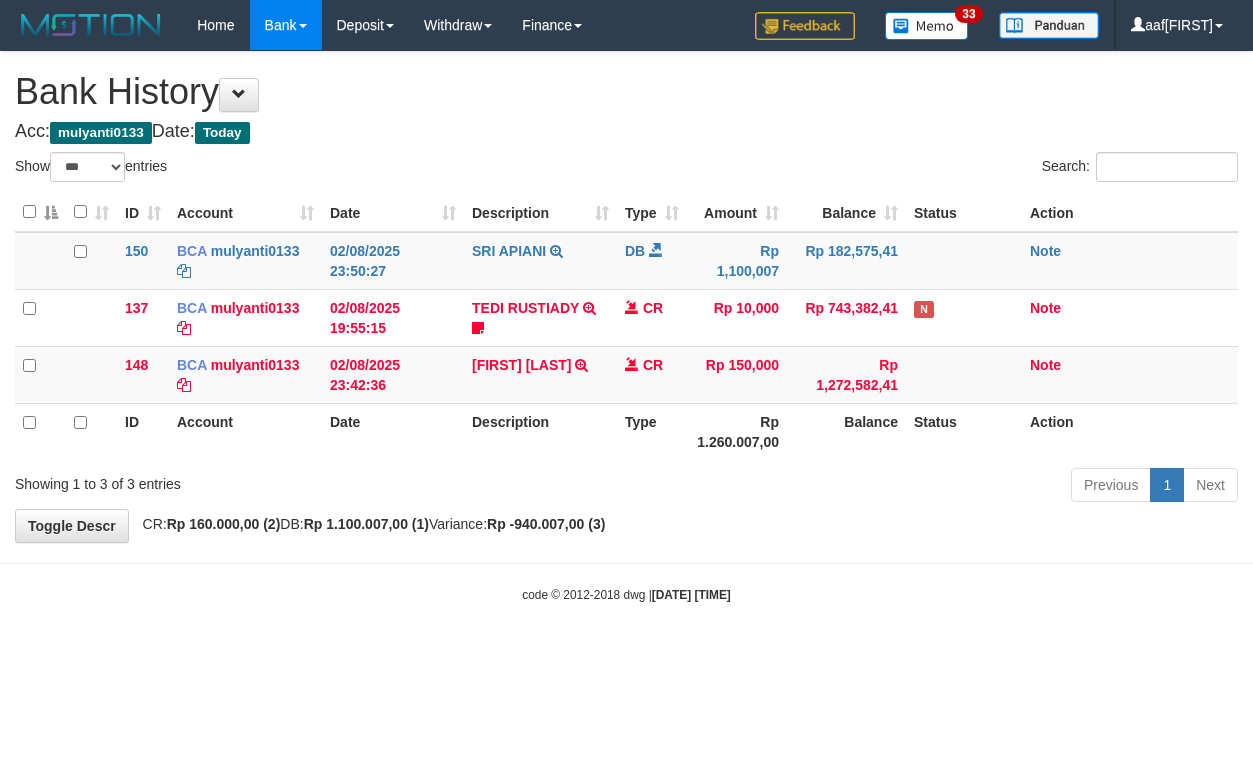 select on "***" 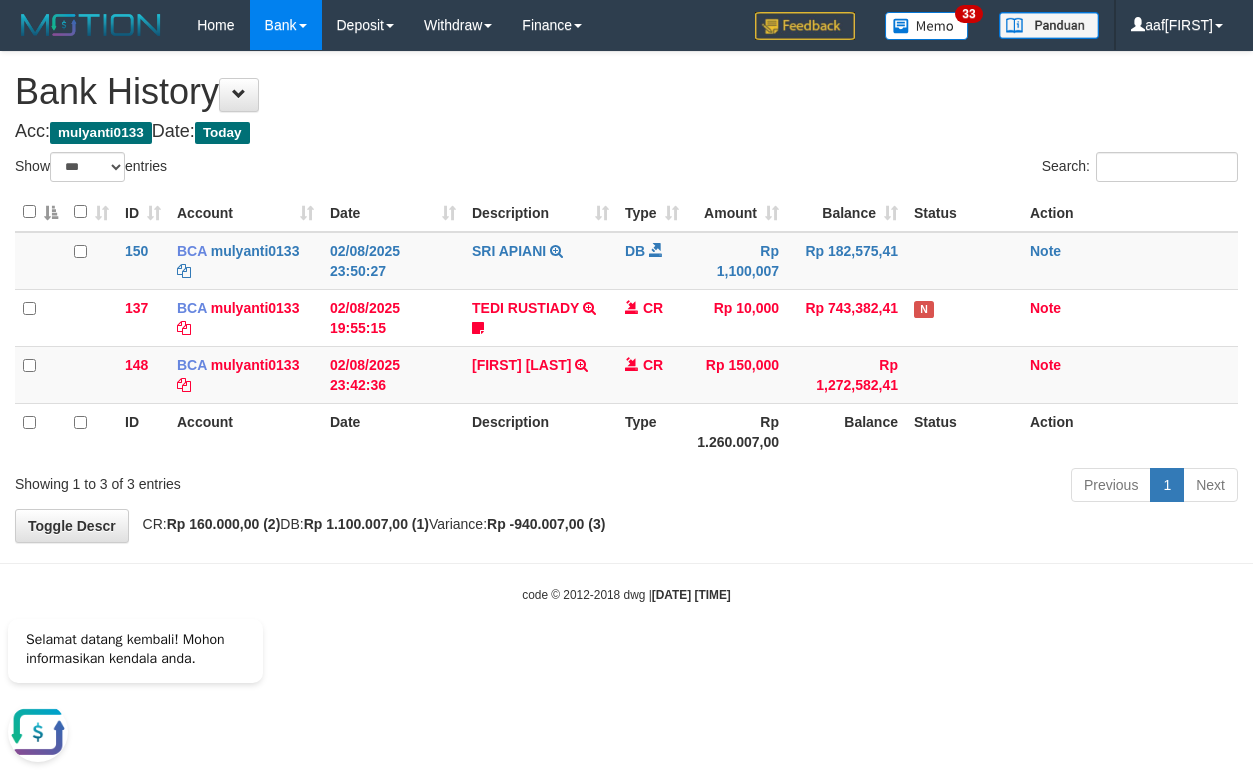 scroll, scrollTop: 0, scrollLeft: 0, axis: both 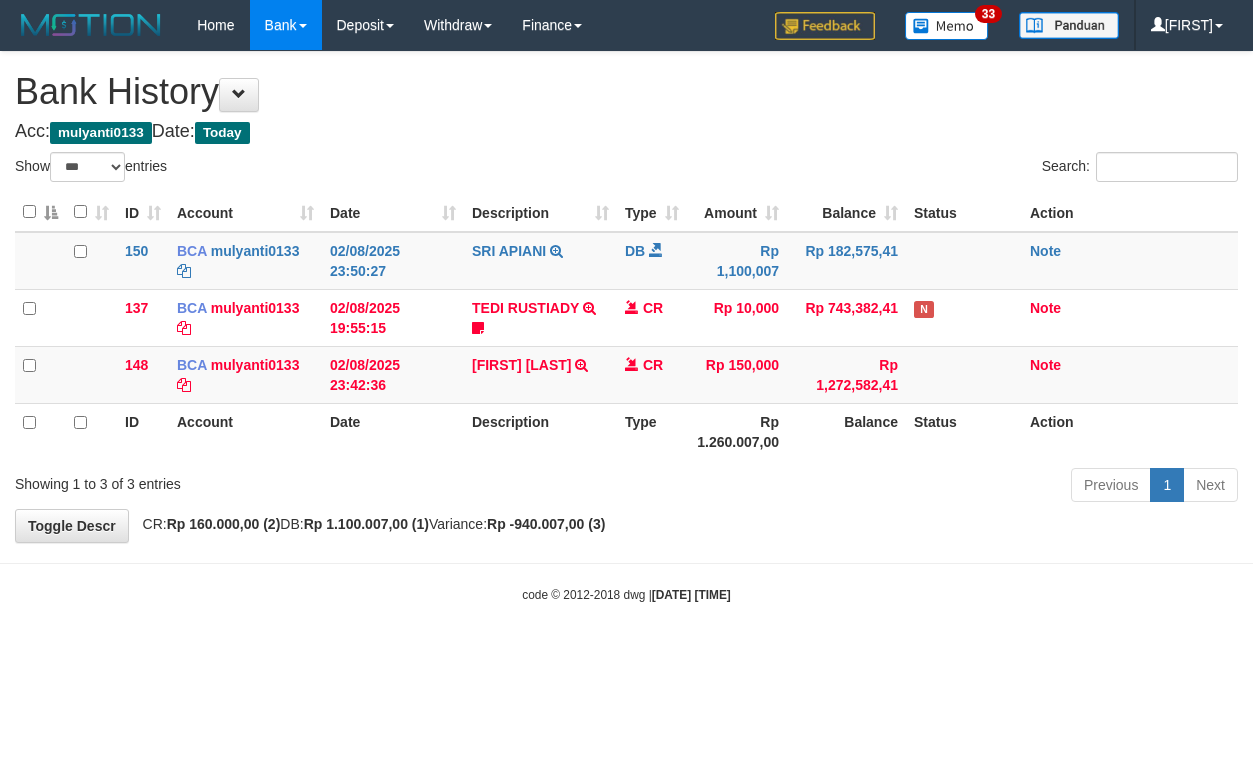 select on "***" 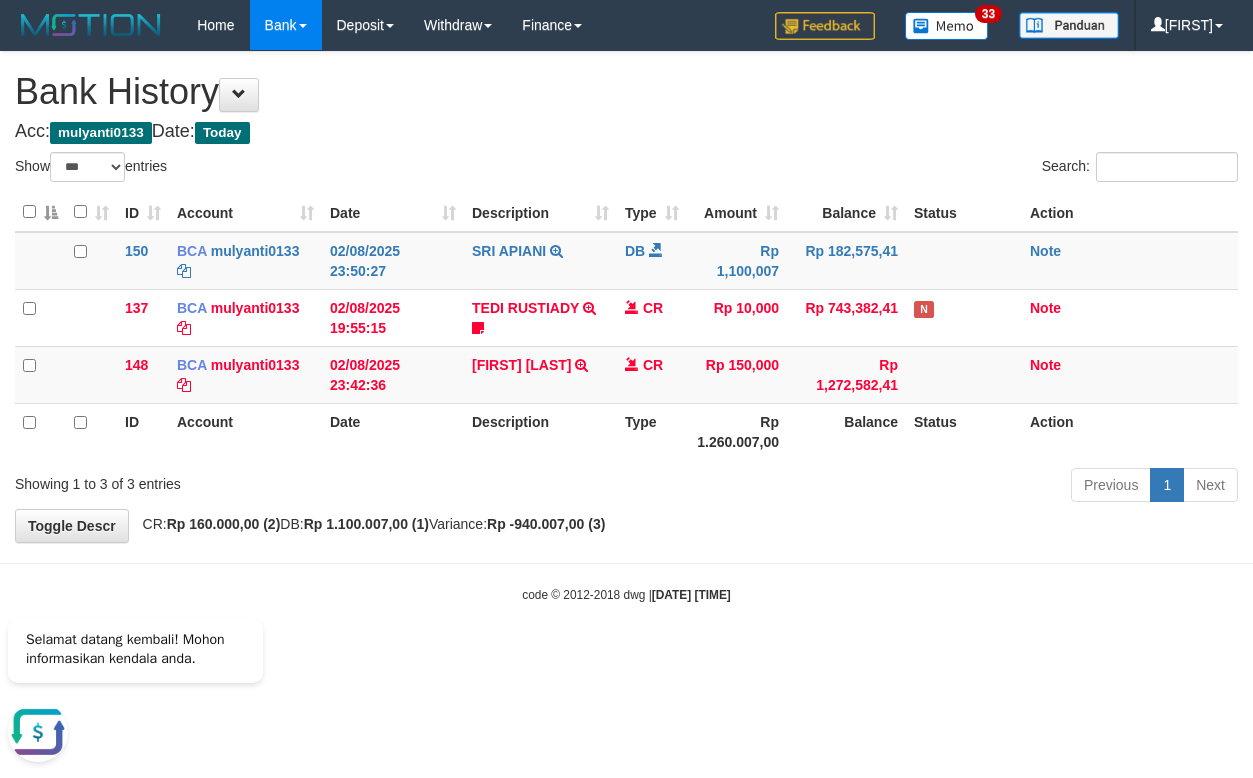 scroll, scrollTop: 0, scrollLeft: 0, axis: both 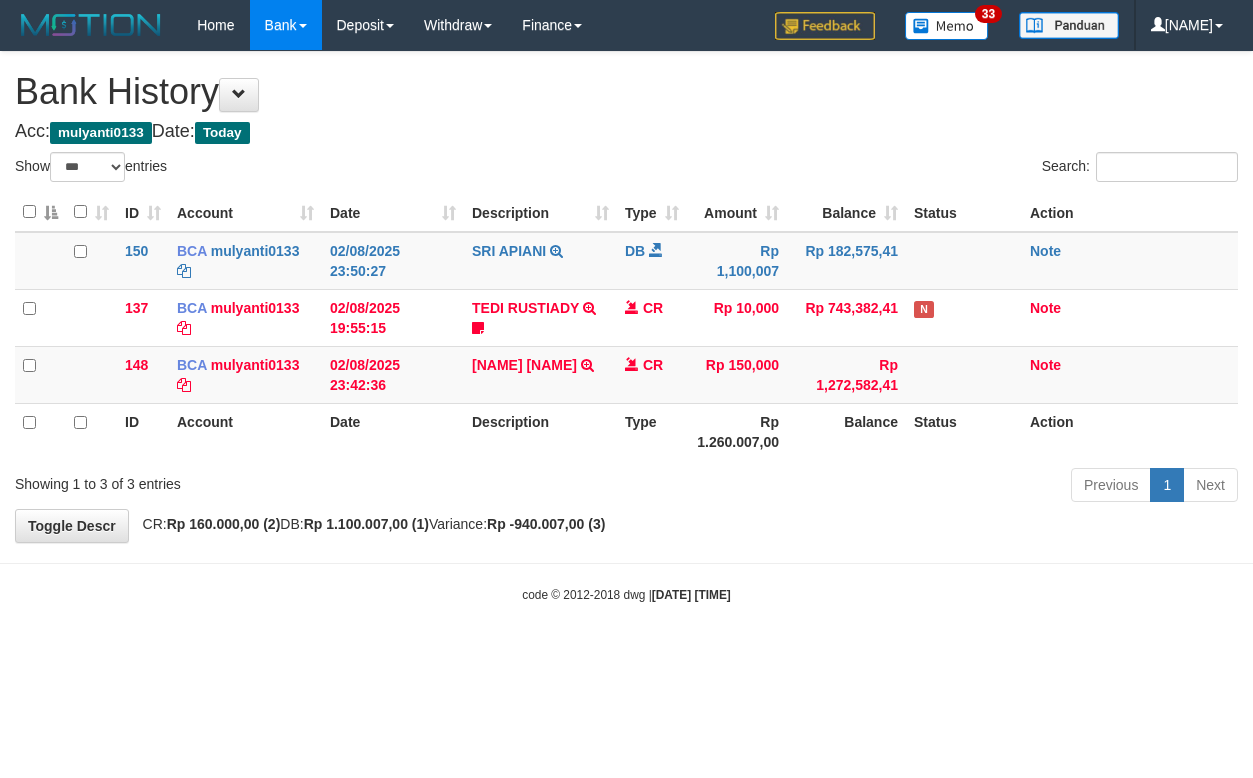 select on "***" 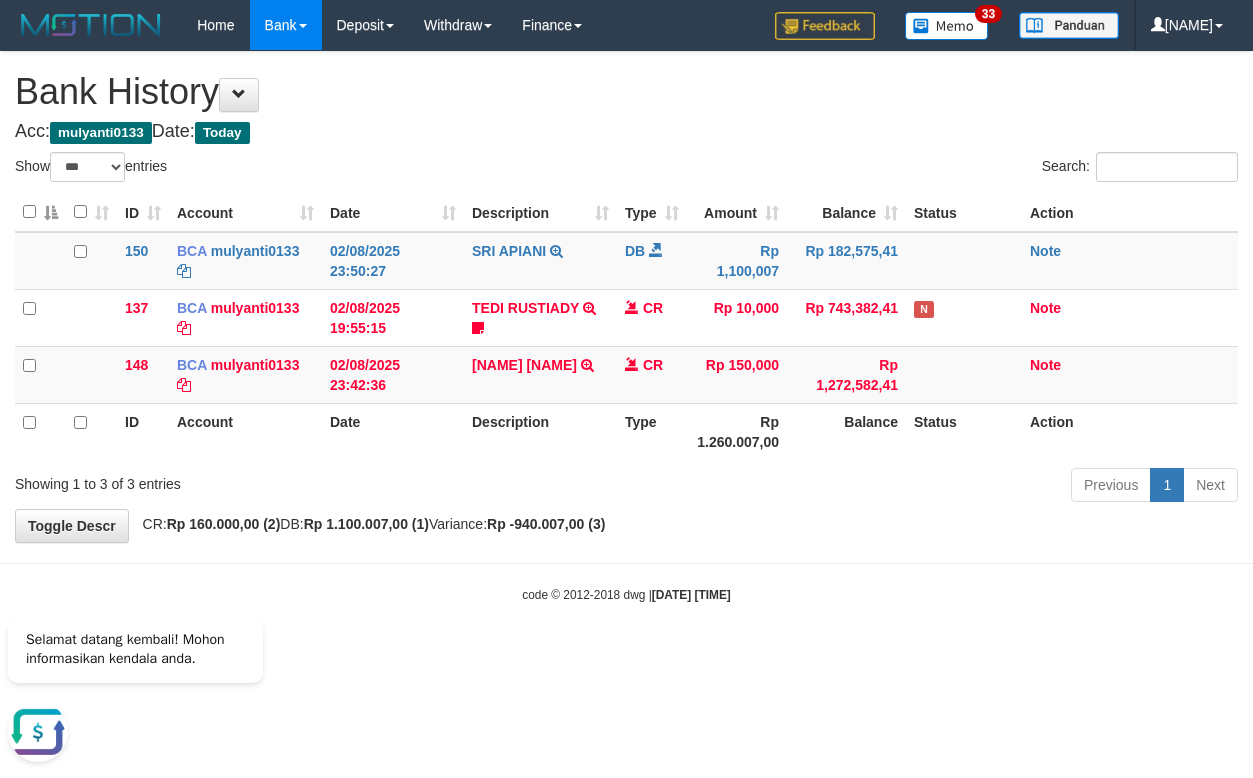 scroll, scrollTop: 0, scrollLeft: 0, axis: both 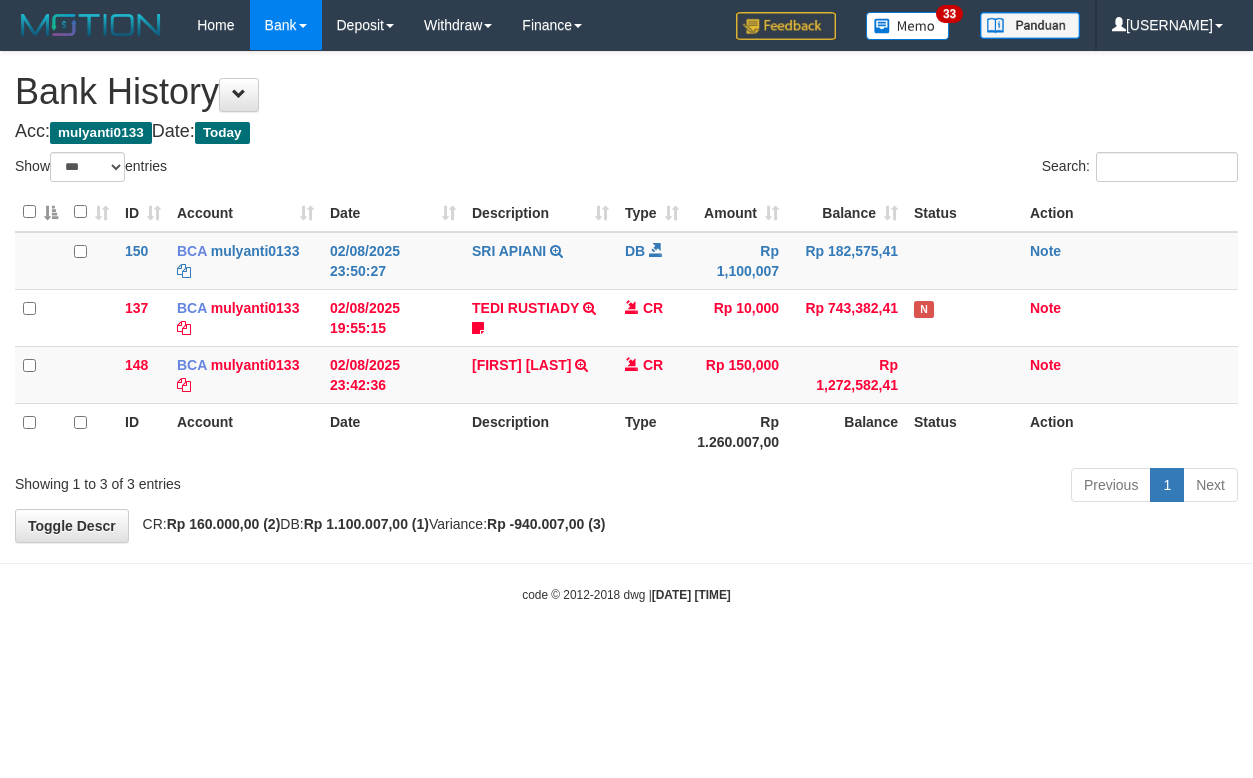 select on "***" 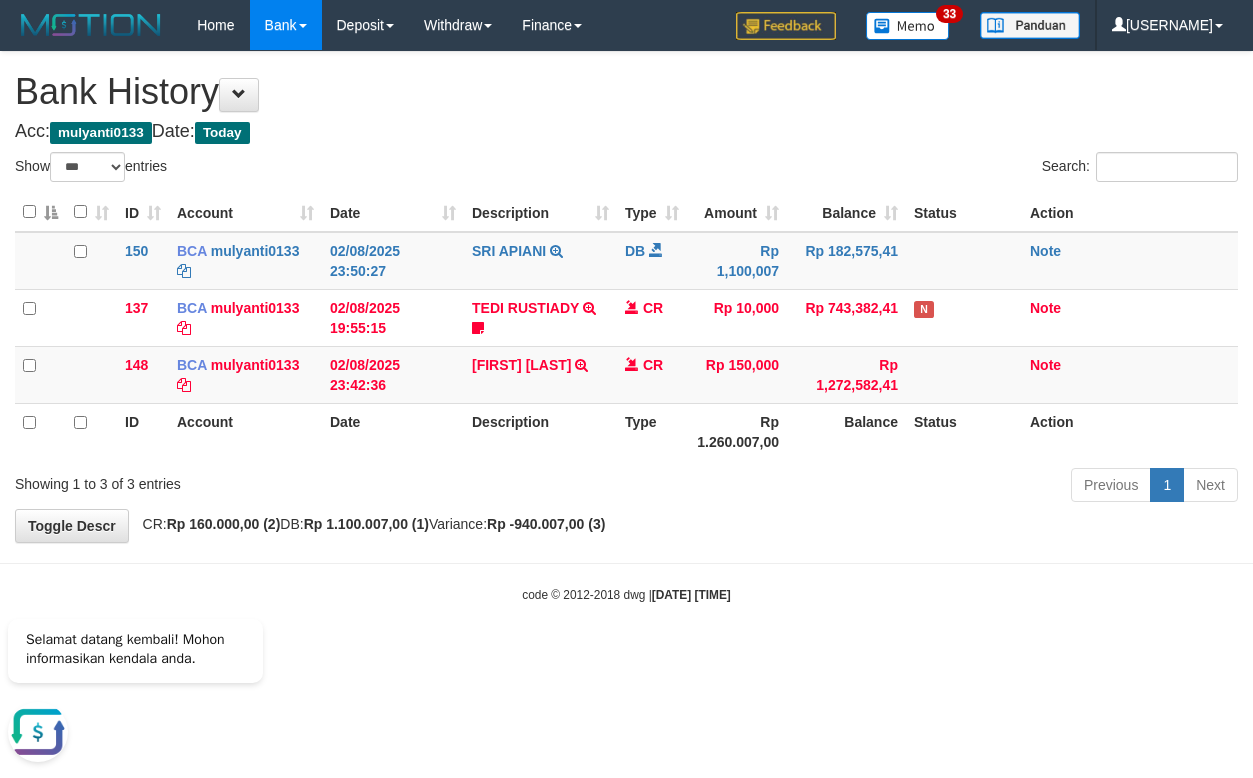 scroll, scrollTop: 0, scrollLeft: 0, axis: both 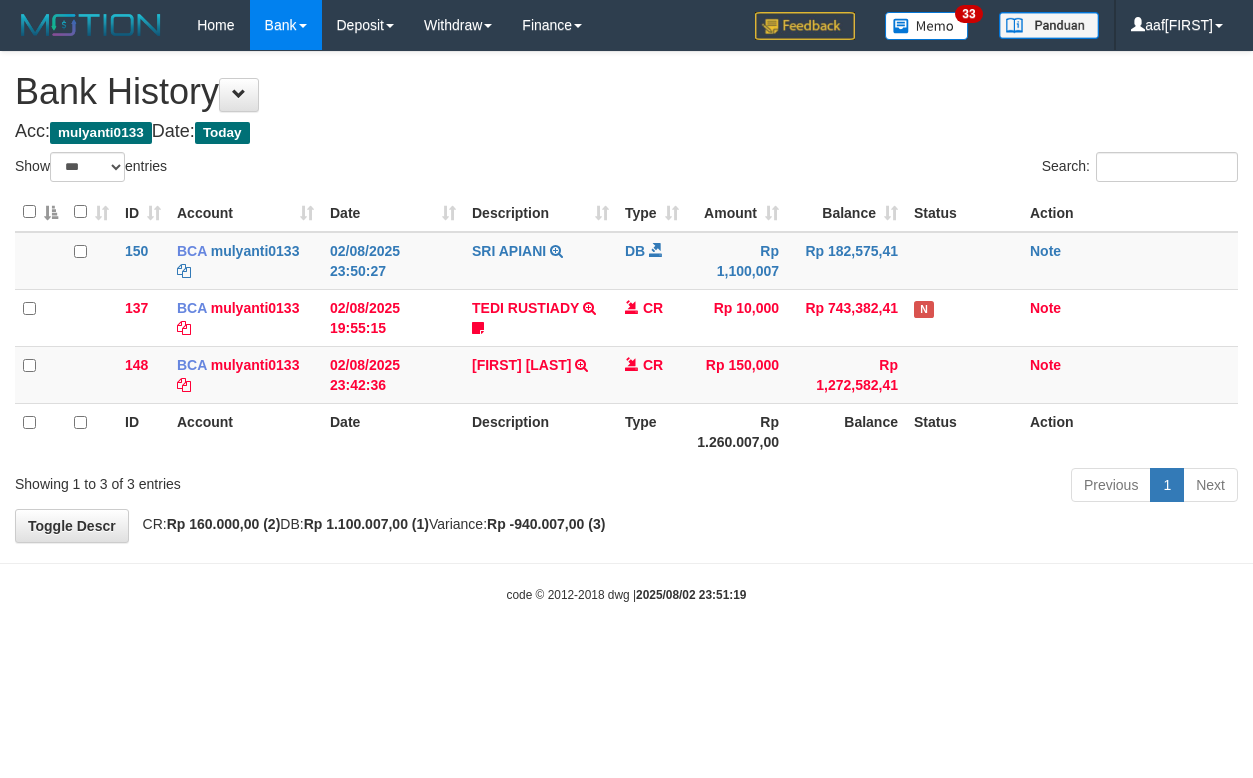 select on "***" 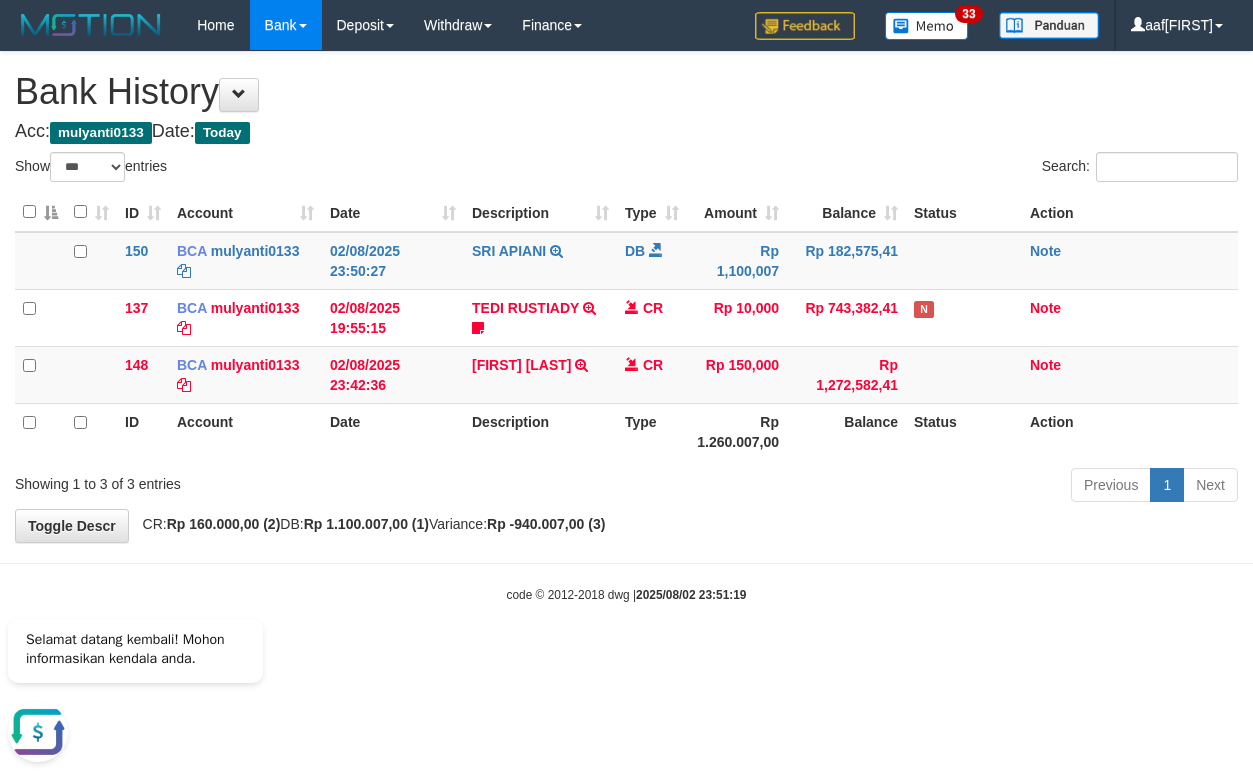 scroll, scrollTop: 0, scrollLeft: 0, axis: both 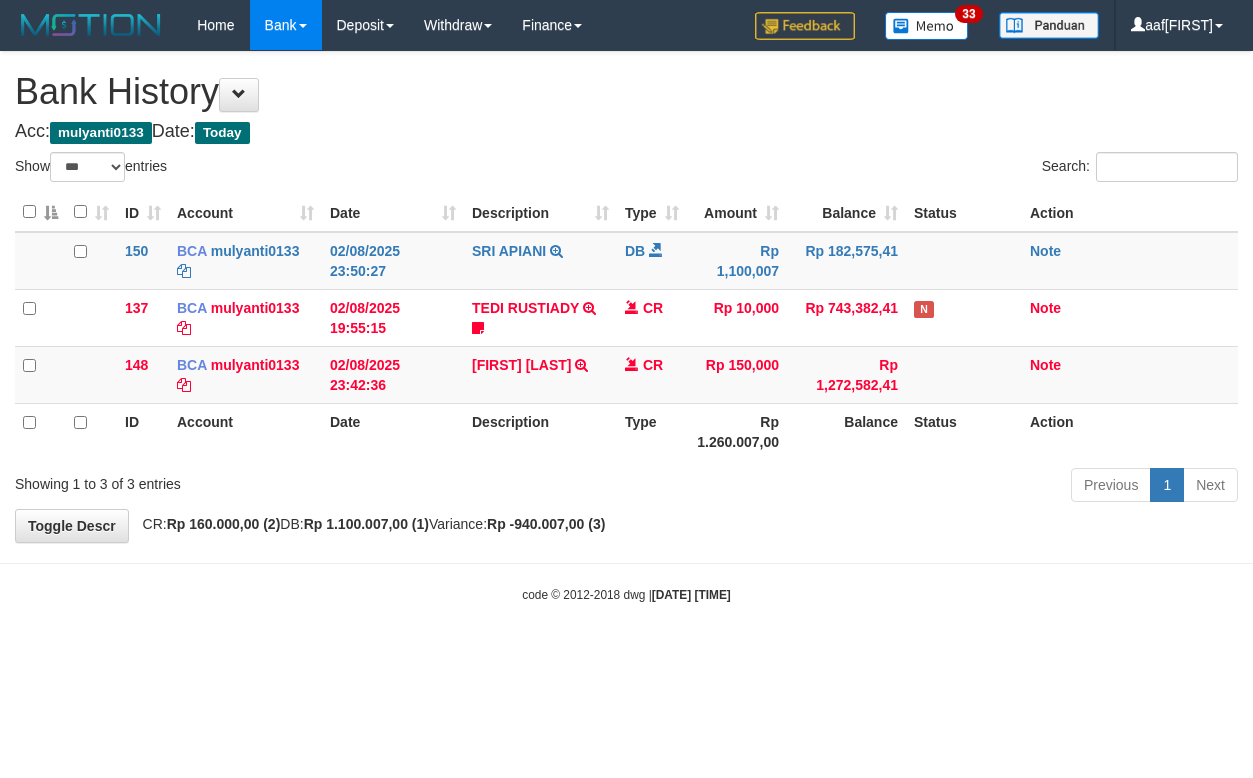 select on "***" 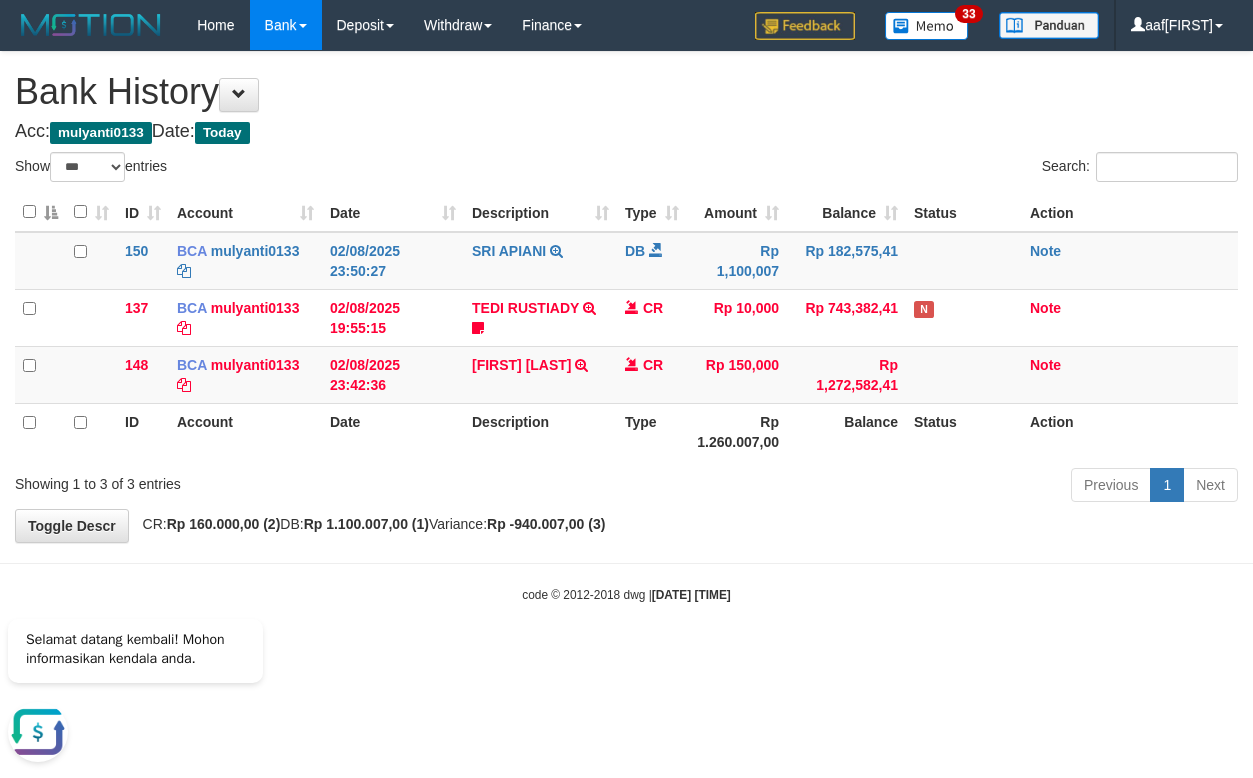 scroll, scrollTop: 0, scrollLeft: 0, axis: both 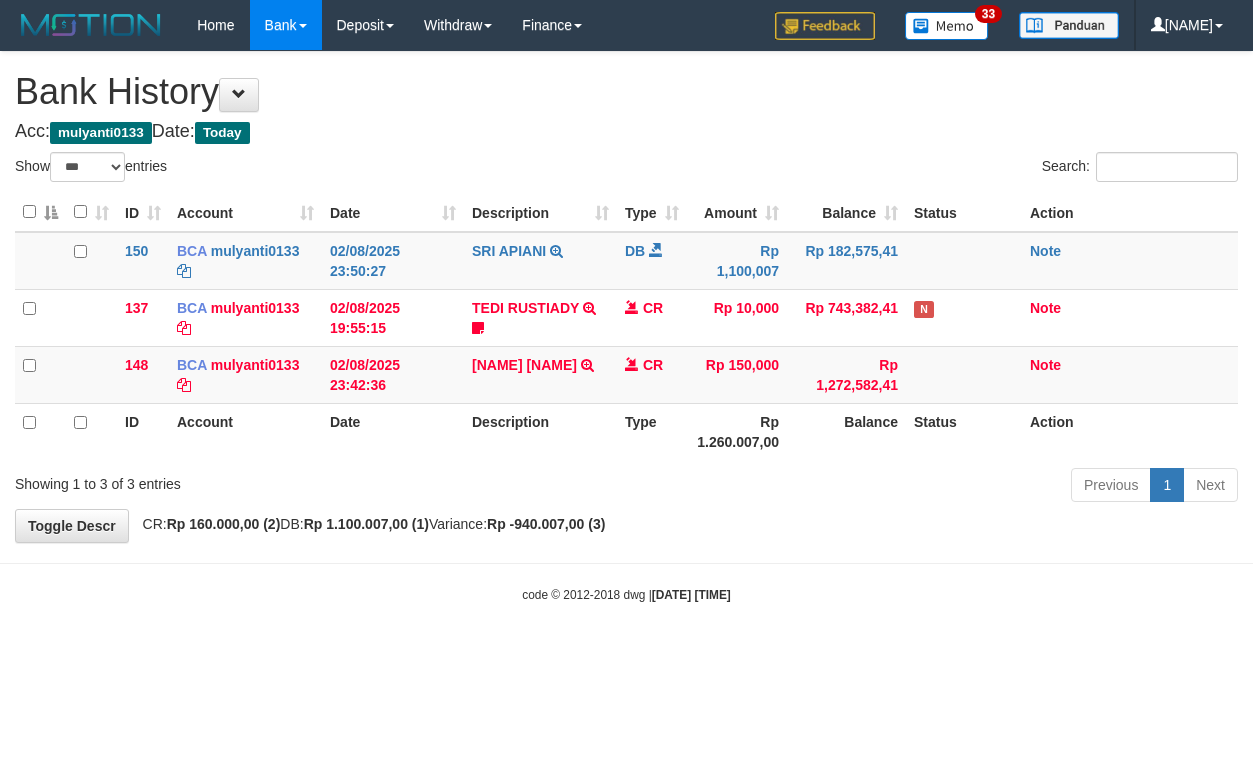 select on "***" 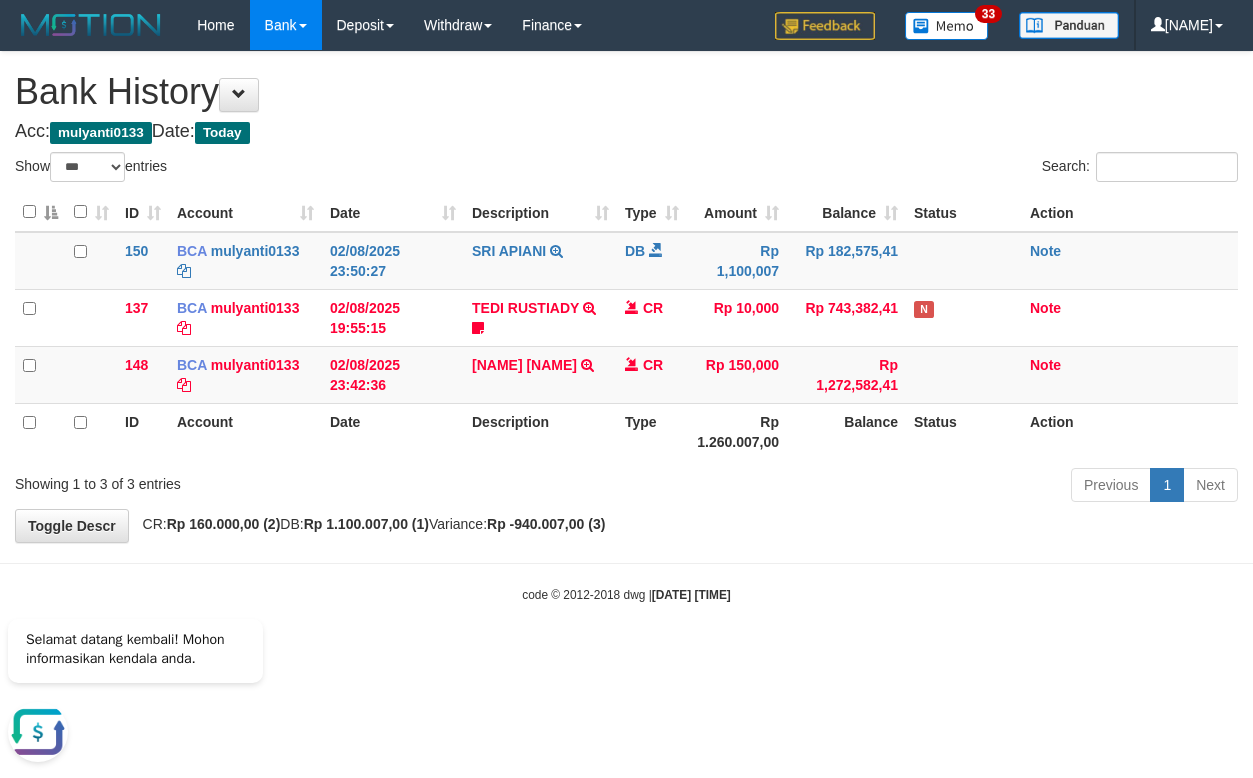 scroll, scrollTop: 0, scrollLeft: 0, axis: both 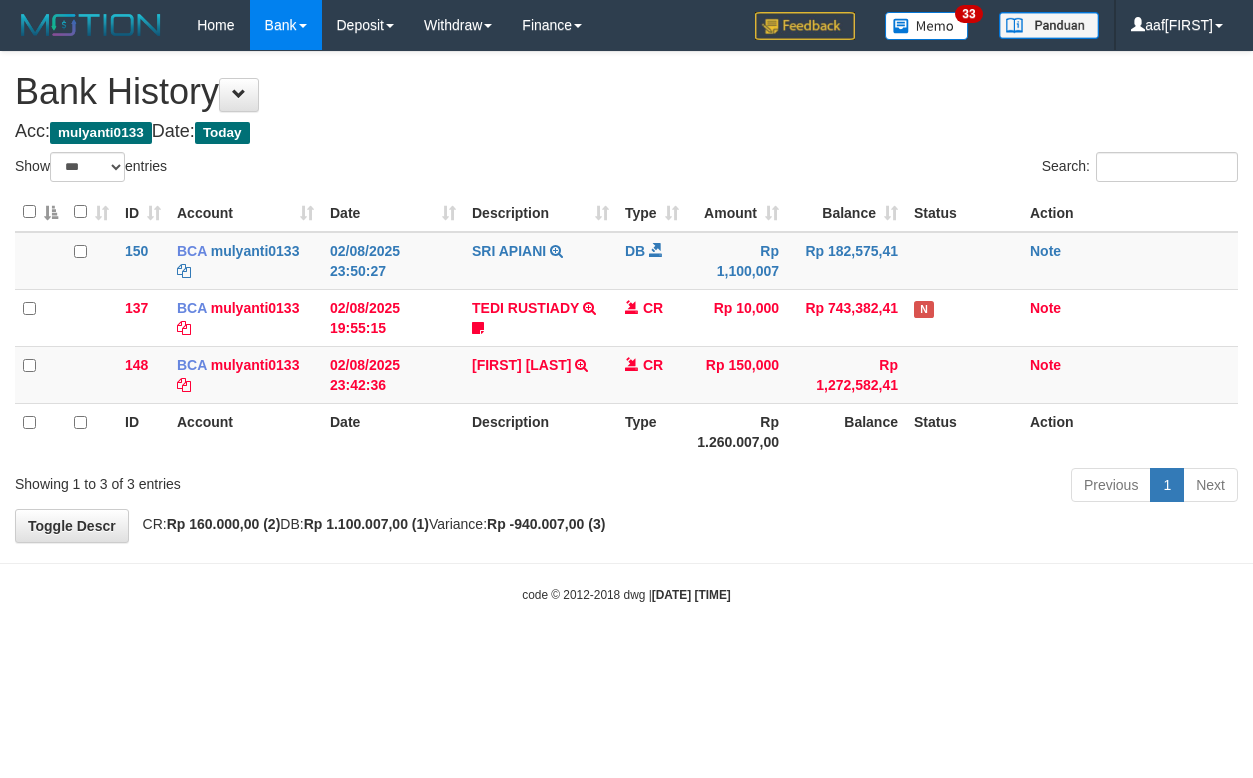 select on "***" 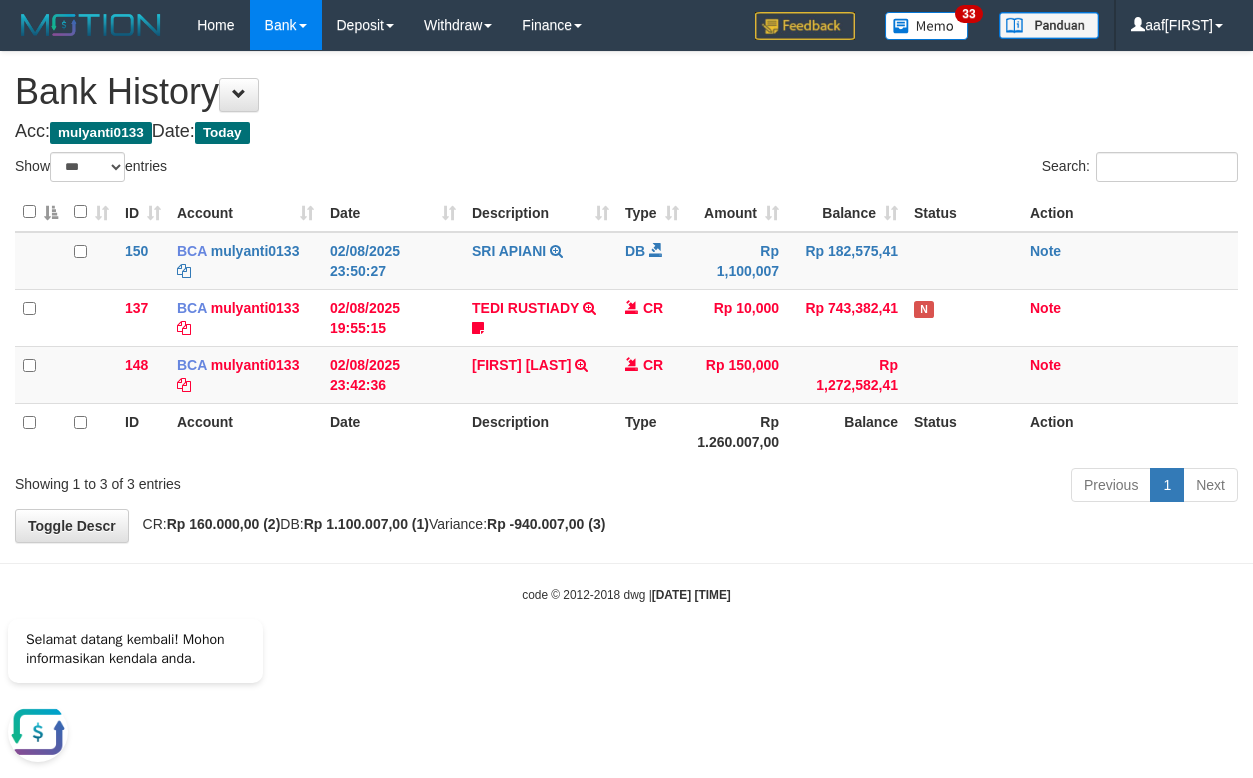 scroll, scrollTop: 0, scrollLeft: 0, axis: both 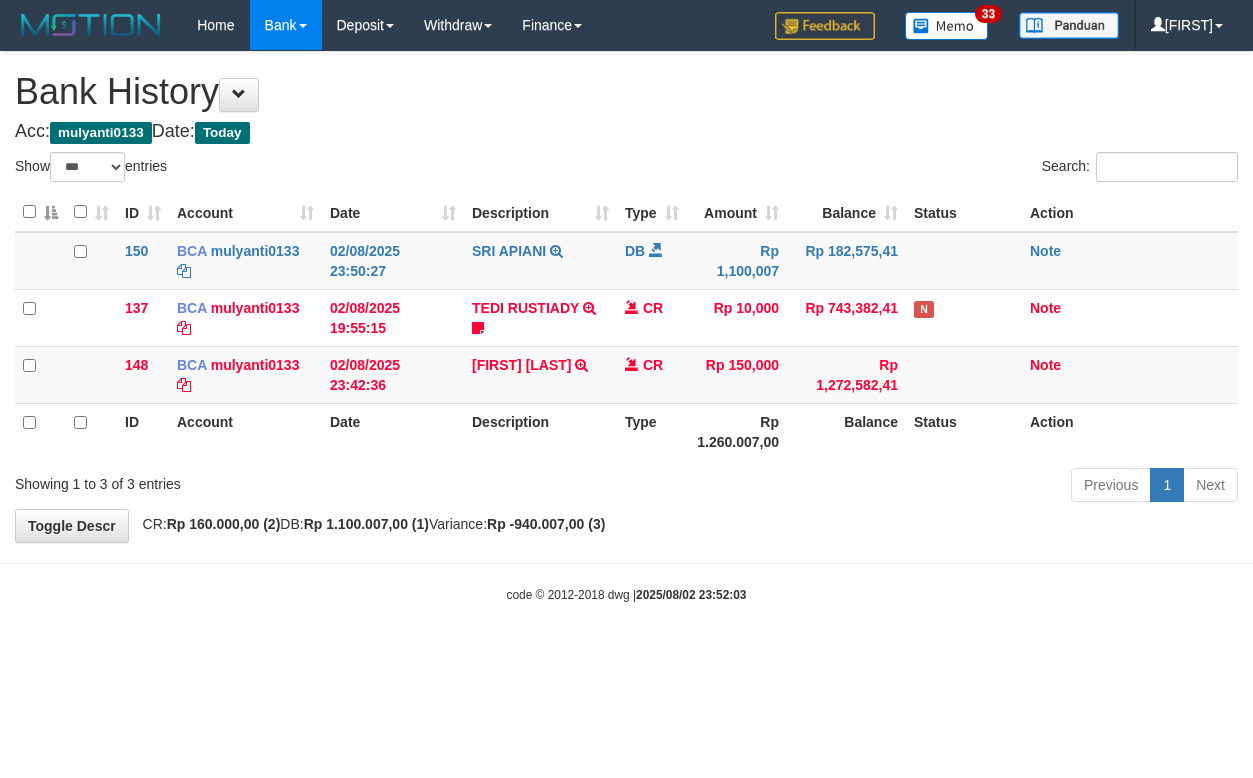select on "***" 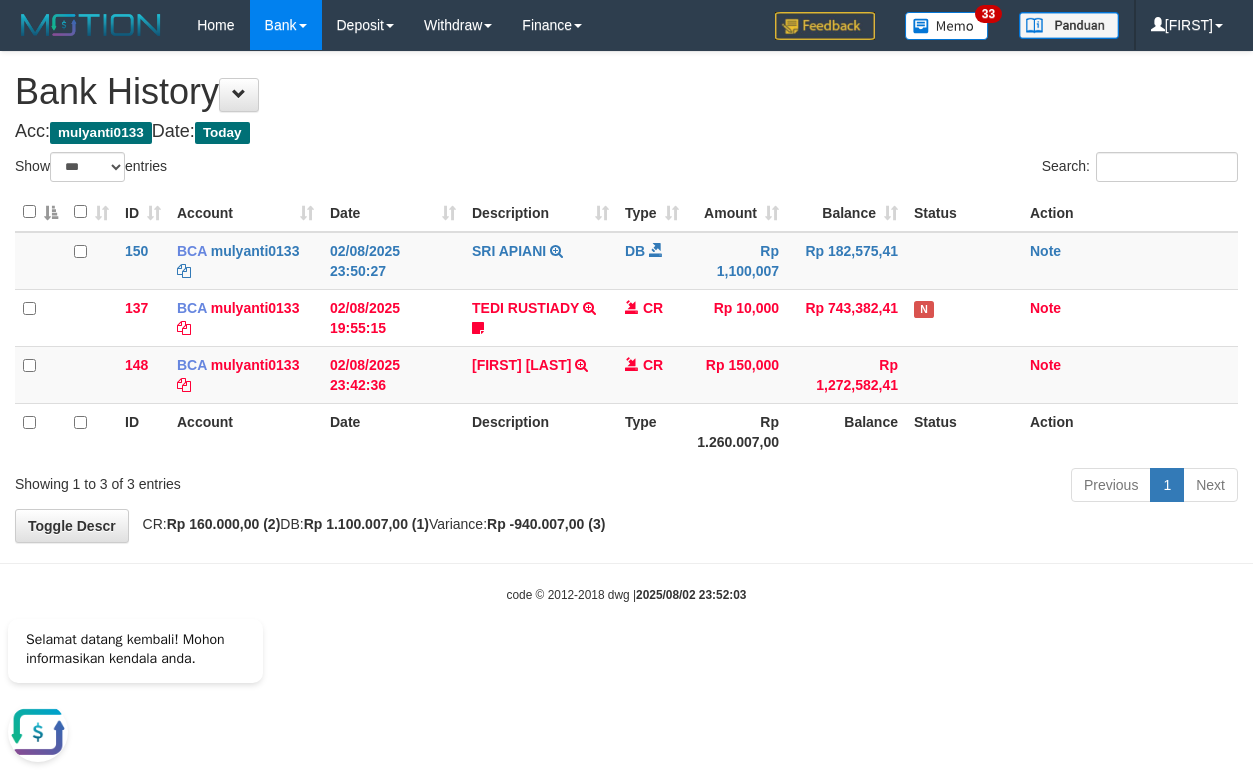 scroll, scrollTop: 0, scrollLeft: 0, axis: both 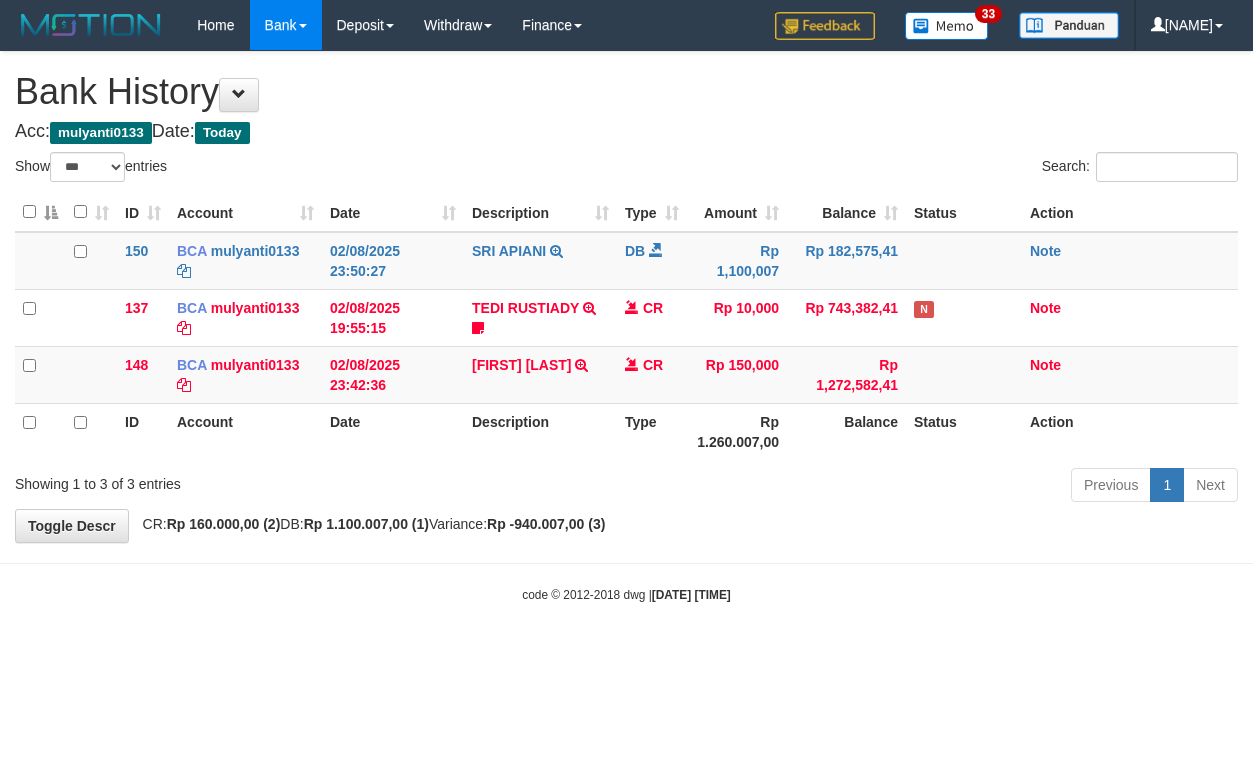 select on "***" 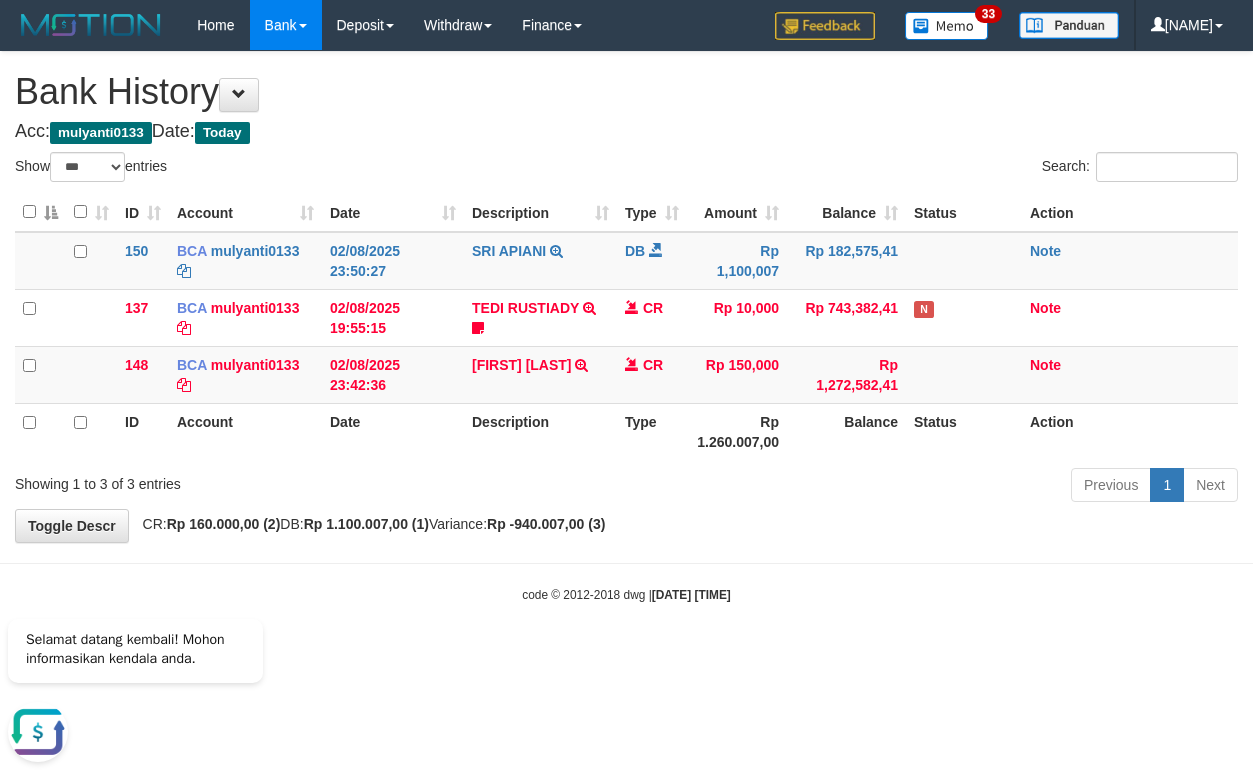 scroll, scrollTop: 0, scrollLeft: 0, axis: both 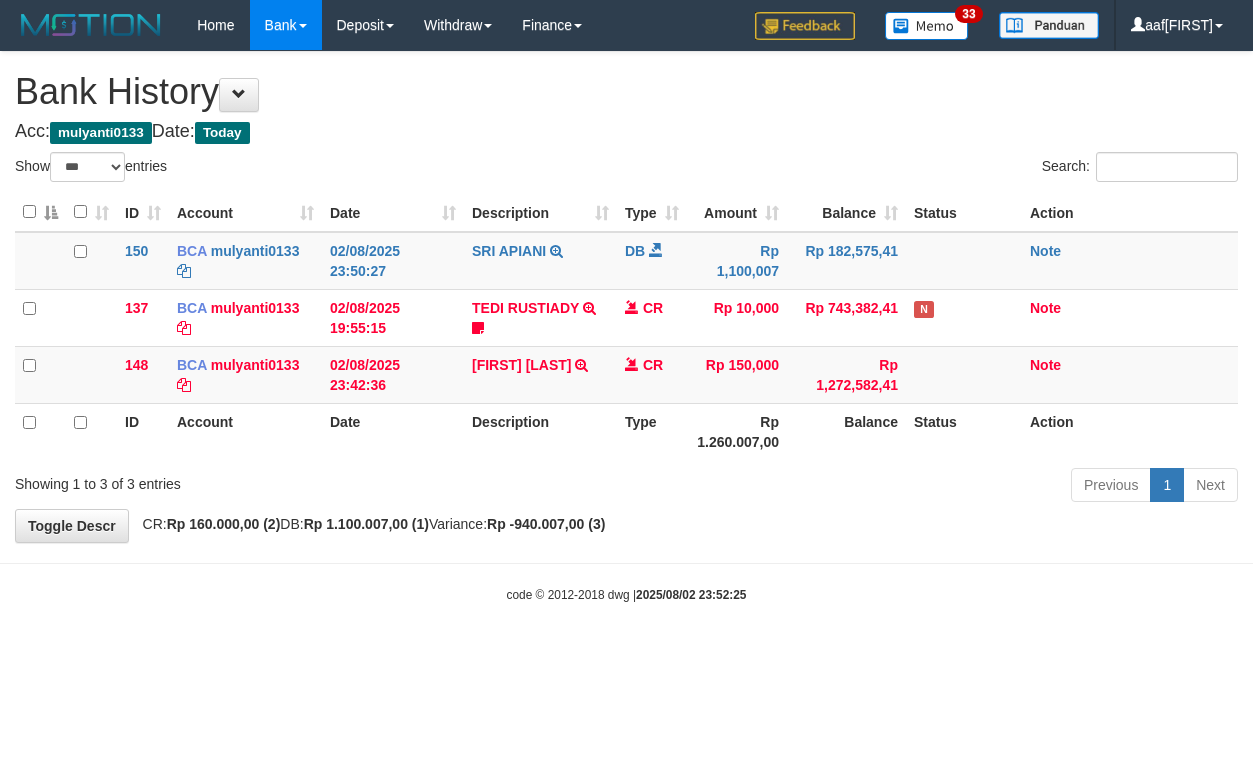 select on "***" 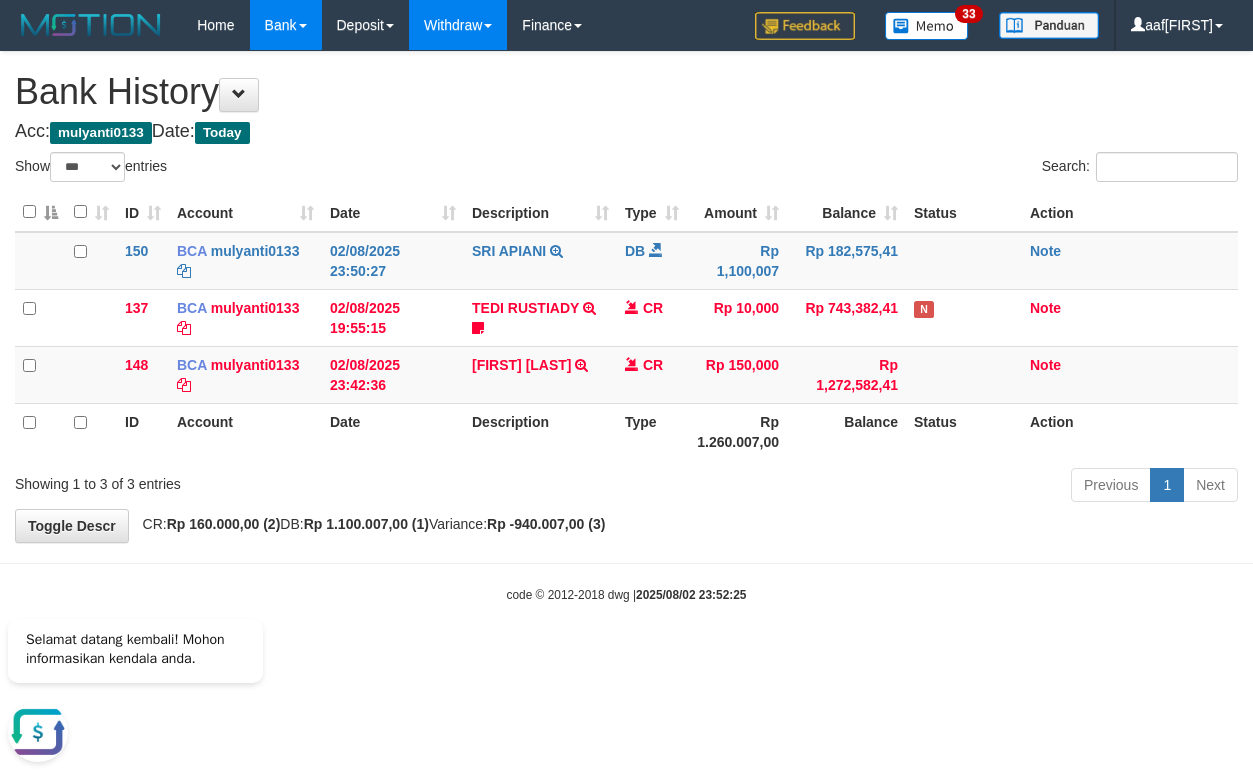 scroll, scrollTop: 0, scrollLeft: 0, axis: both 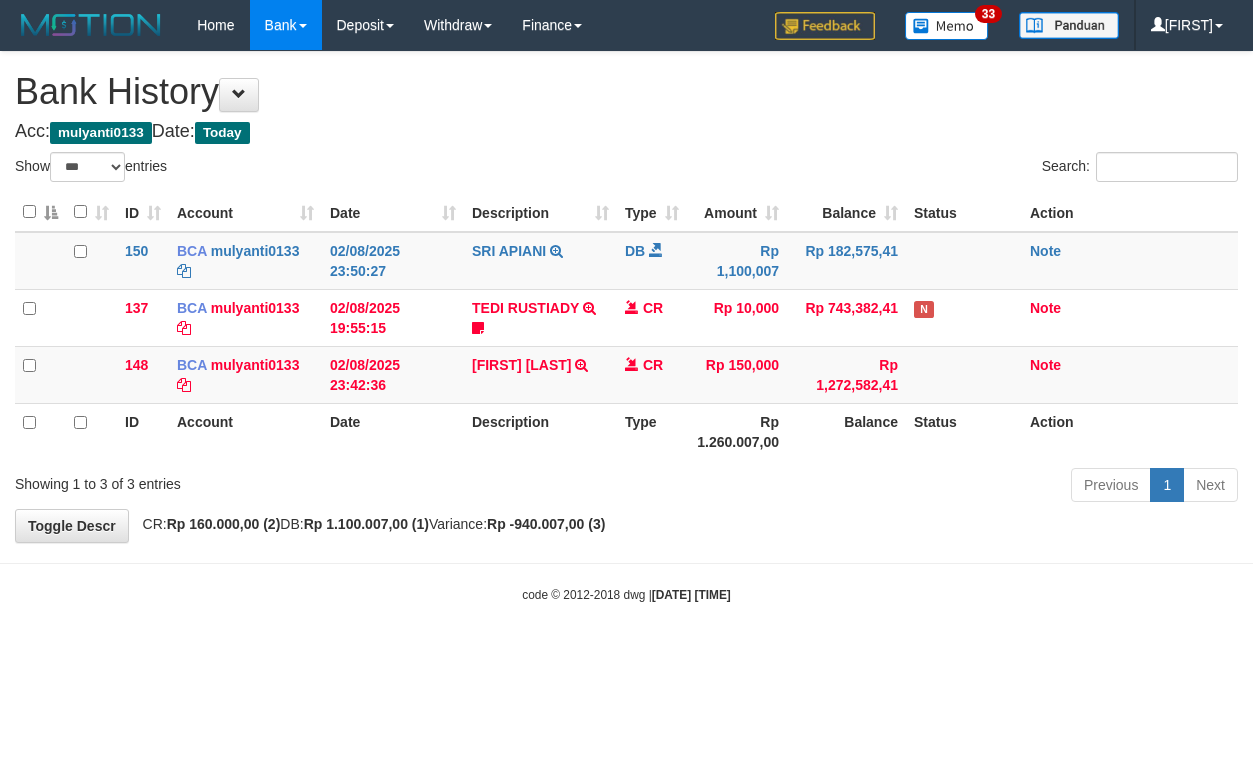 select on "***" 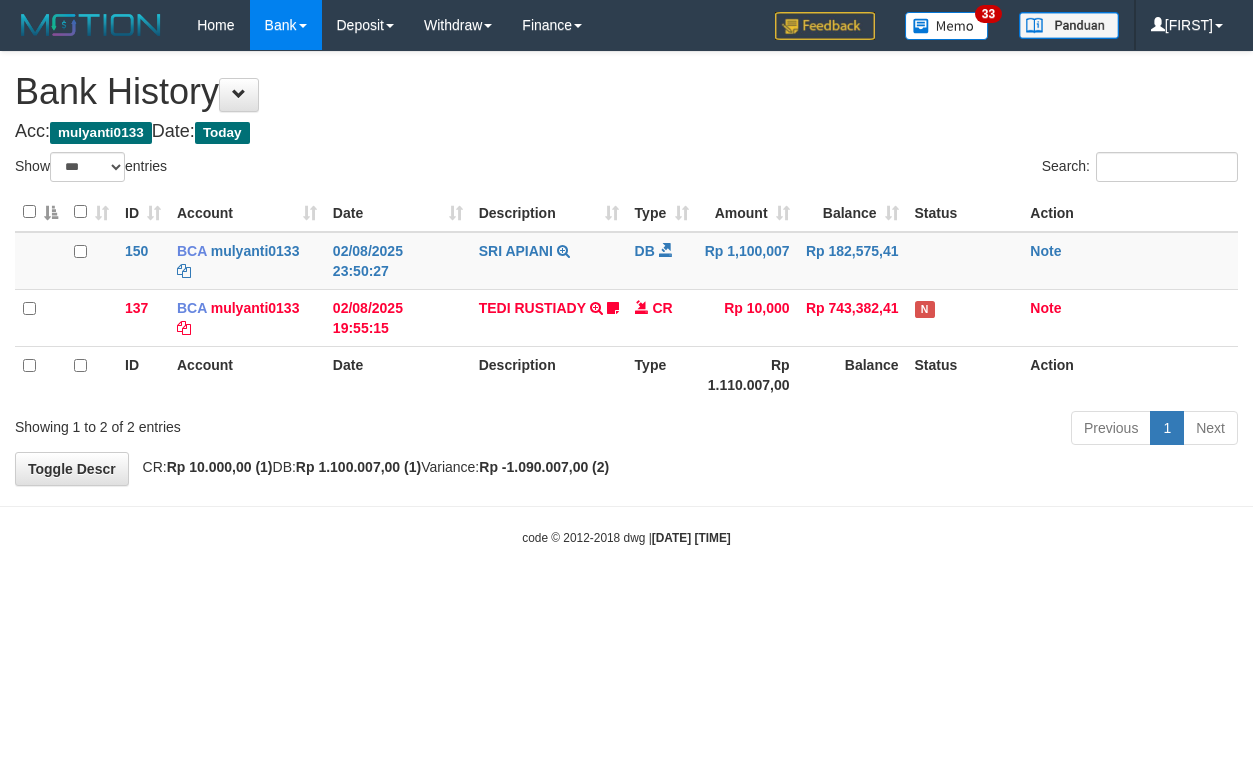 select on "***" 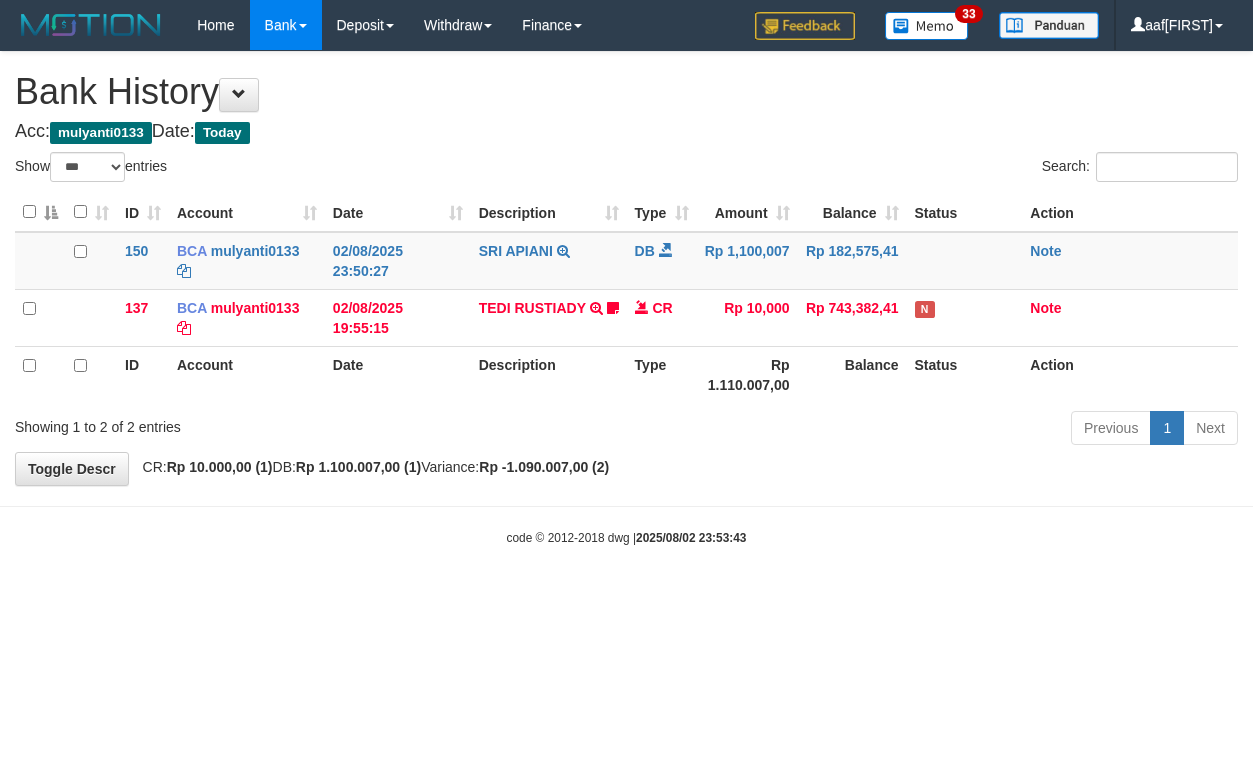 select on "***" 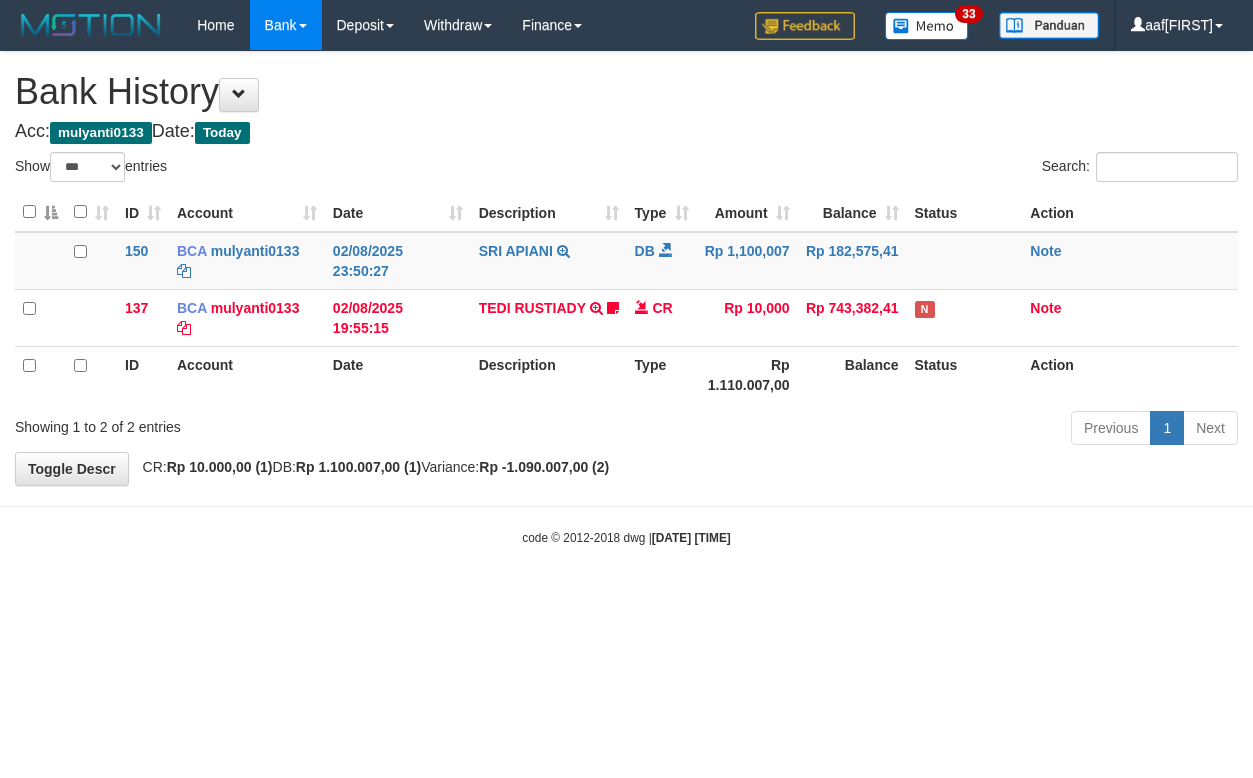 select on "***" 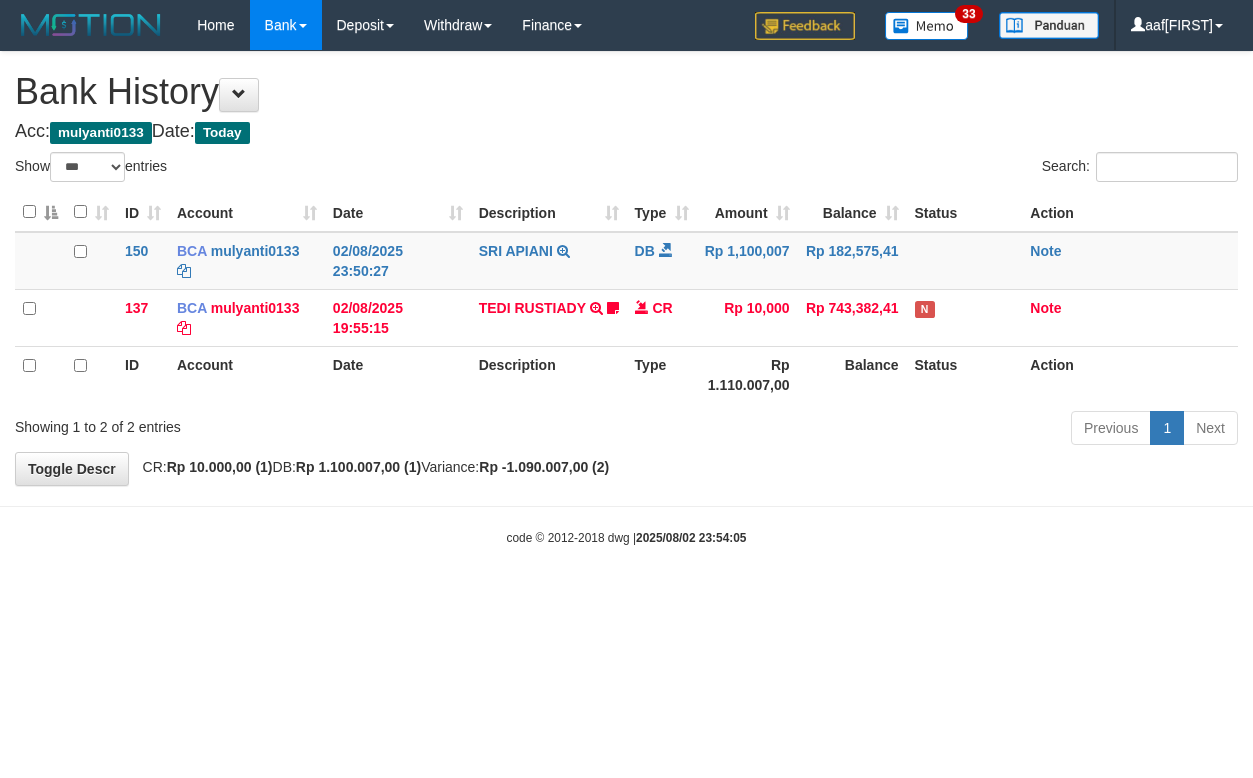 select on "***" 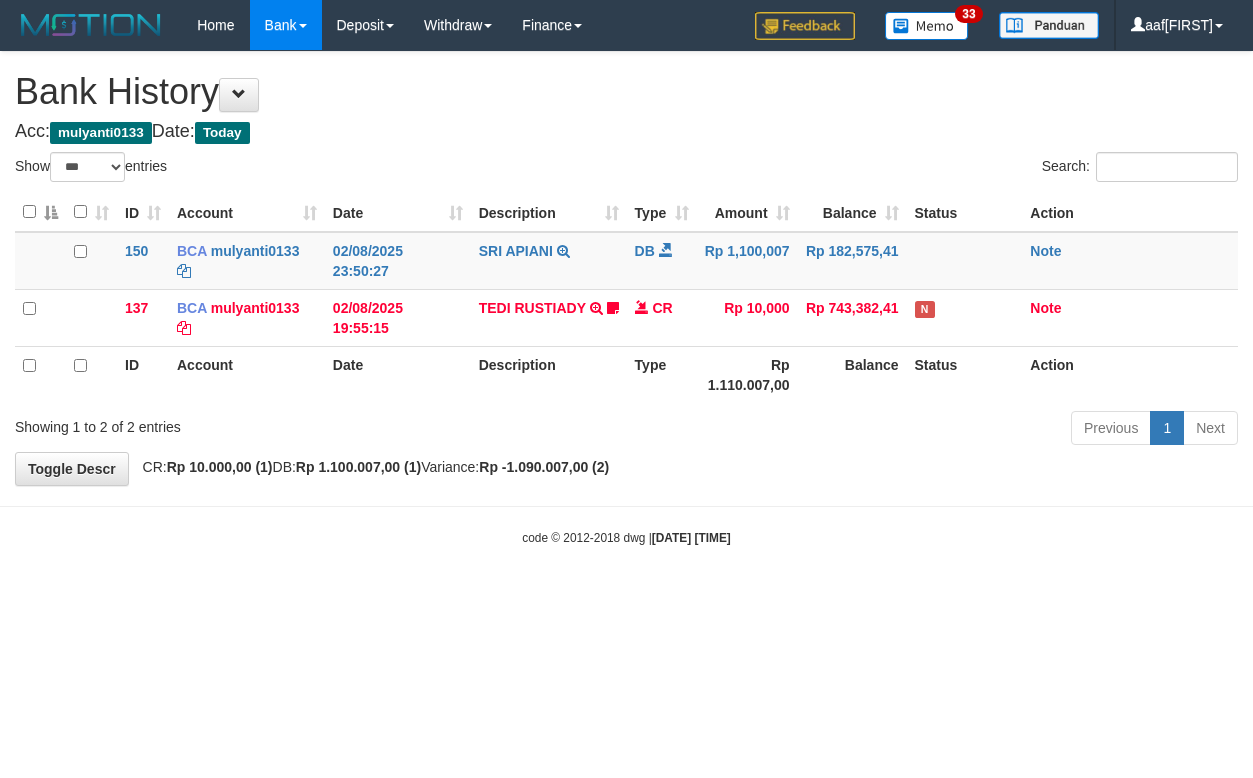 select on "***" 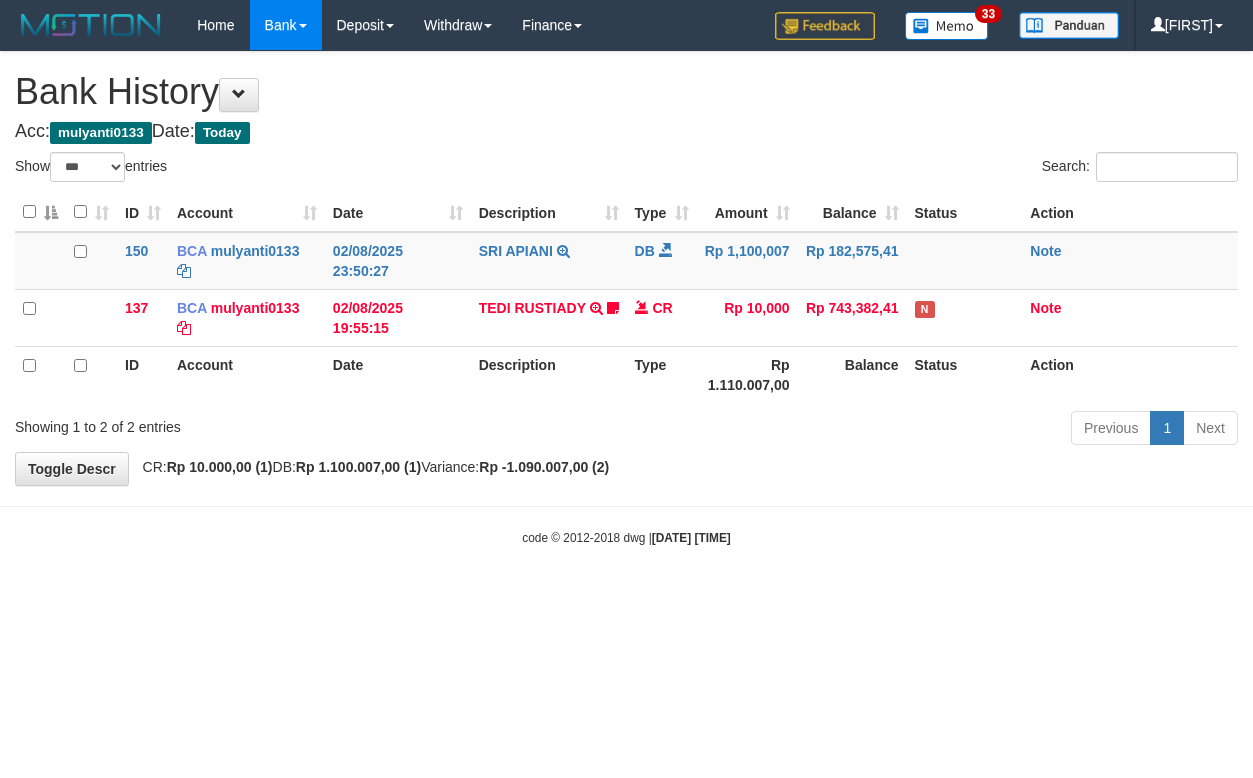select on "***" 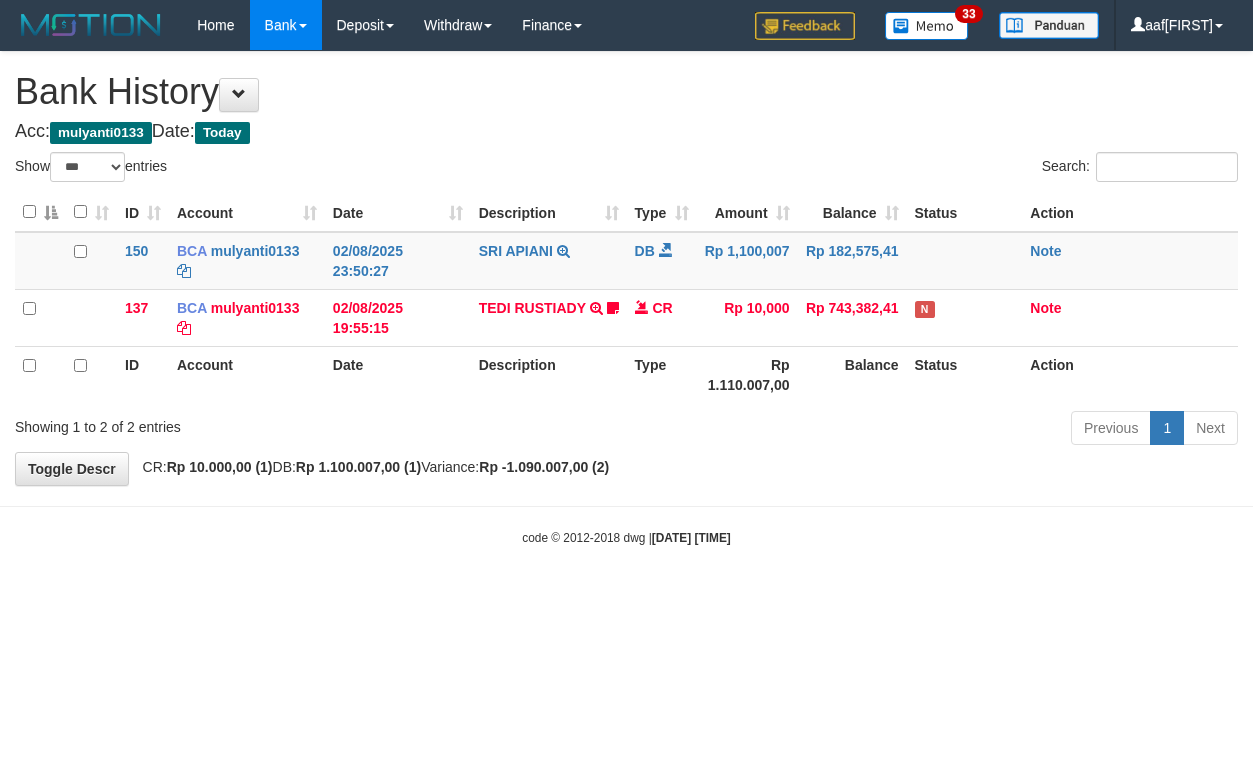 select on "***" 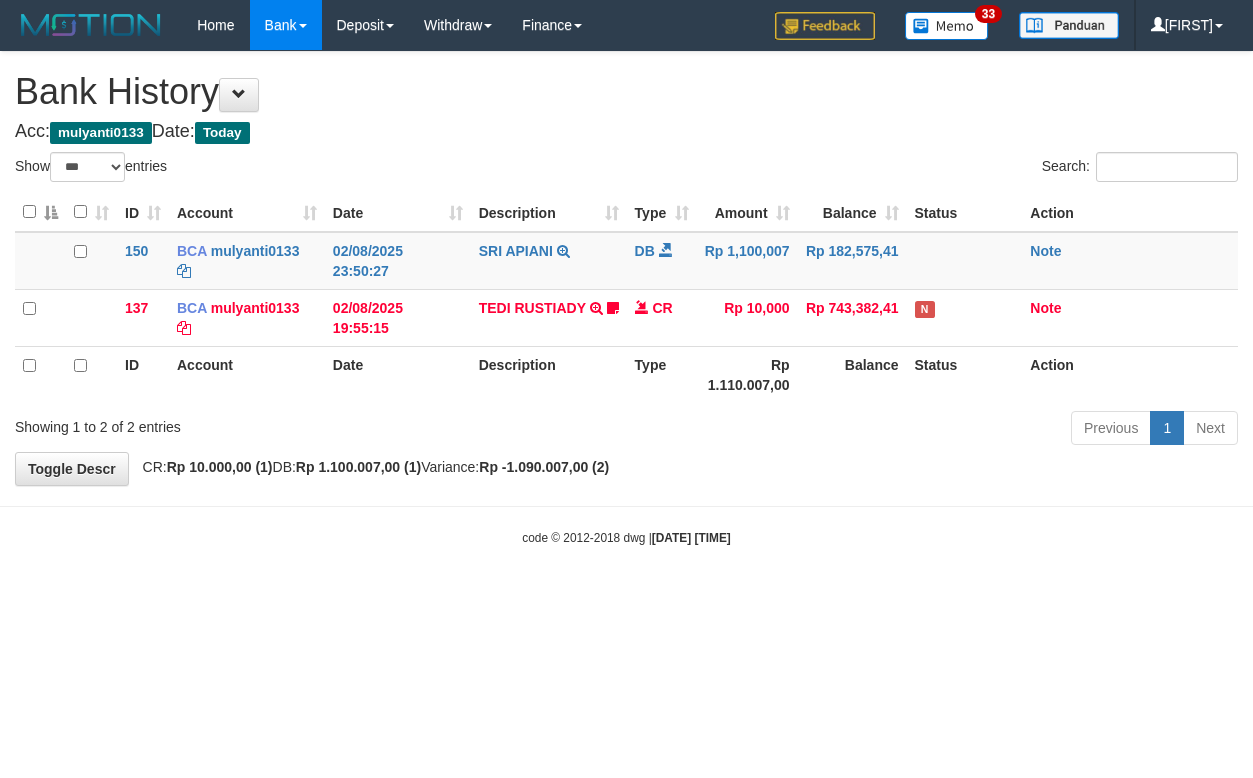 select on "***" 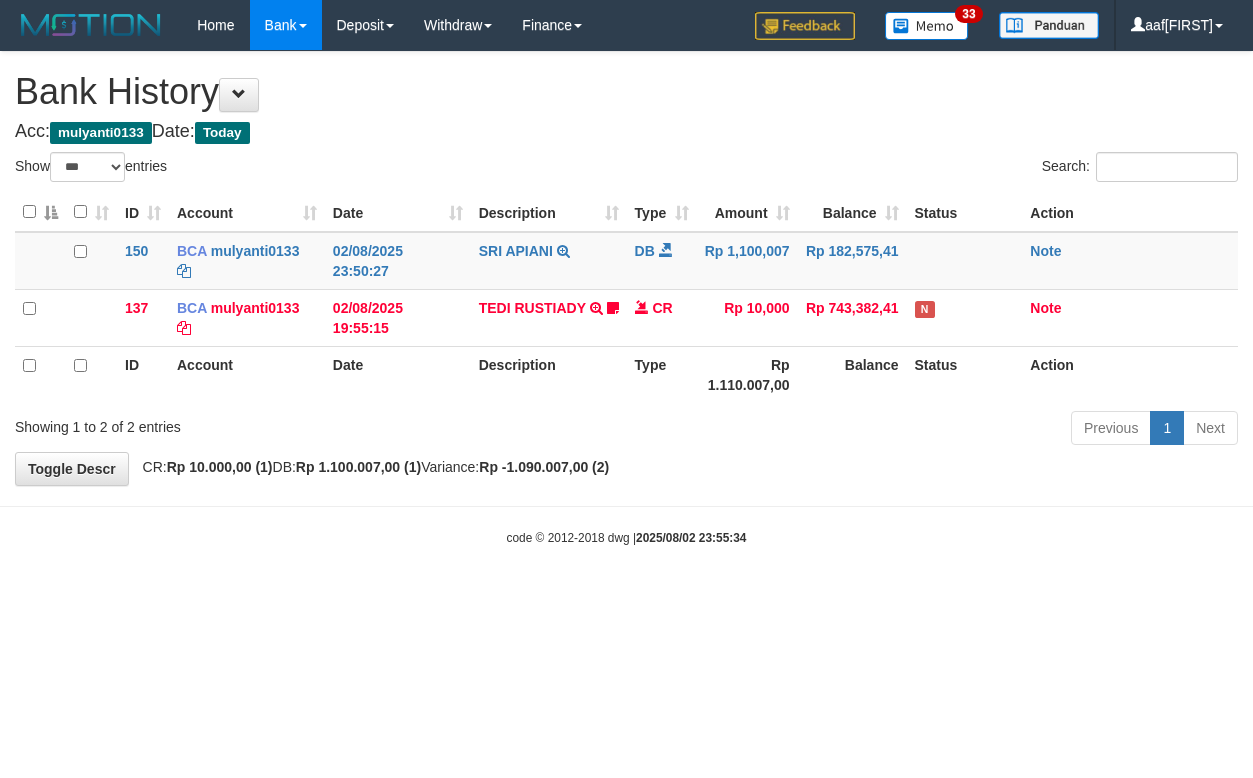 select on "***" 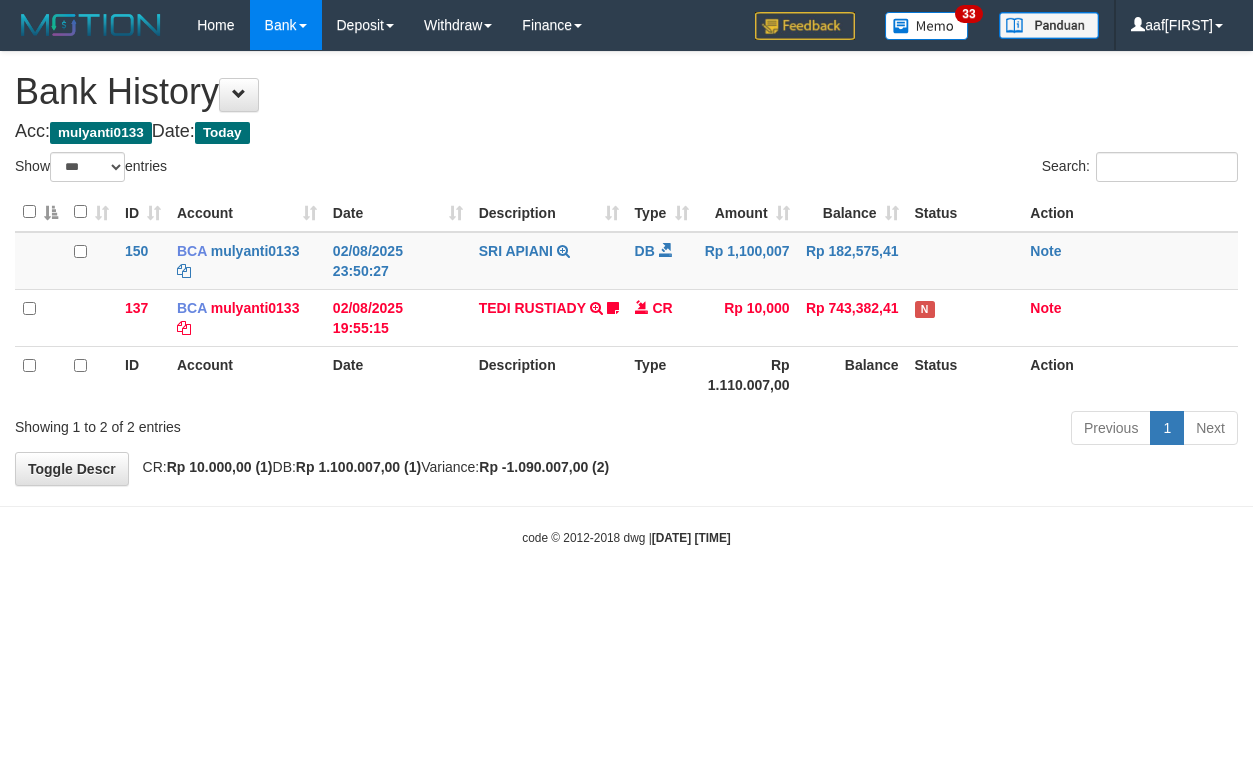 select on "***" 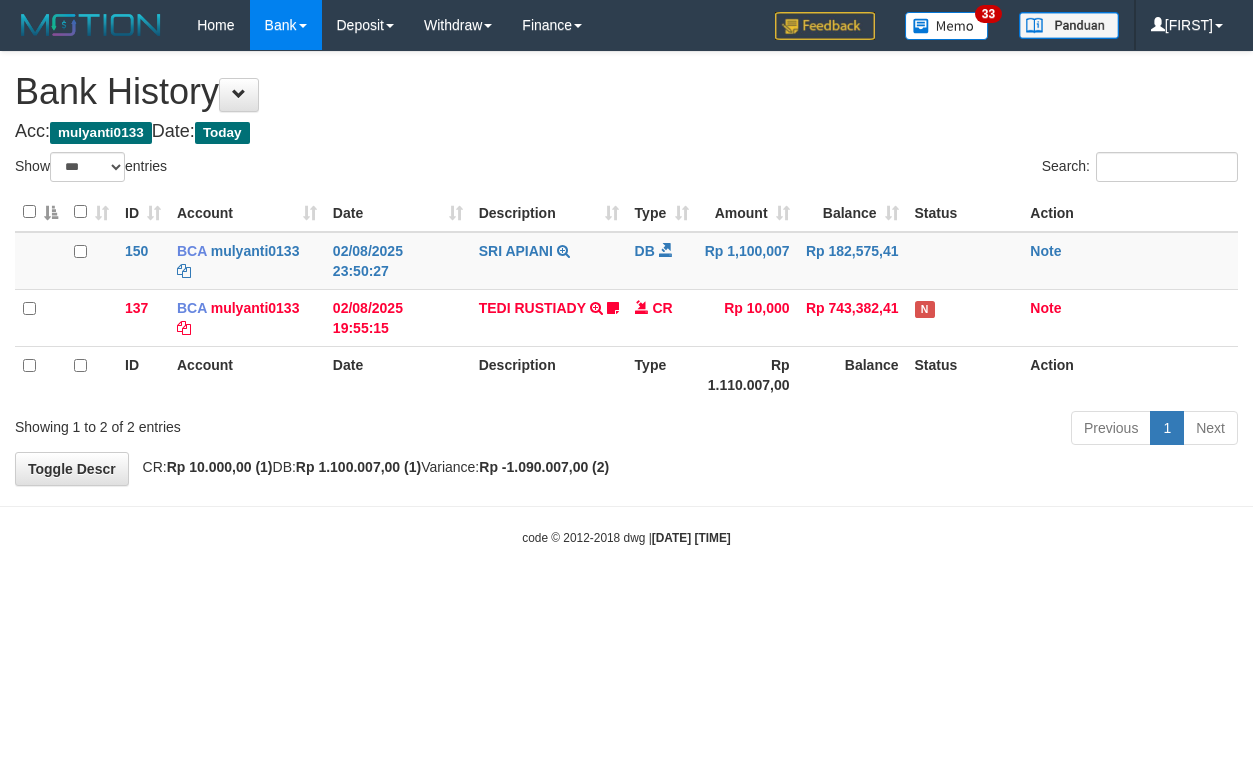 select on "***" 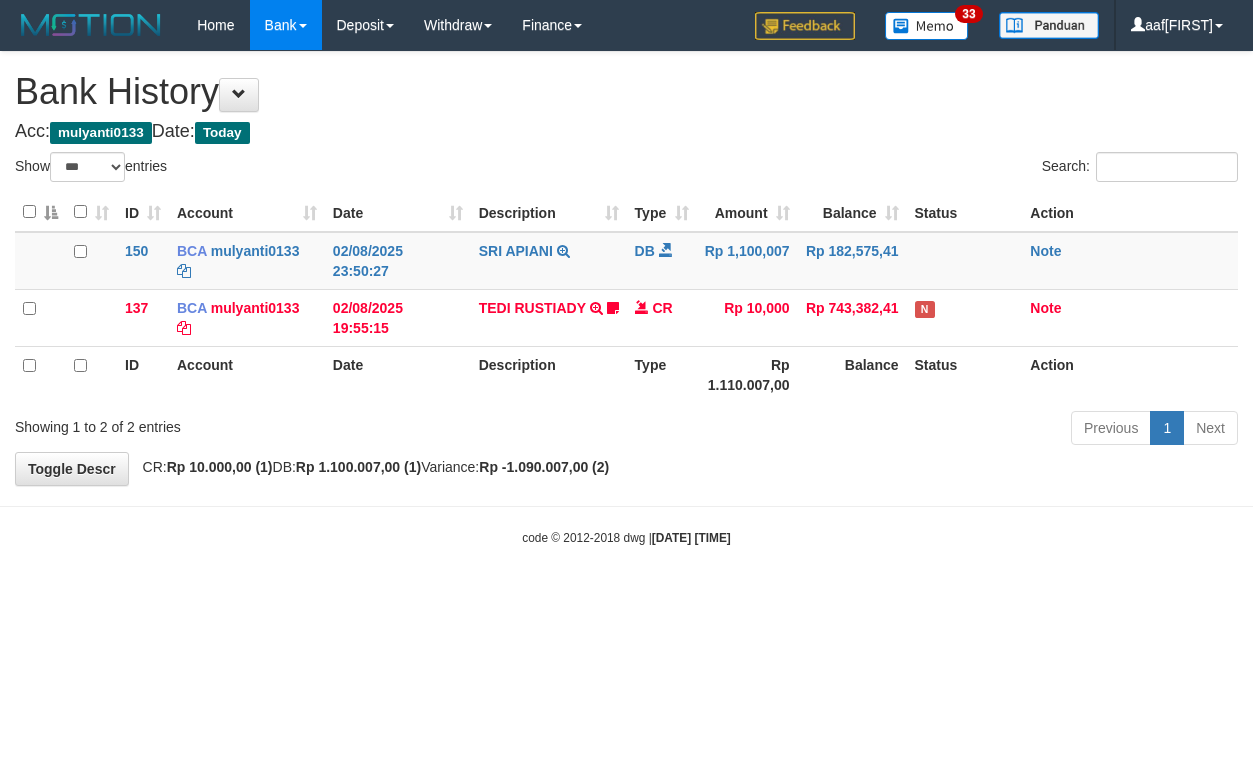 select on "***" 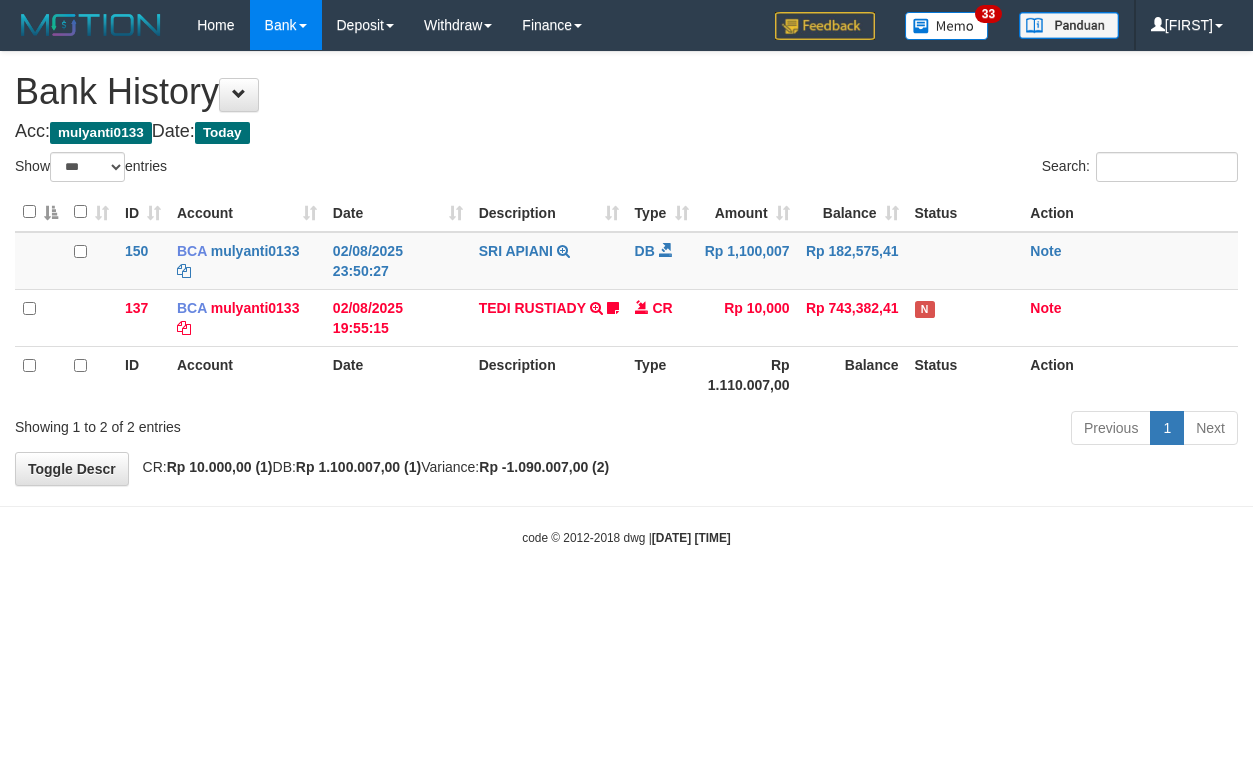 select on "***" 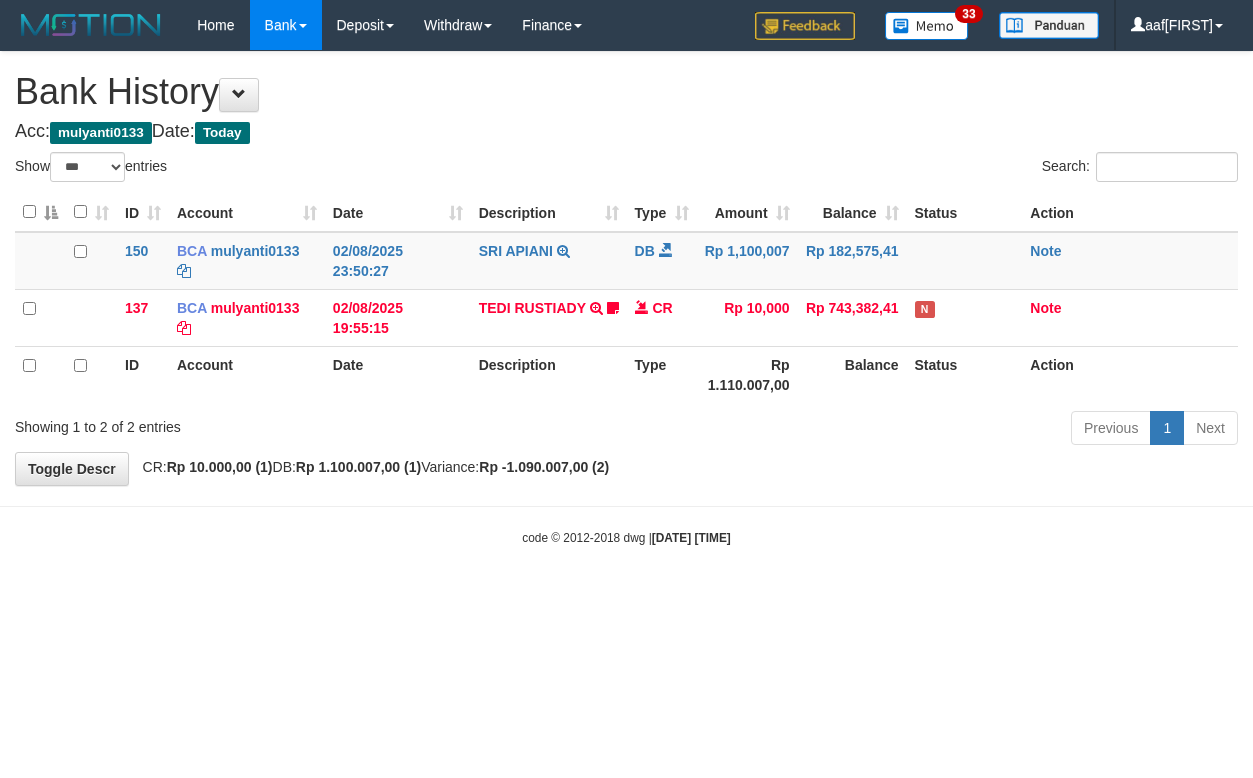 select on "***" 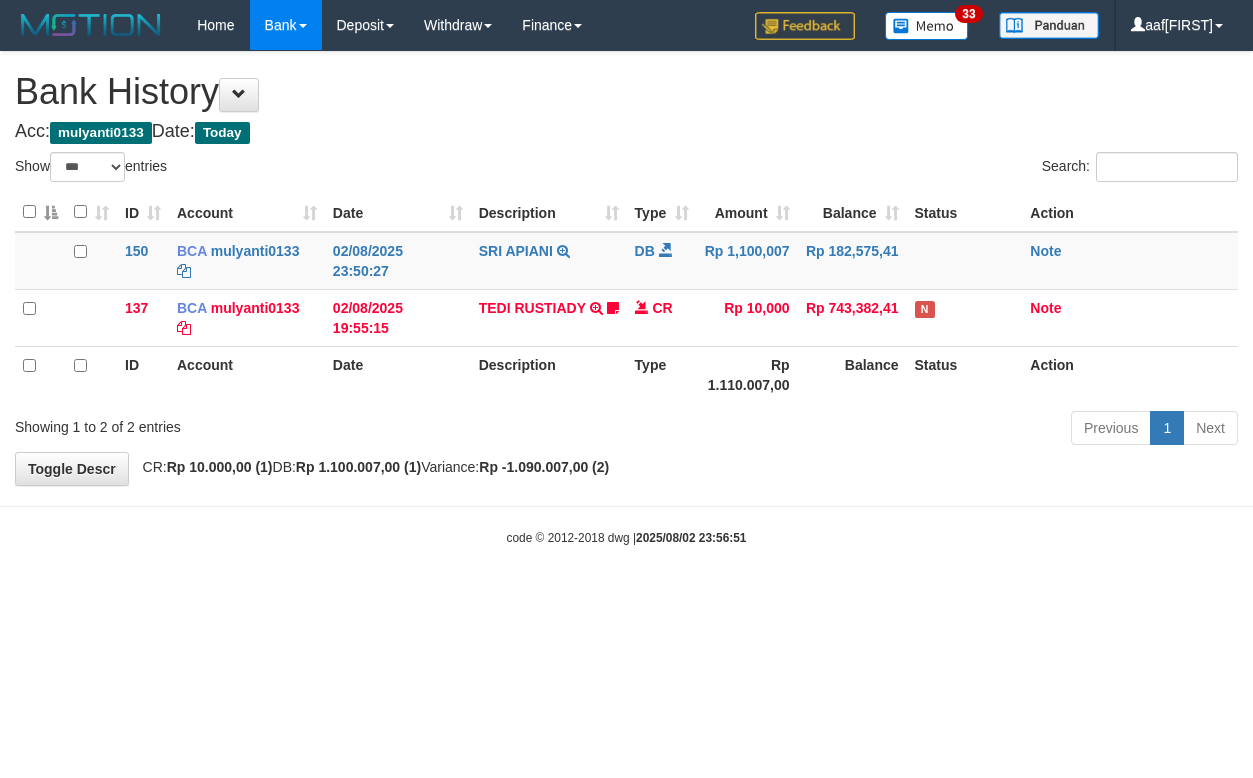 select on "***" 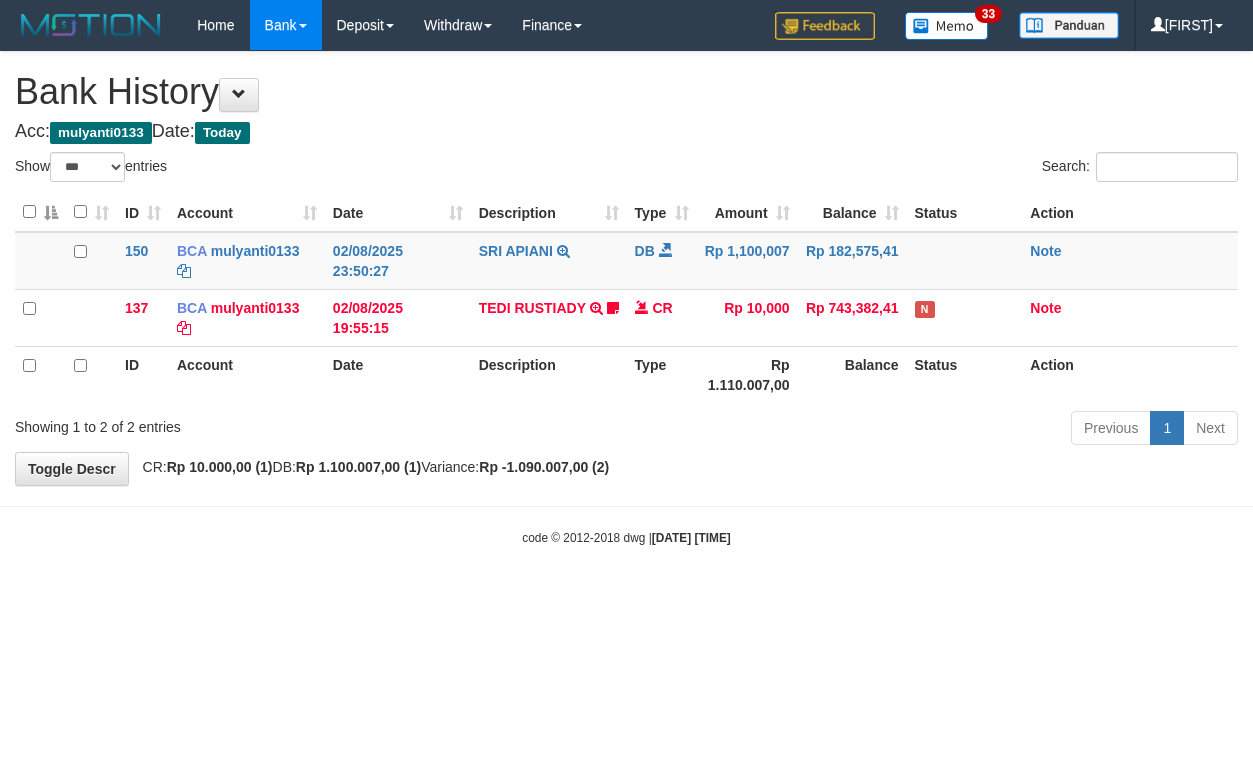 select on "***" 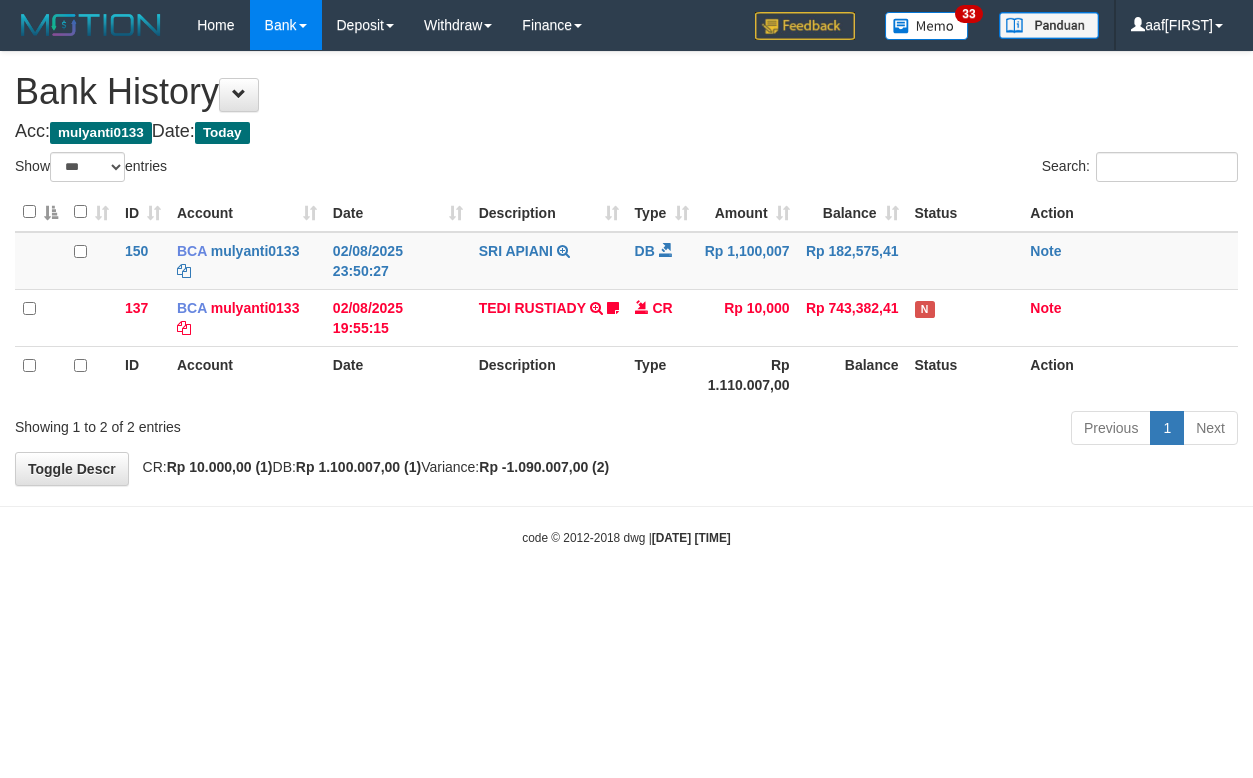 select on "***" 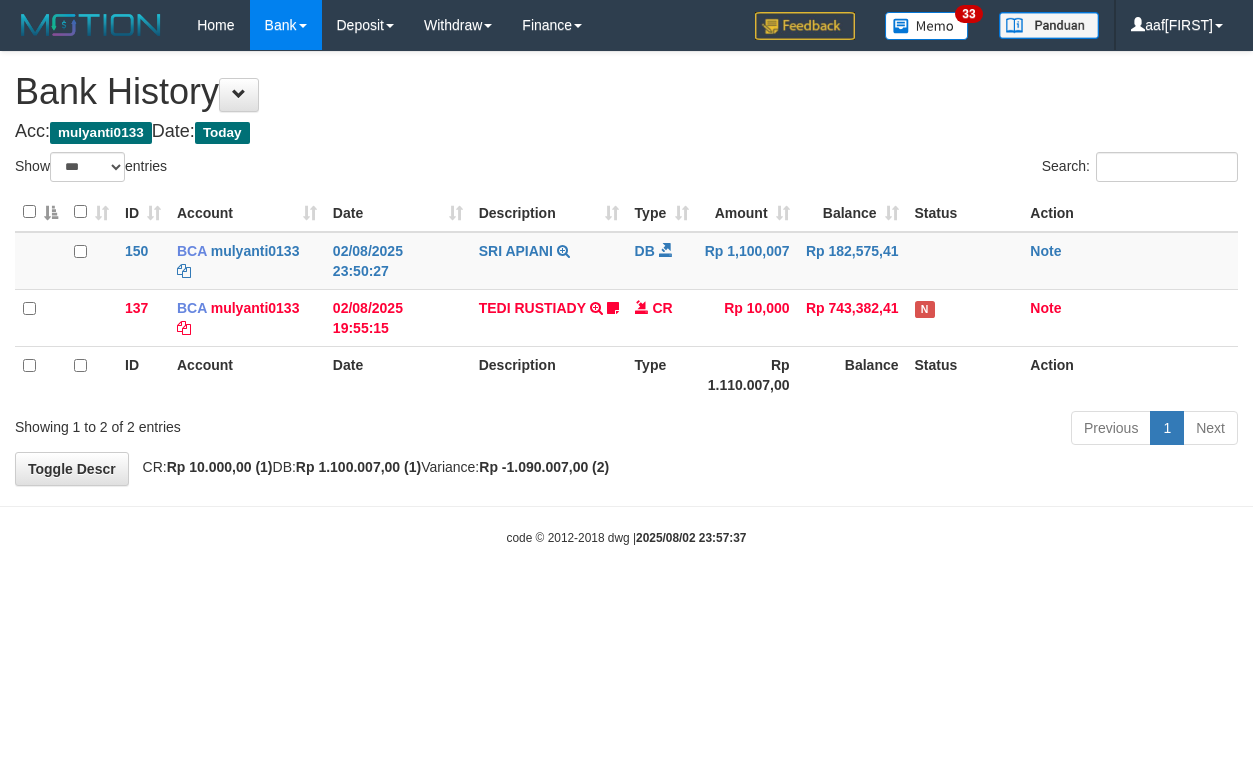 select on "***" 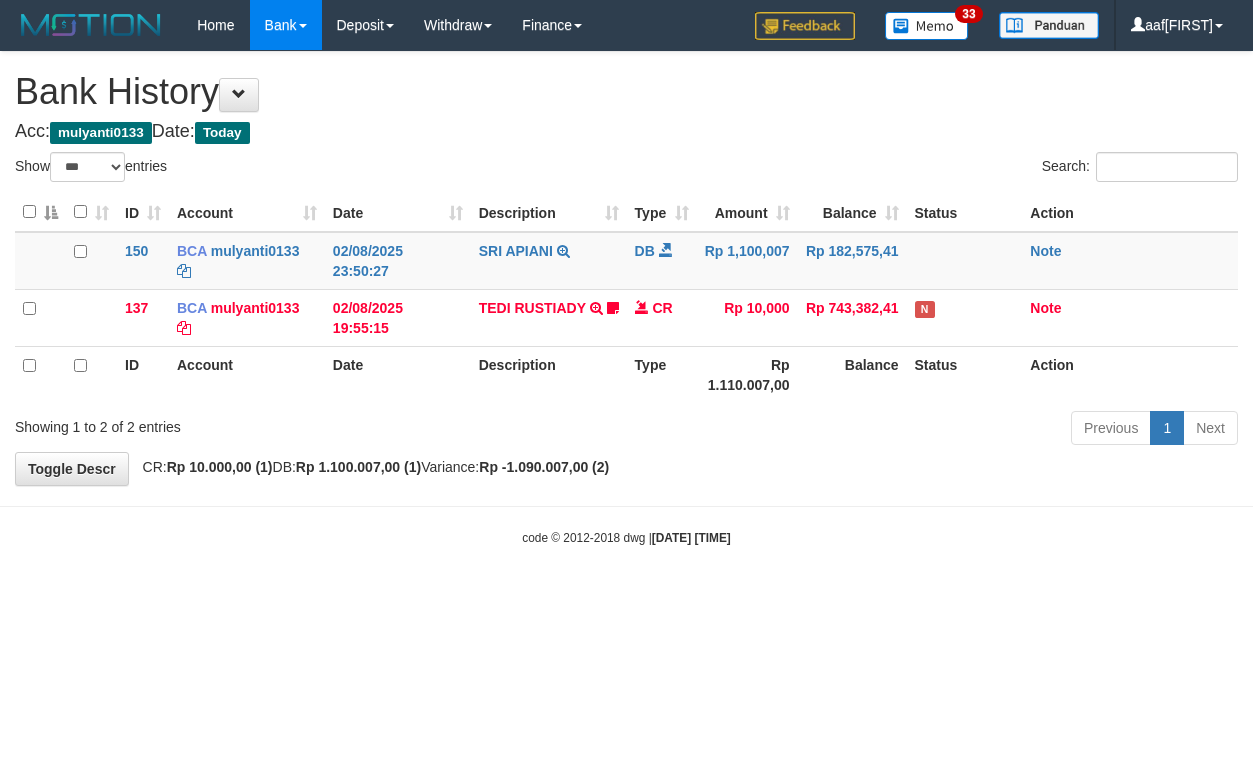 select on "***" 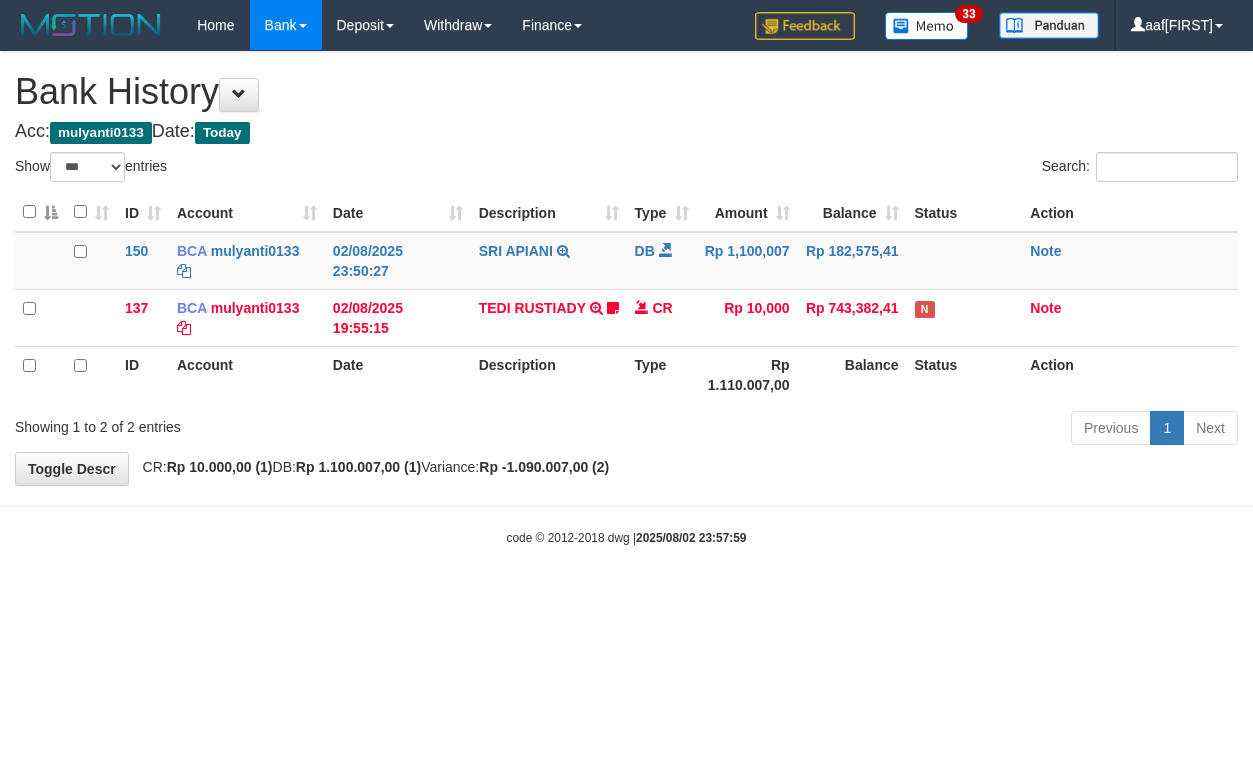 select on "***" 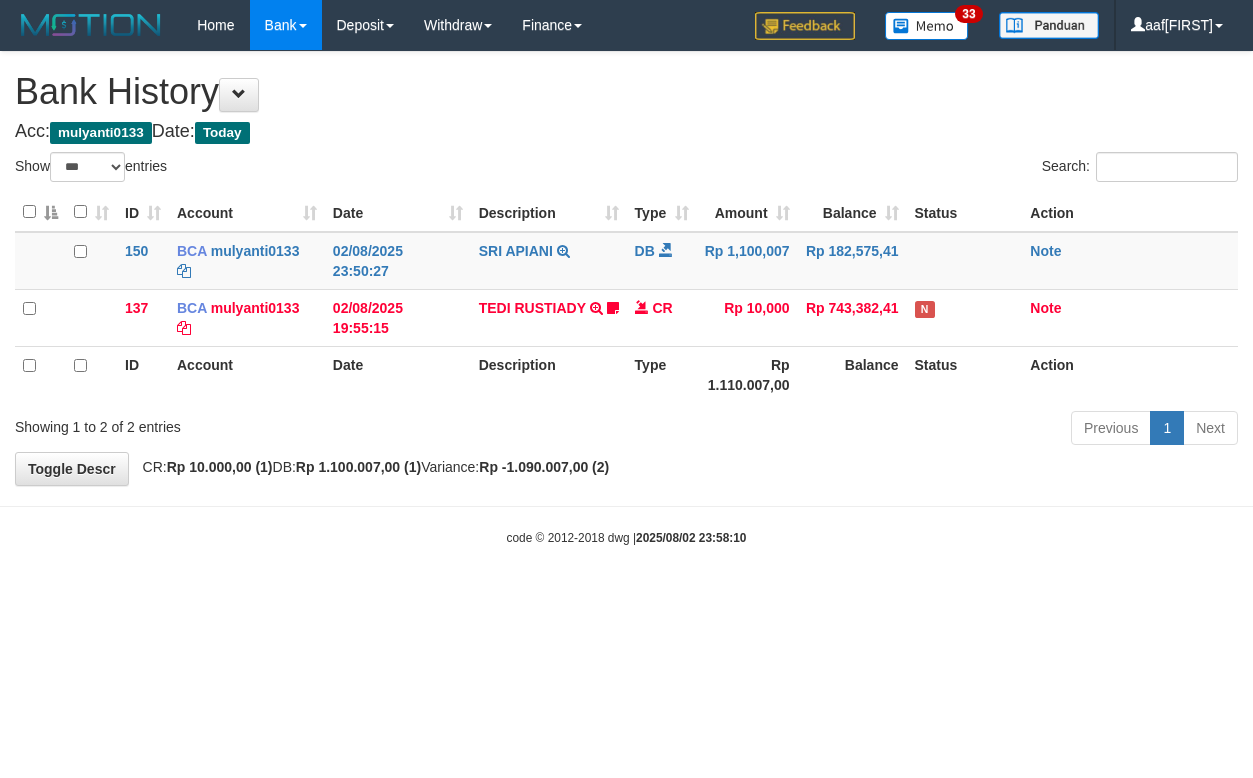 select on "***" 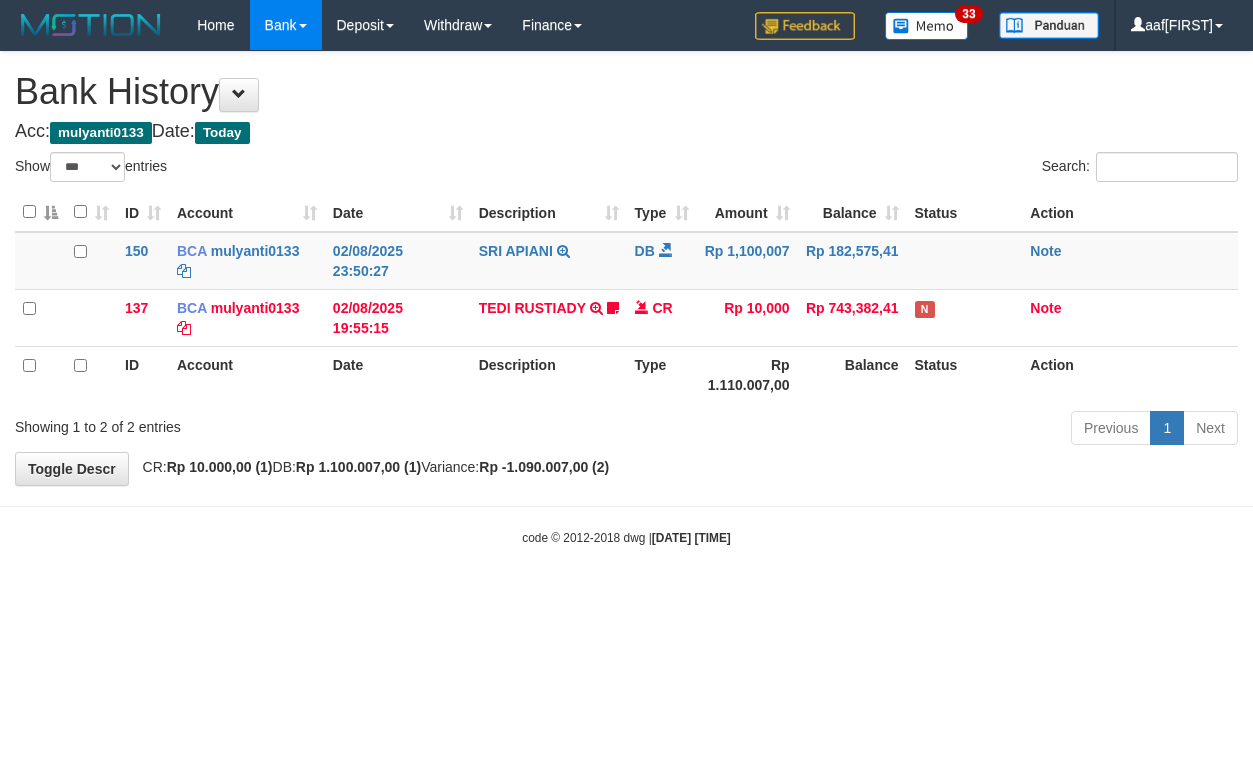 select on "***" 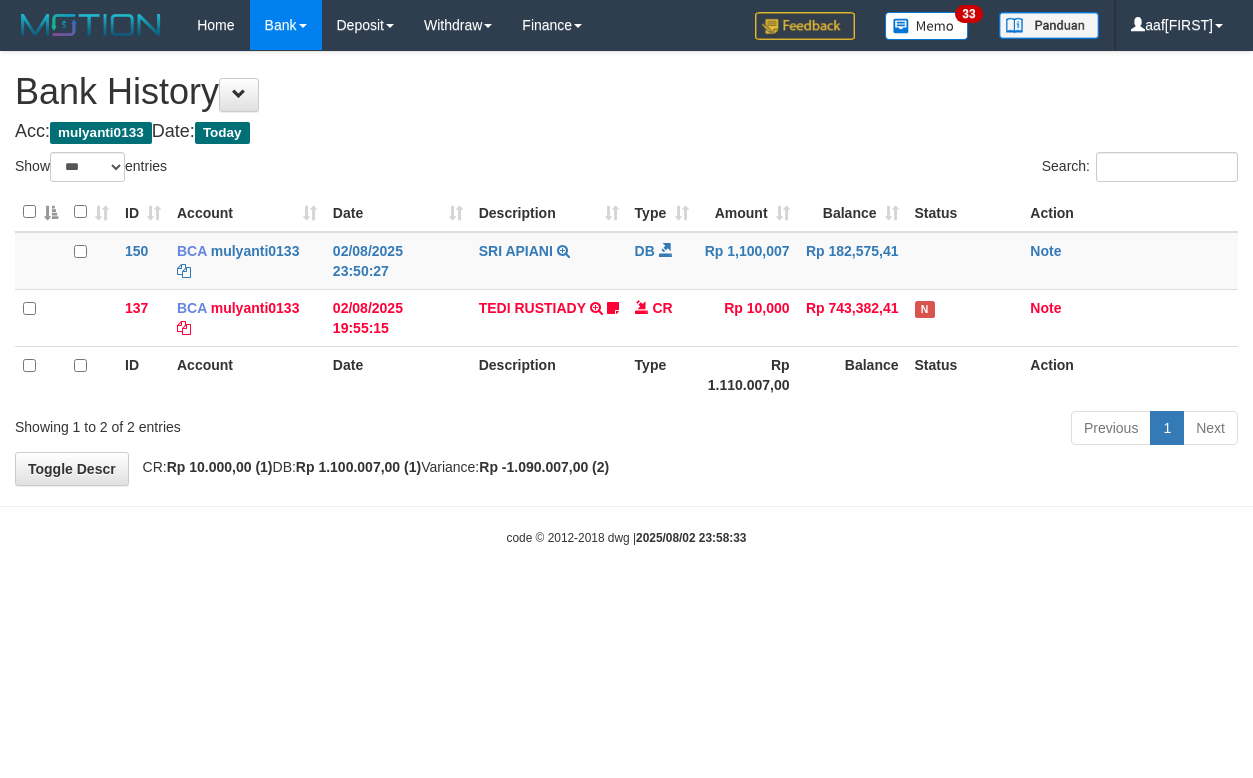 select on "***" 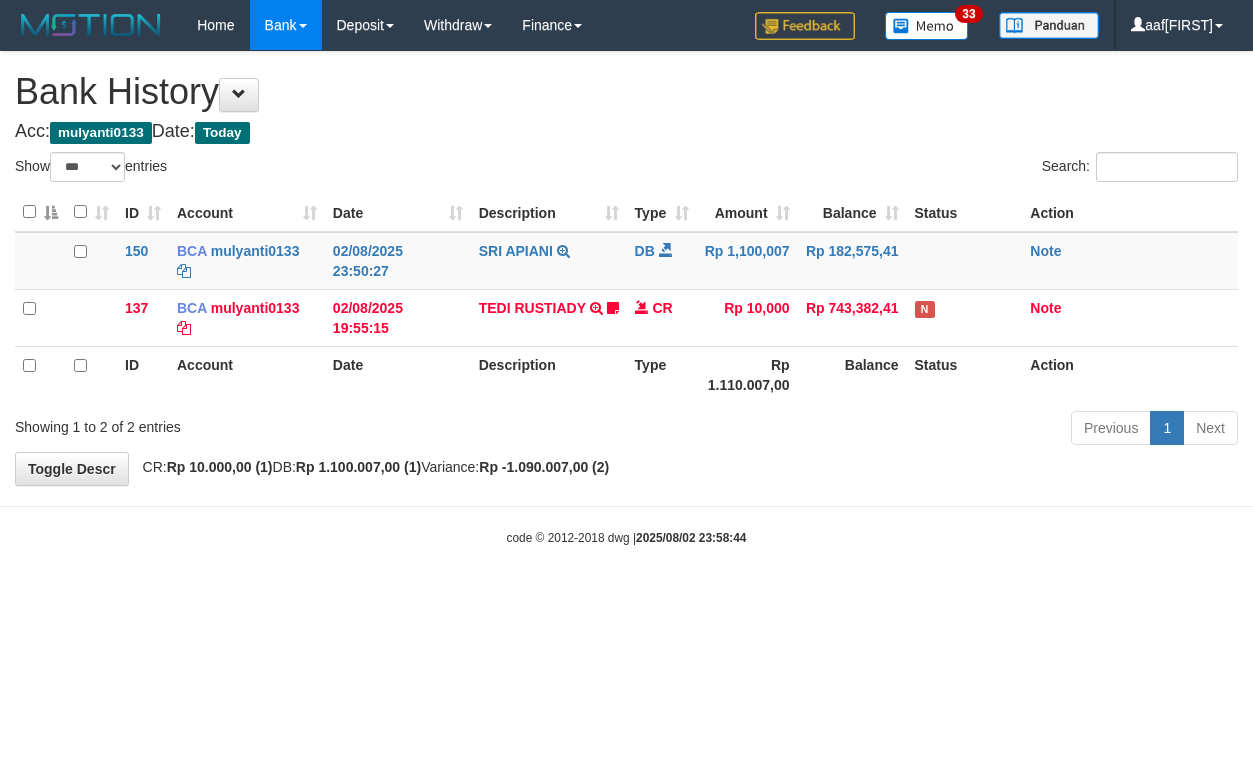 select on "***" 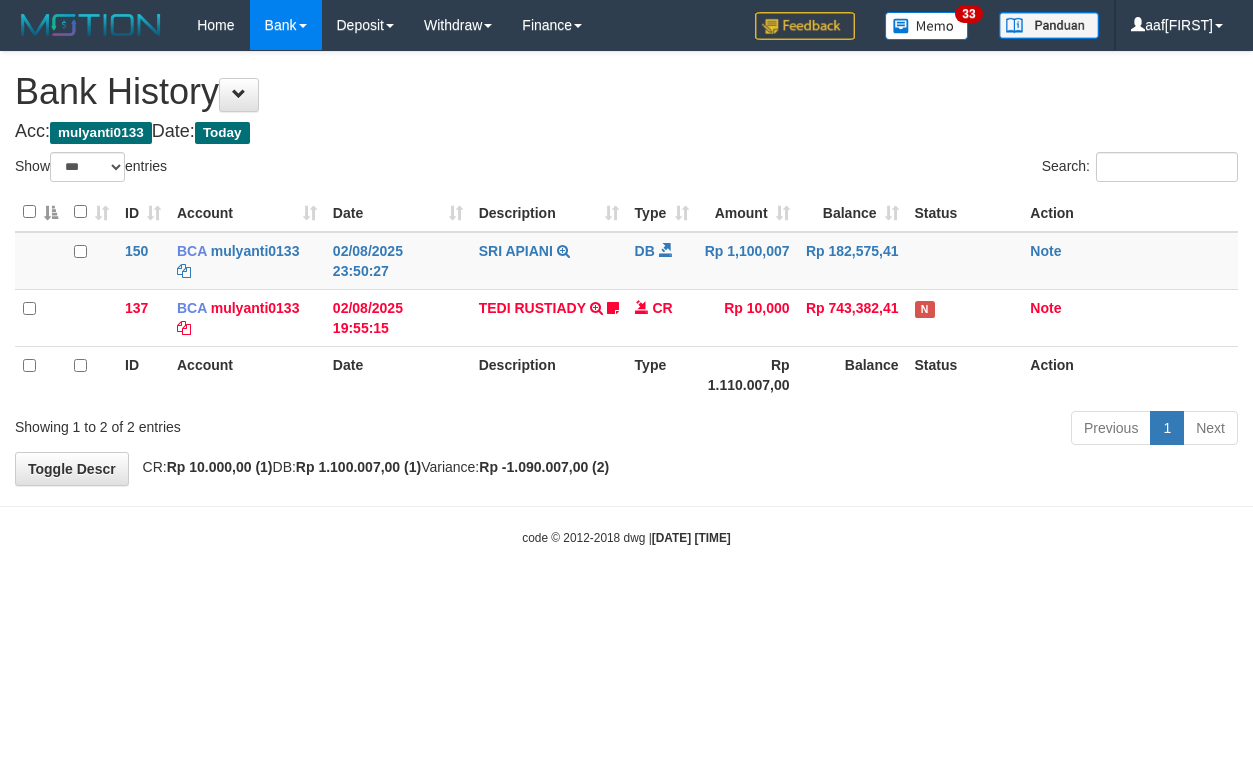 select on "***" 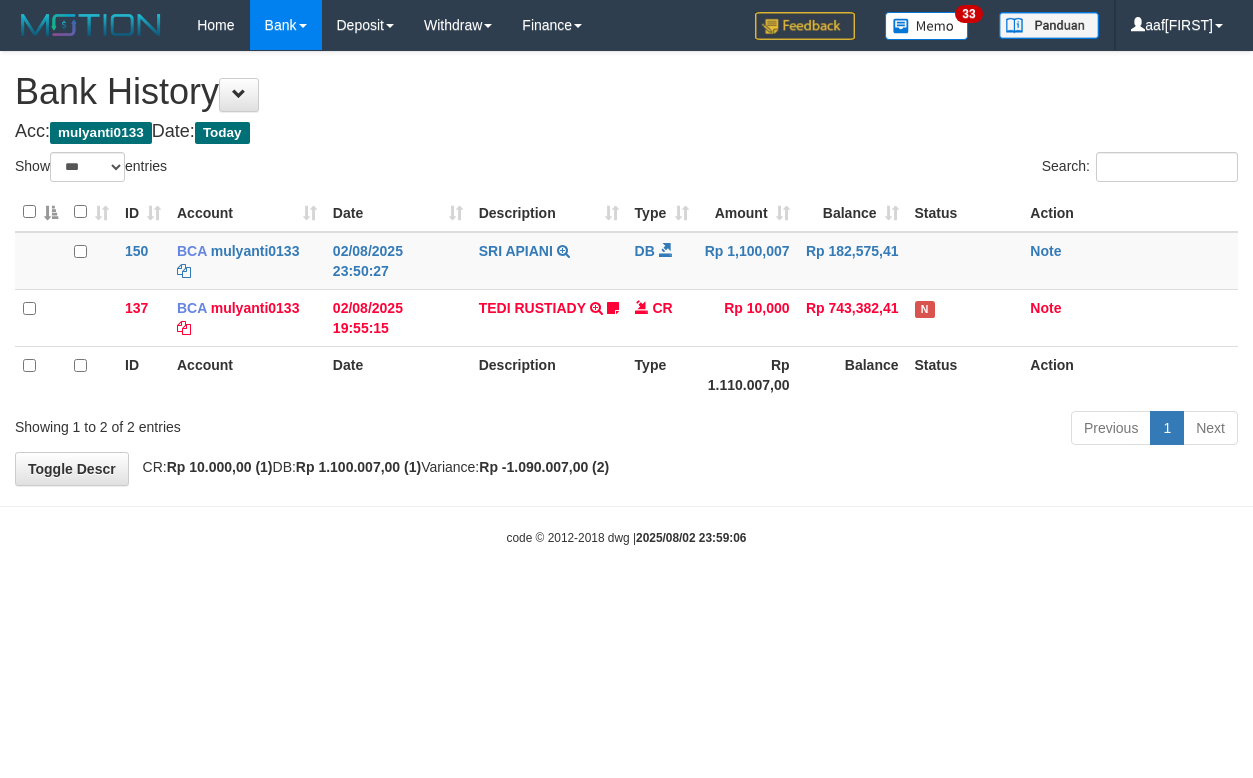 select on "***" 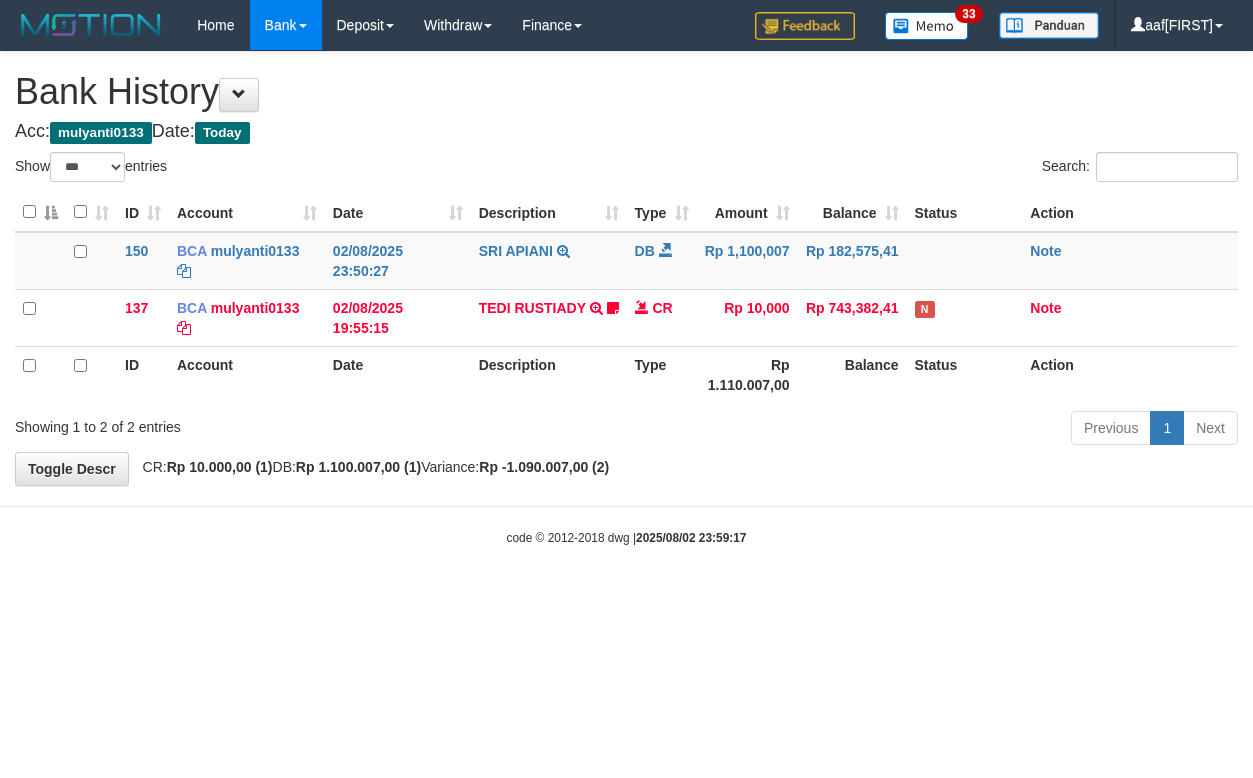 select on "***" 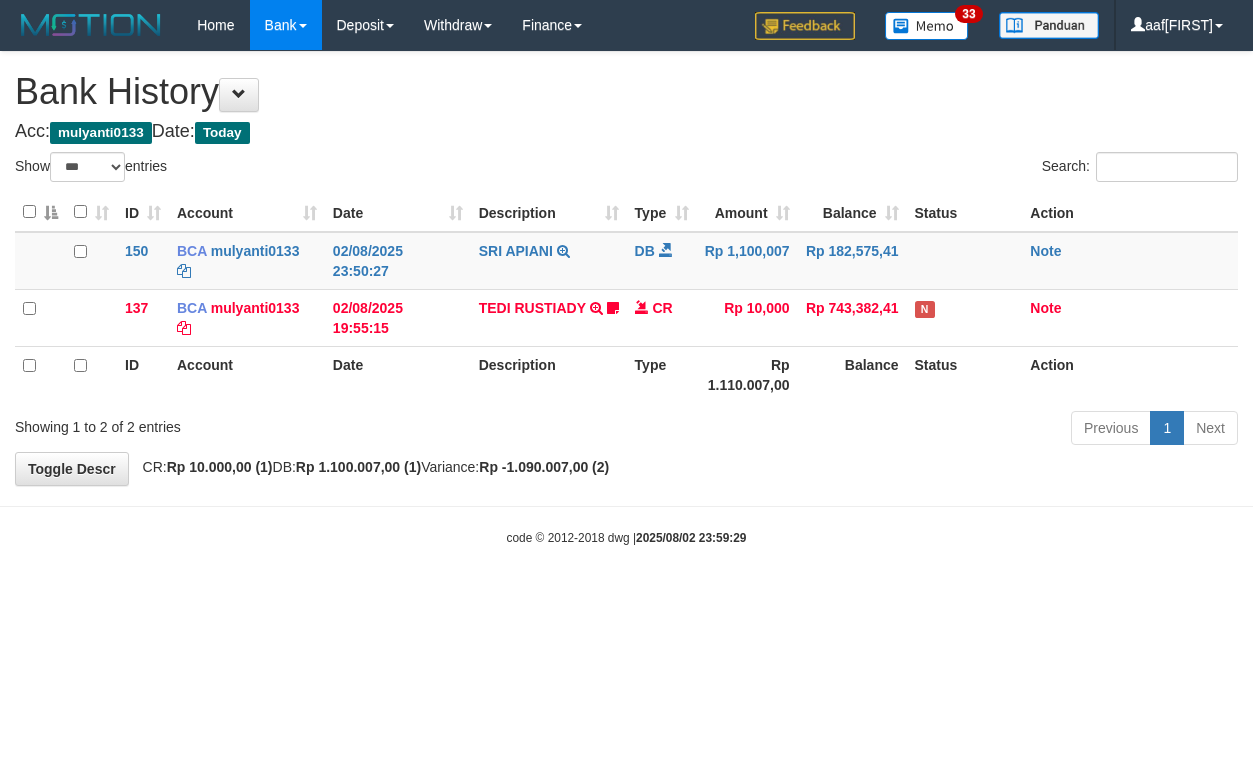 select on "***" 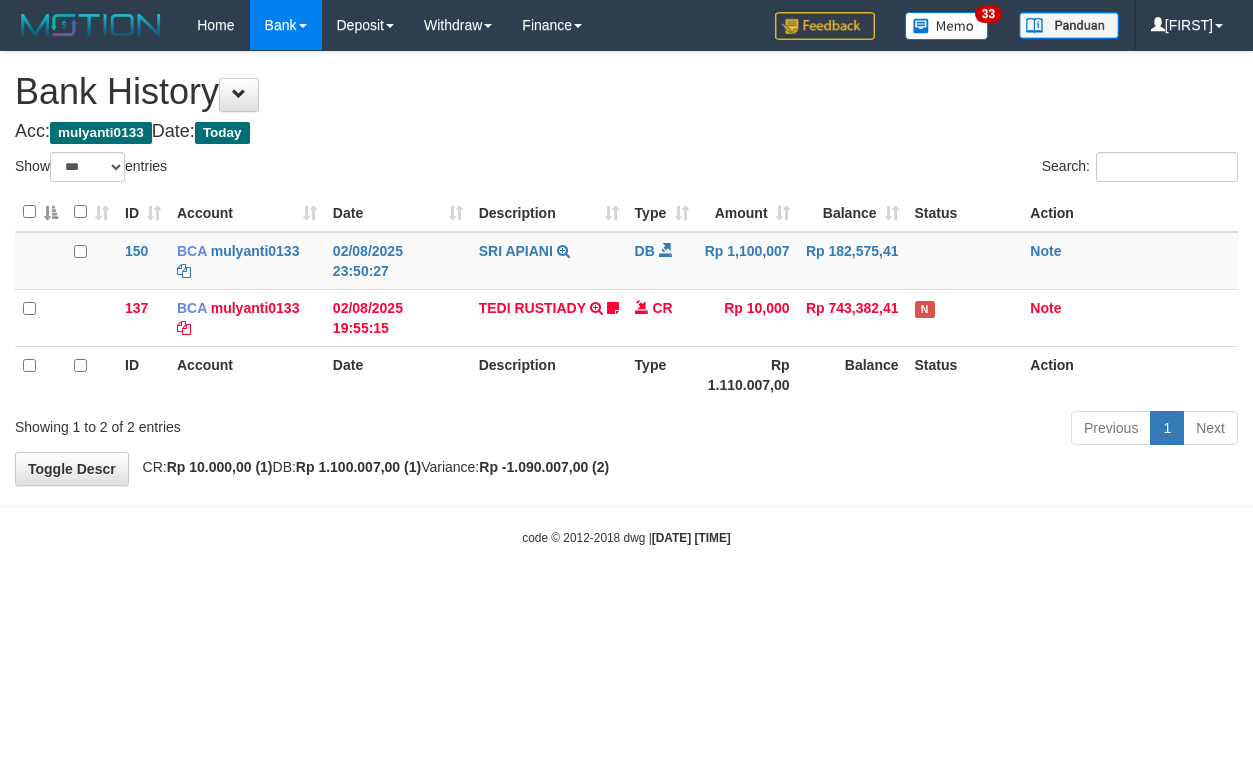 select on "***" 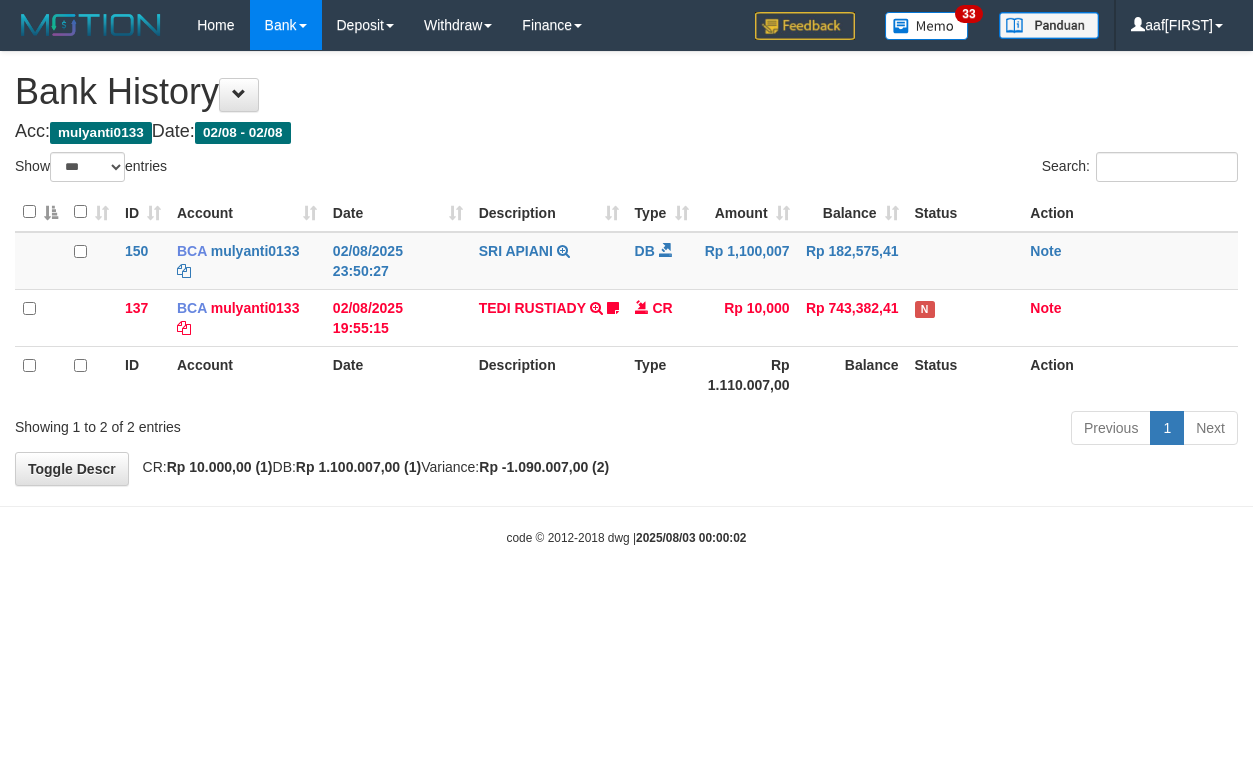 select on "***" 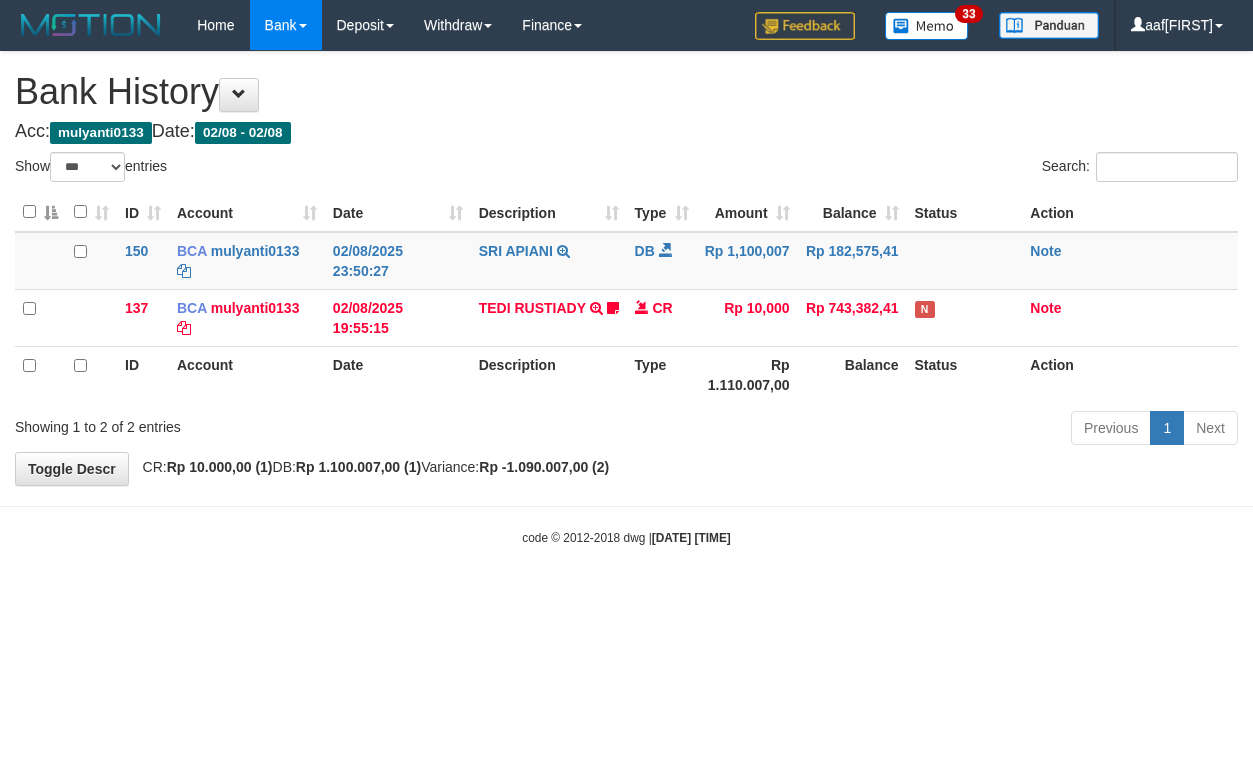 select on "***" 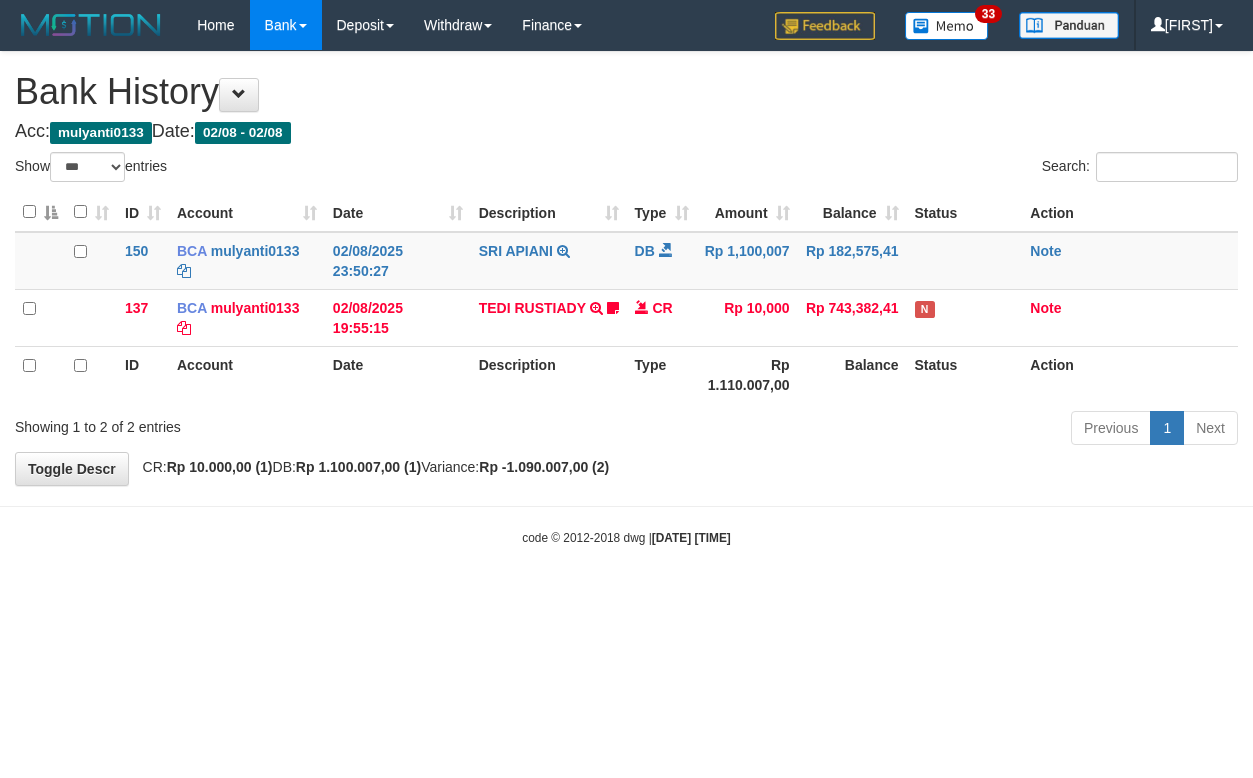 select on "***" 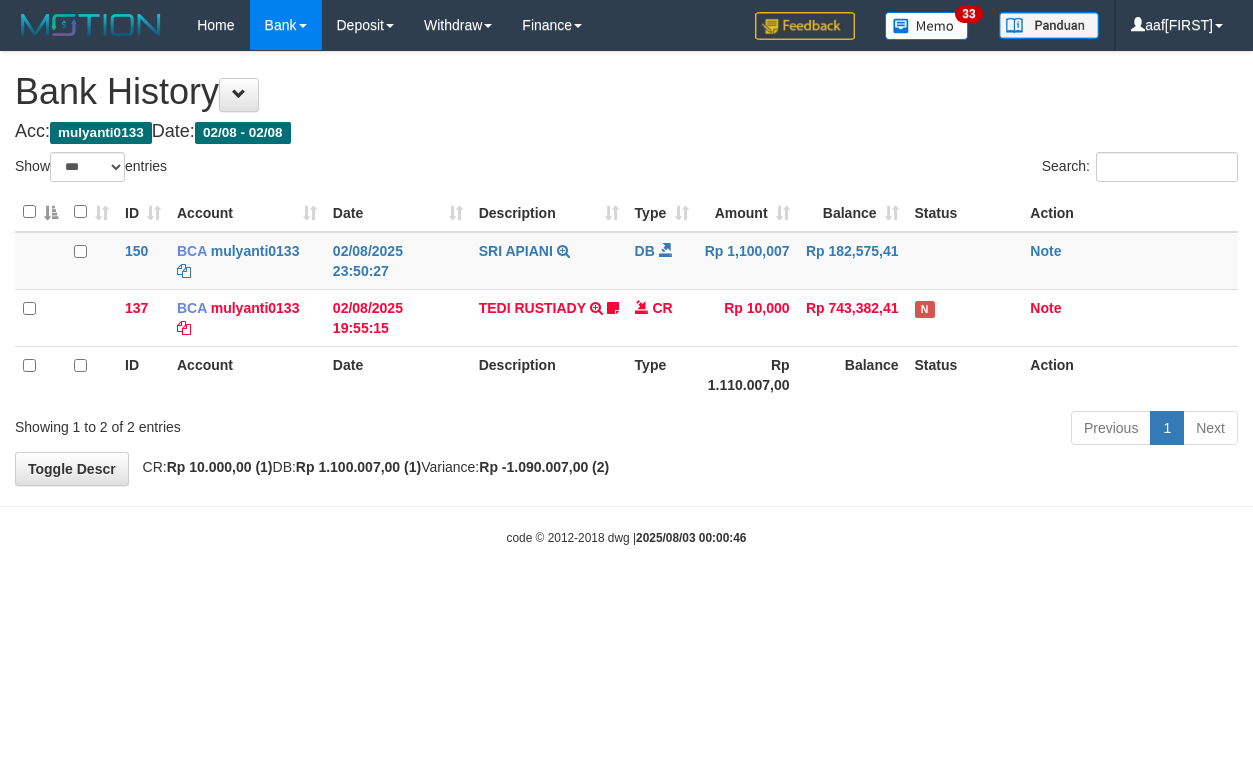 select on "***" 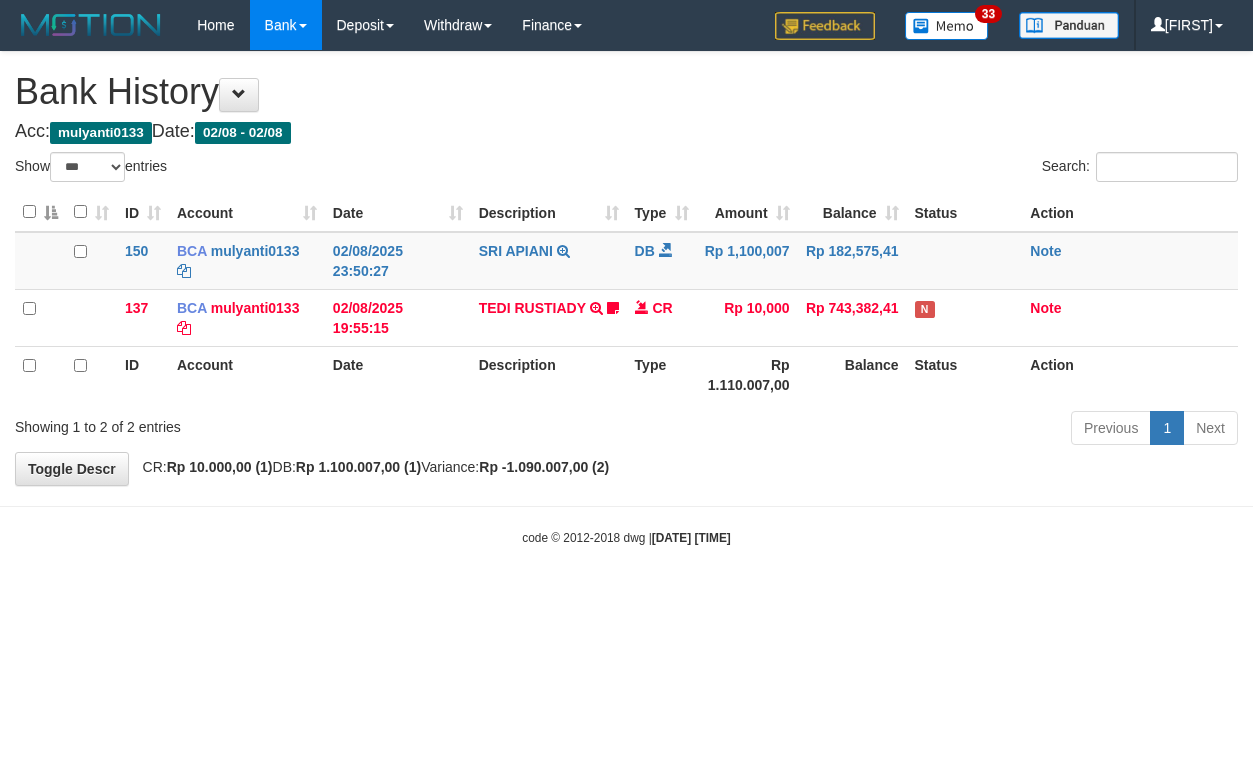 select on "***" 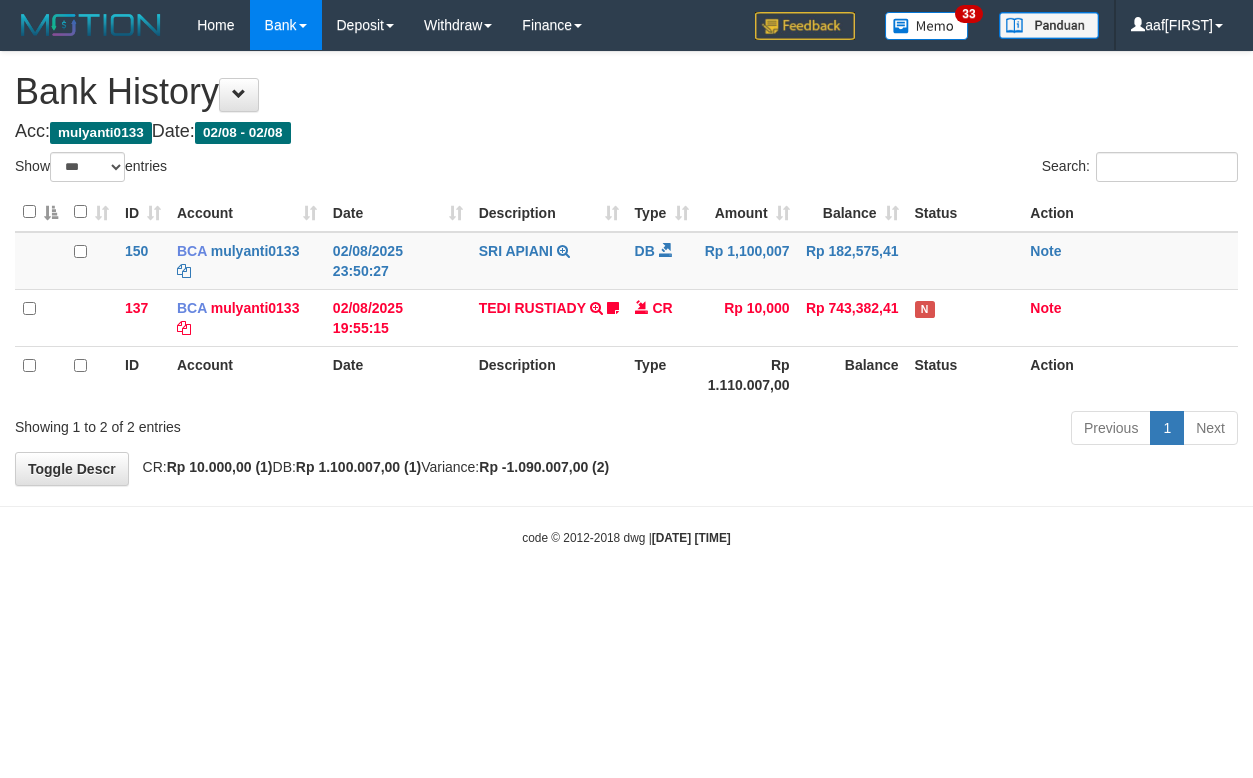 select on "***" 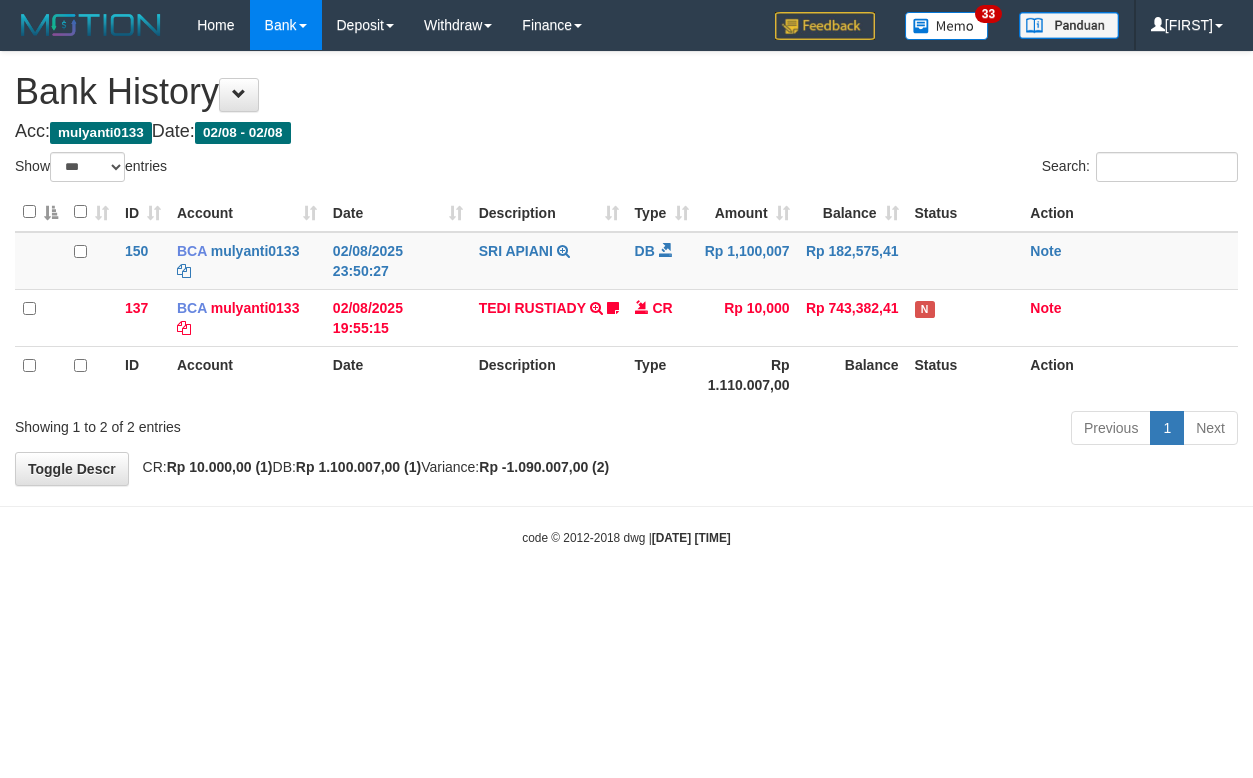select on "***" 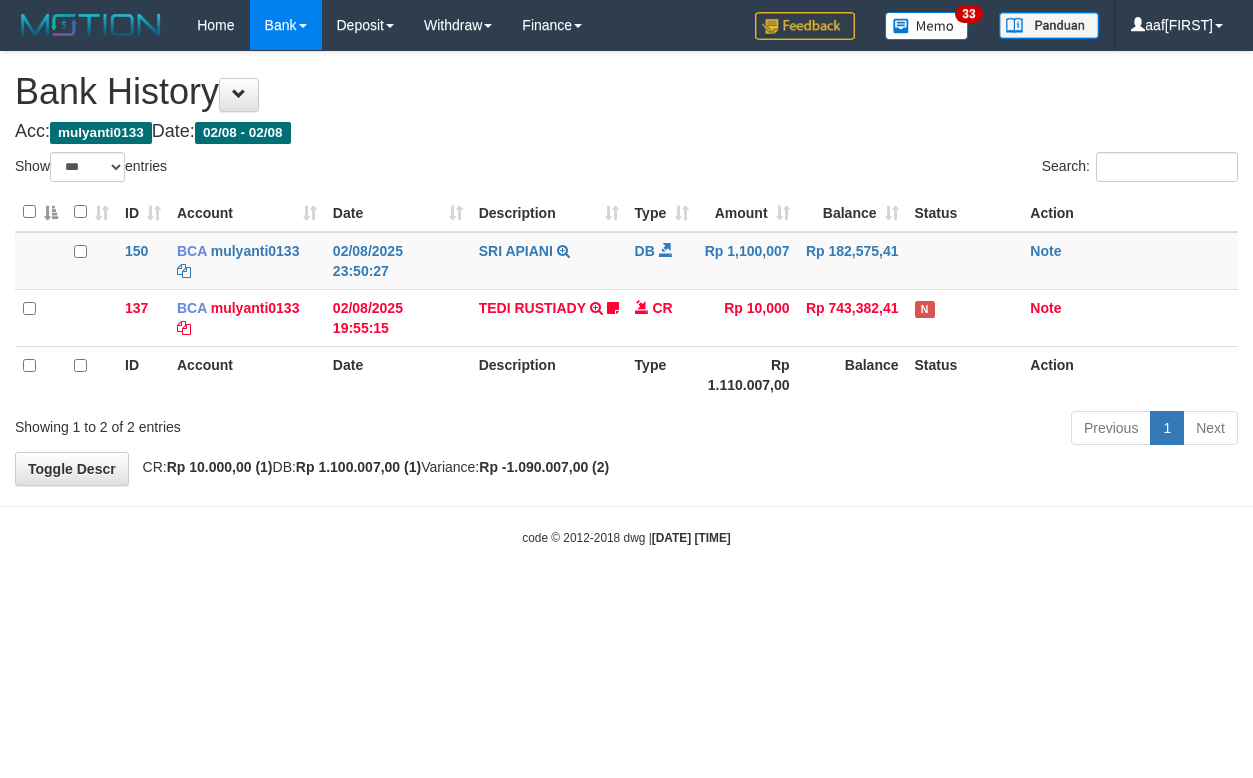 select on "***" 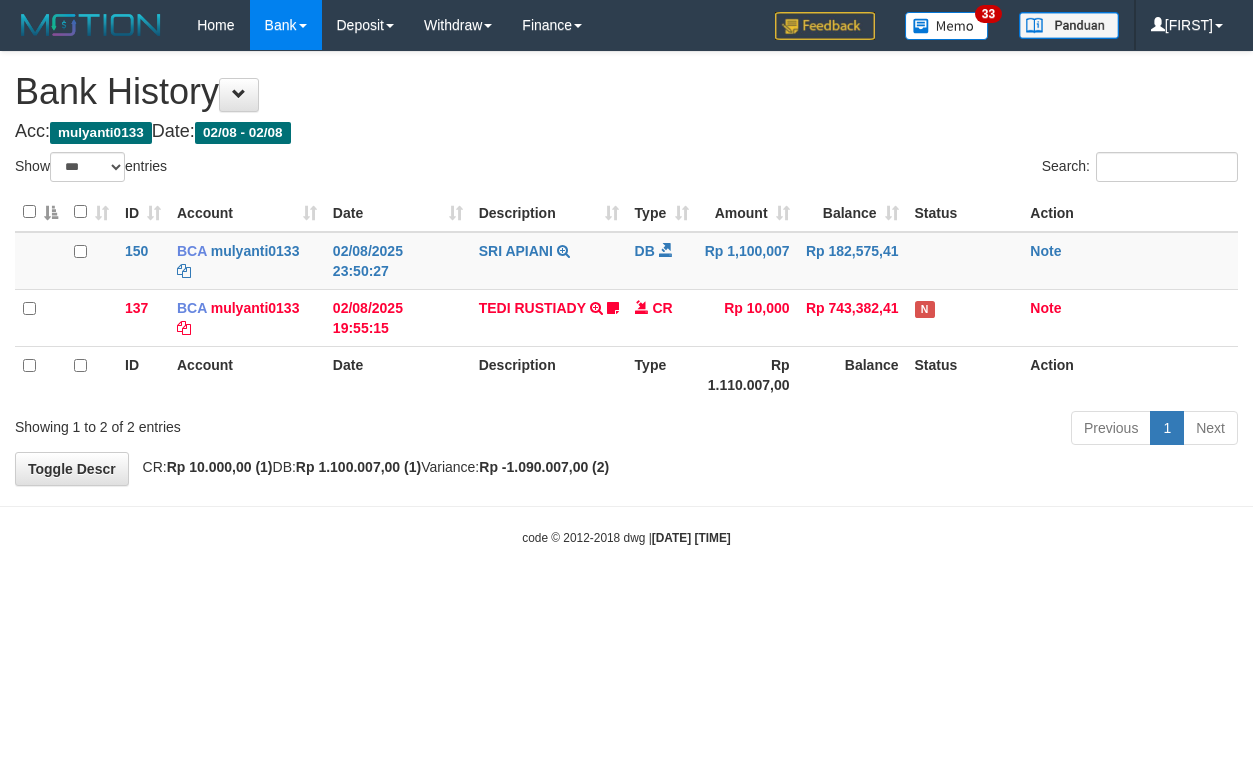 select on "***" 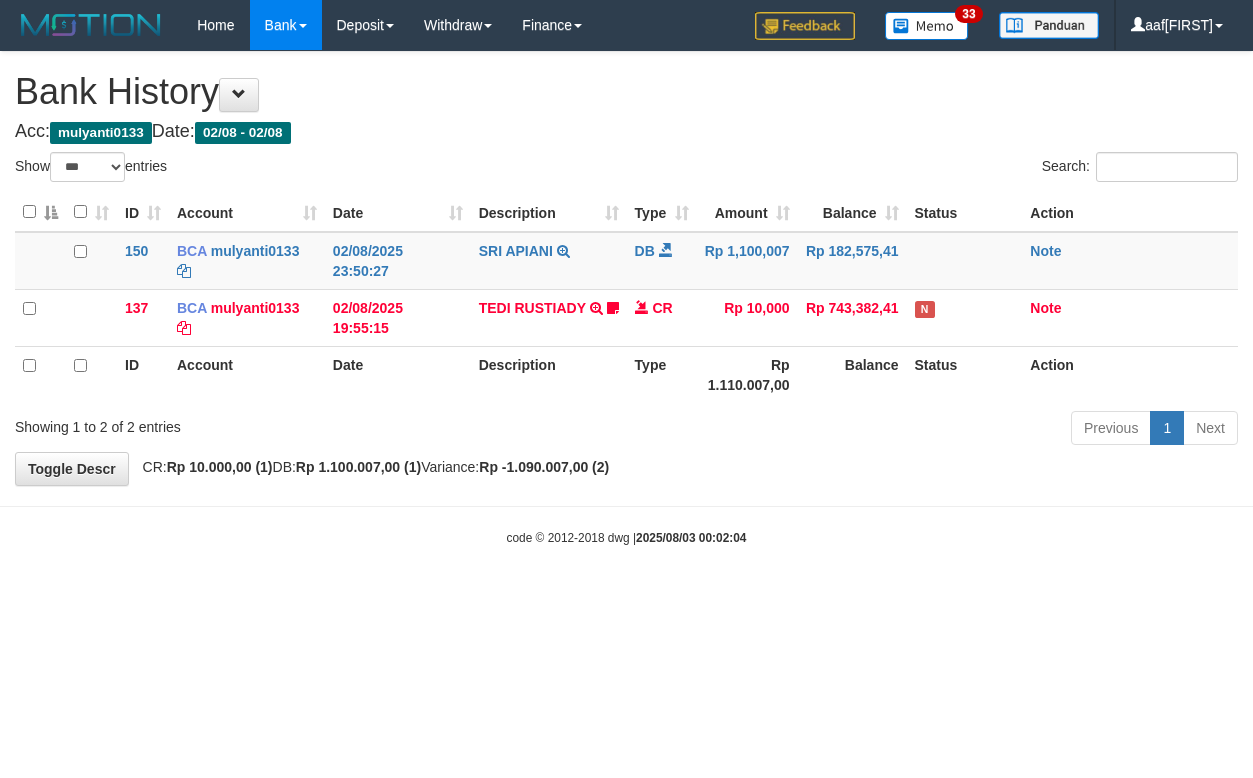 select on "***" 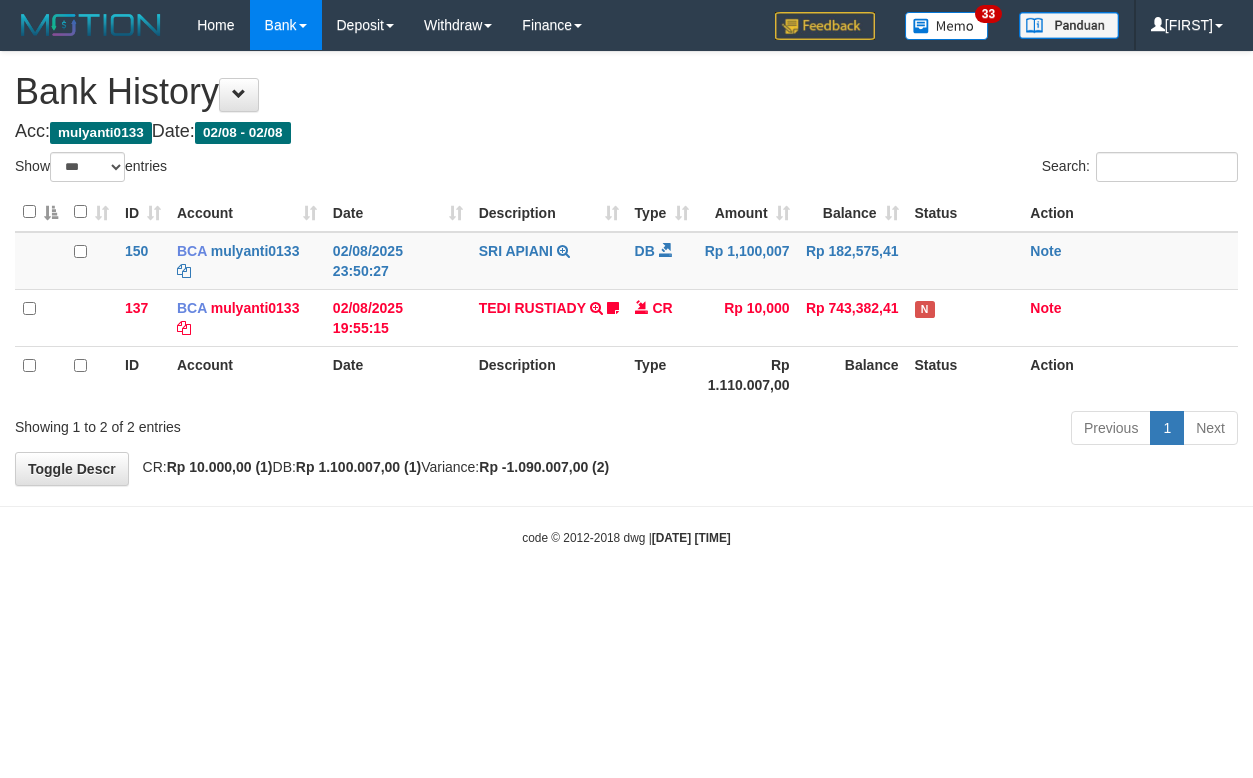 select on "***" 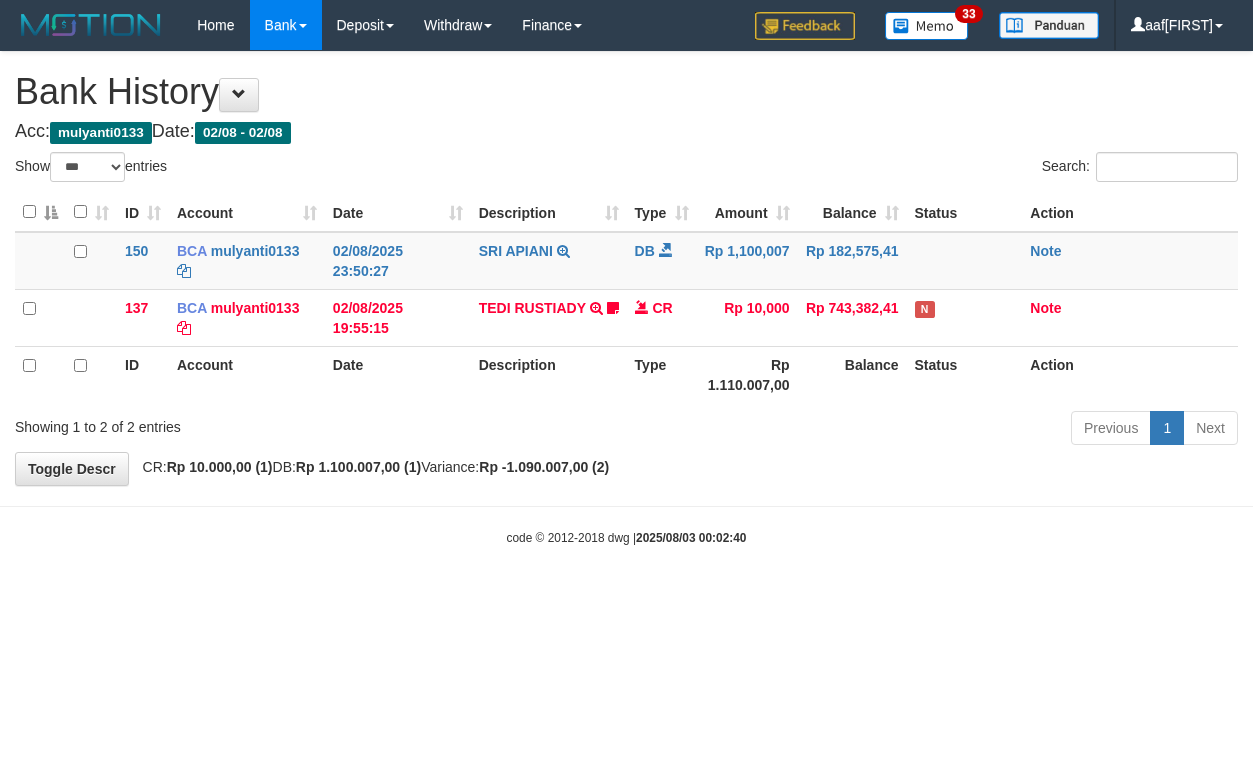 select on "***" 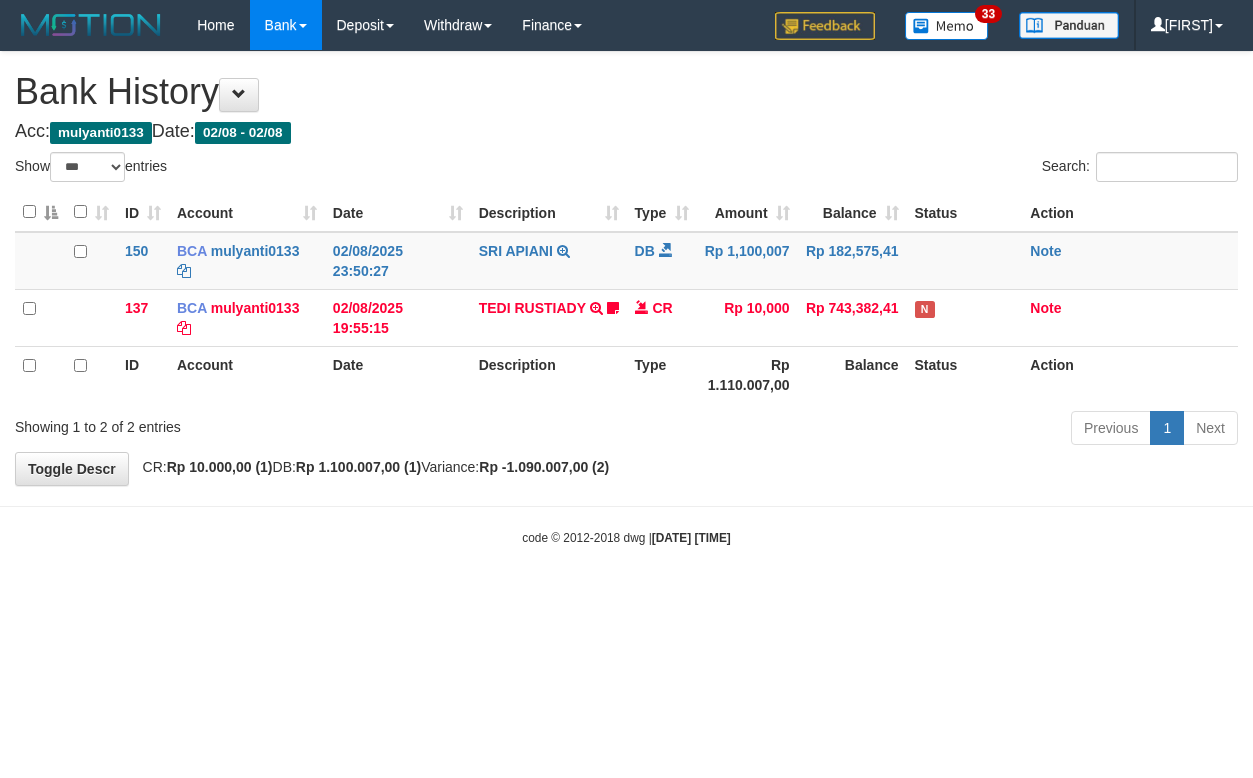 select on "***" 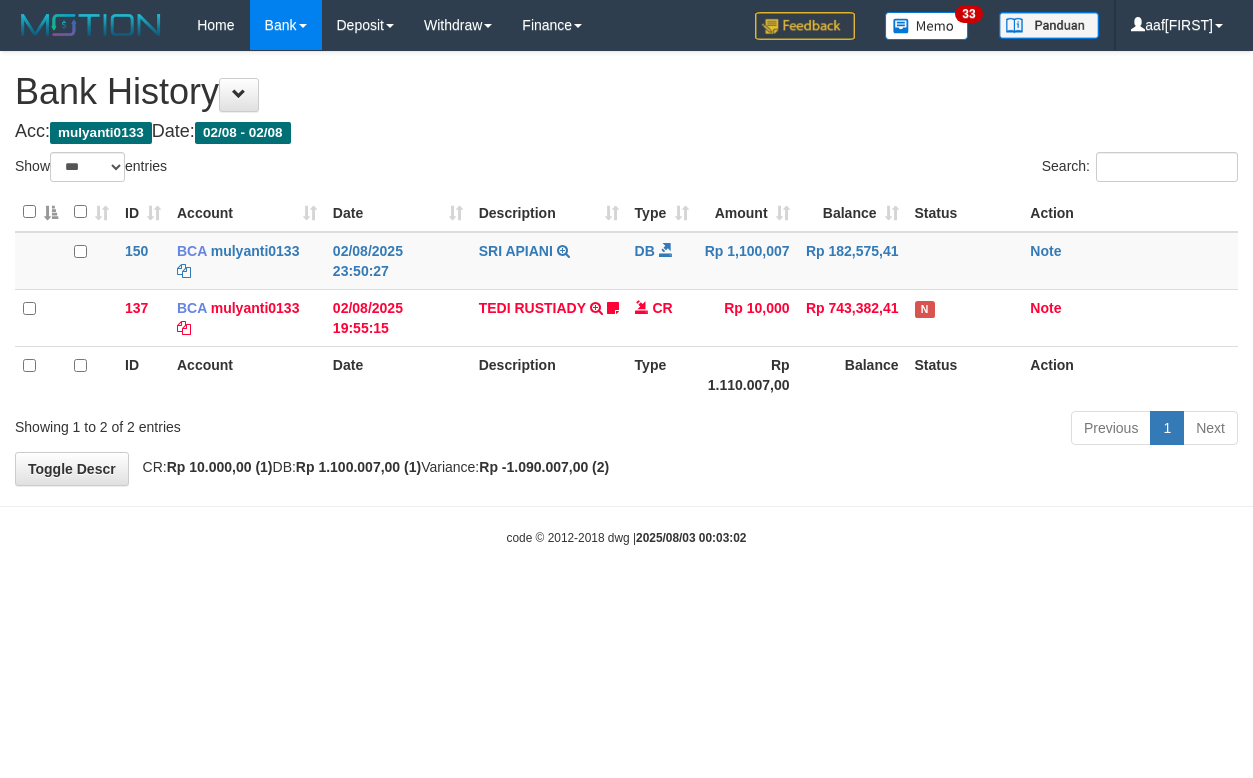 select on "***" 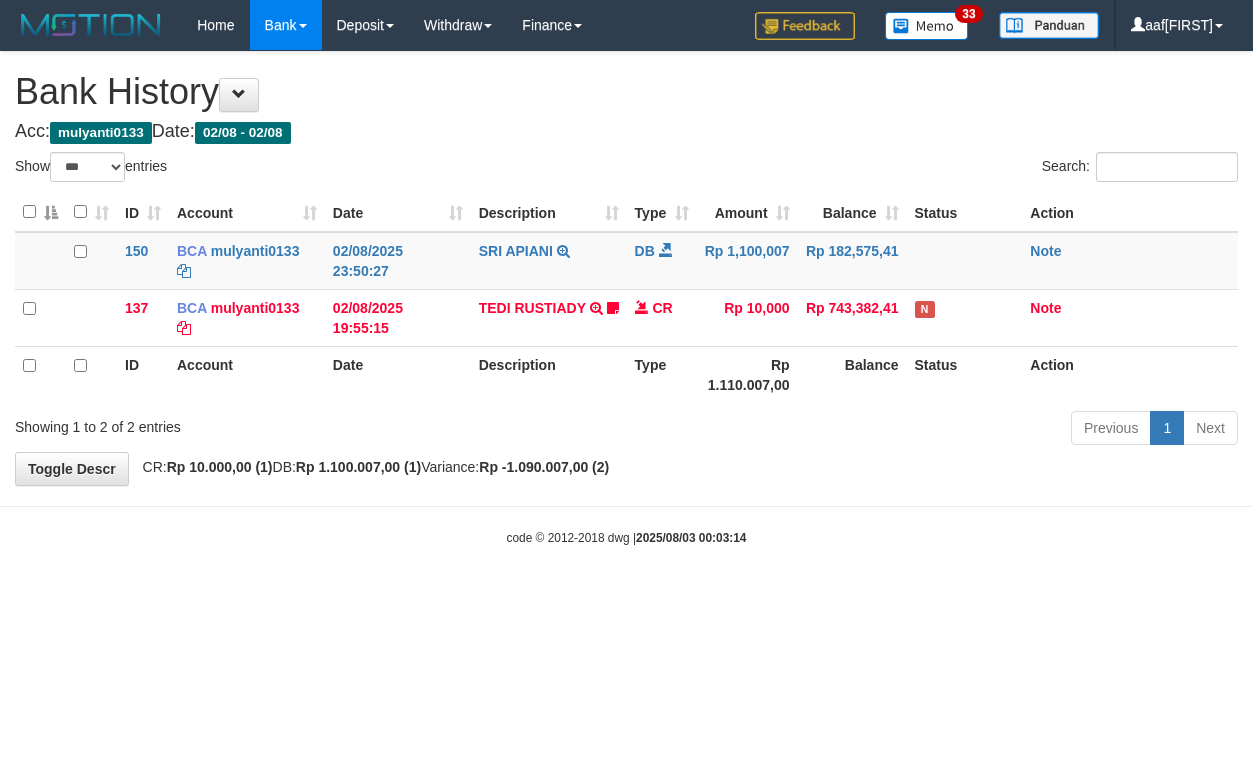 select on "***" 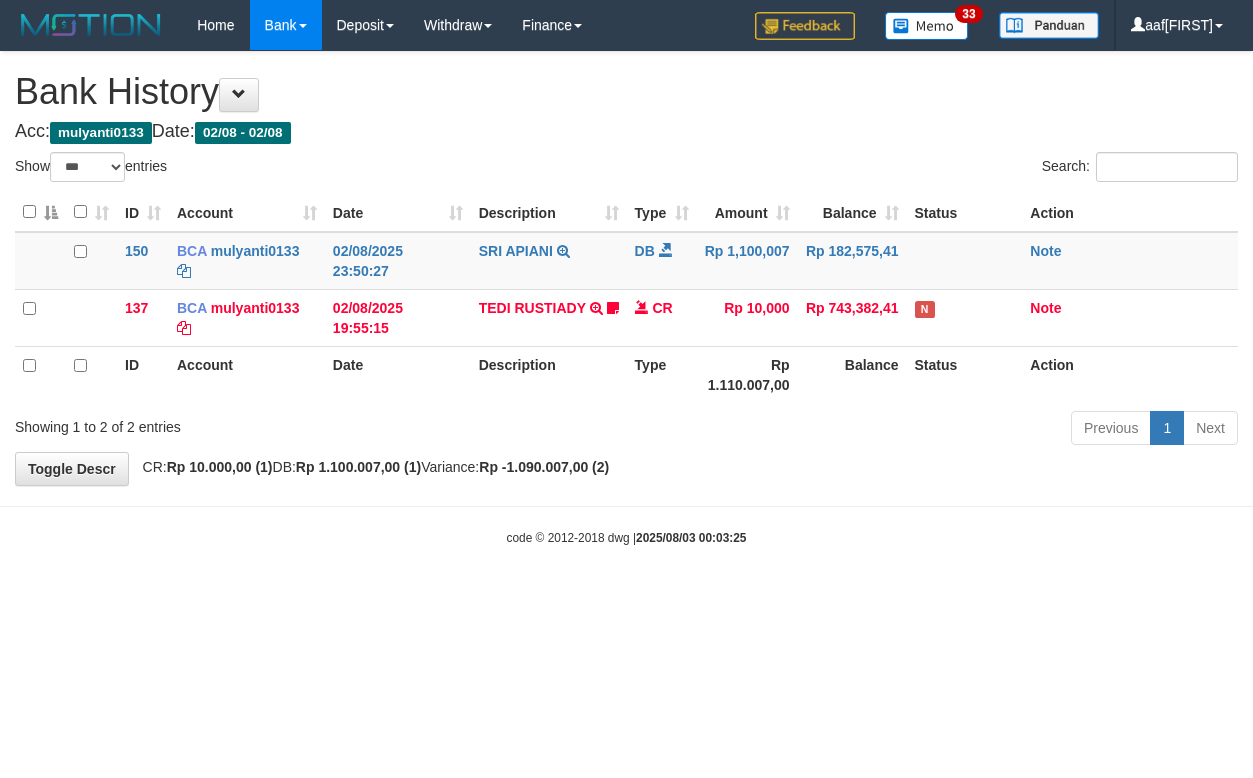 select on "***" 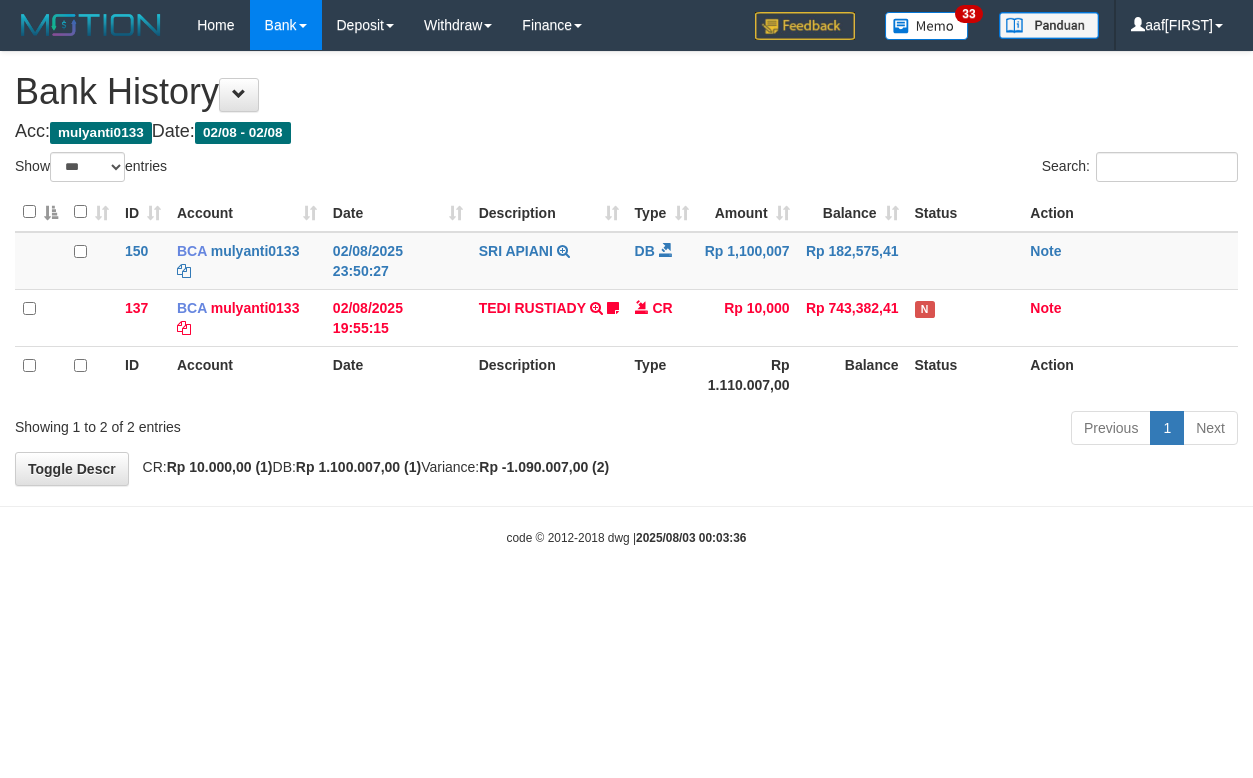 select on "***" 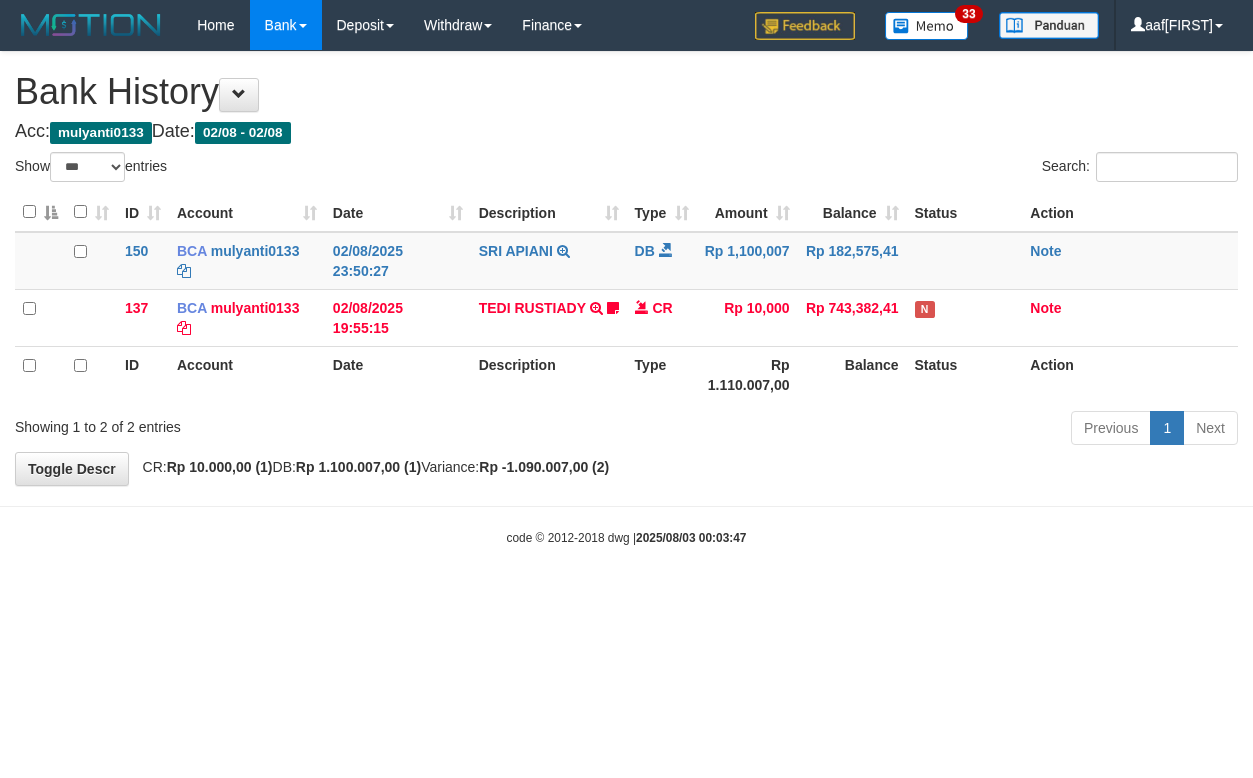 select on "***" 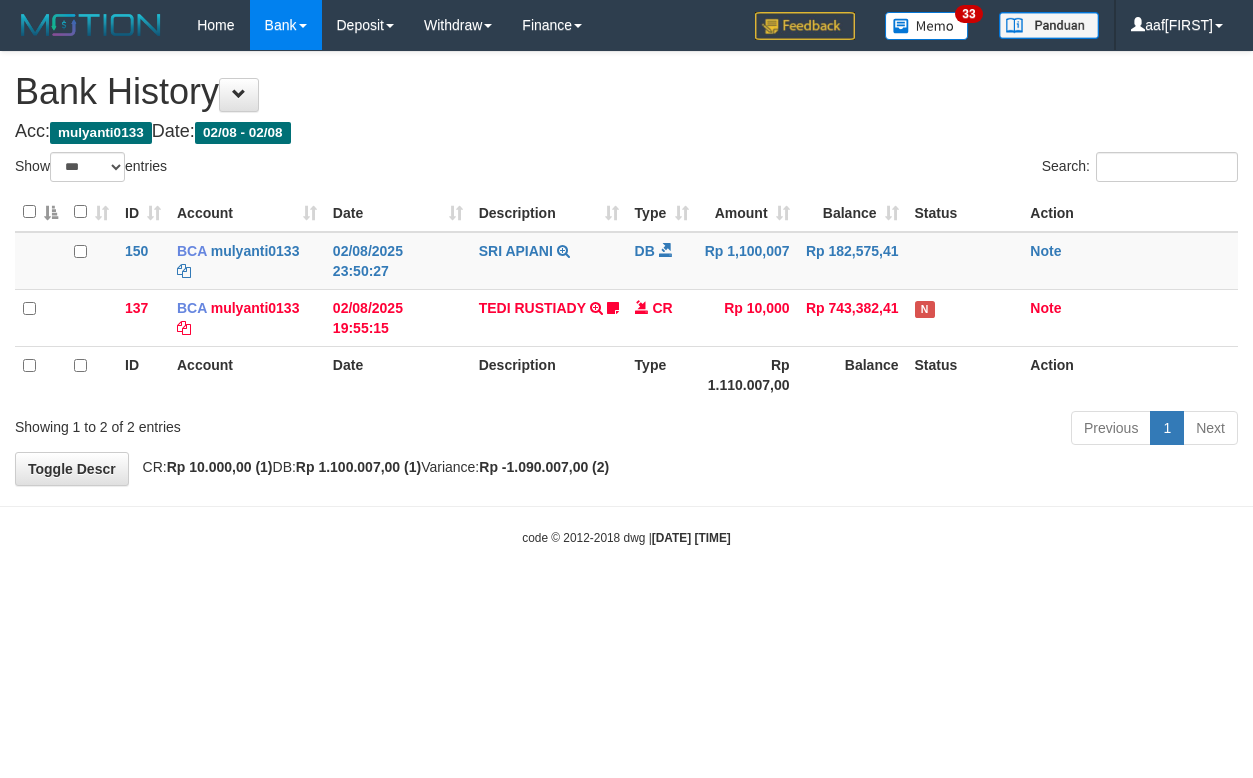 select on "***" 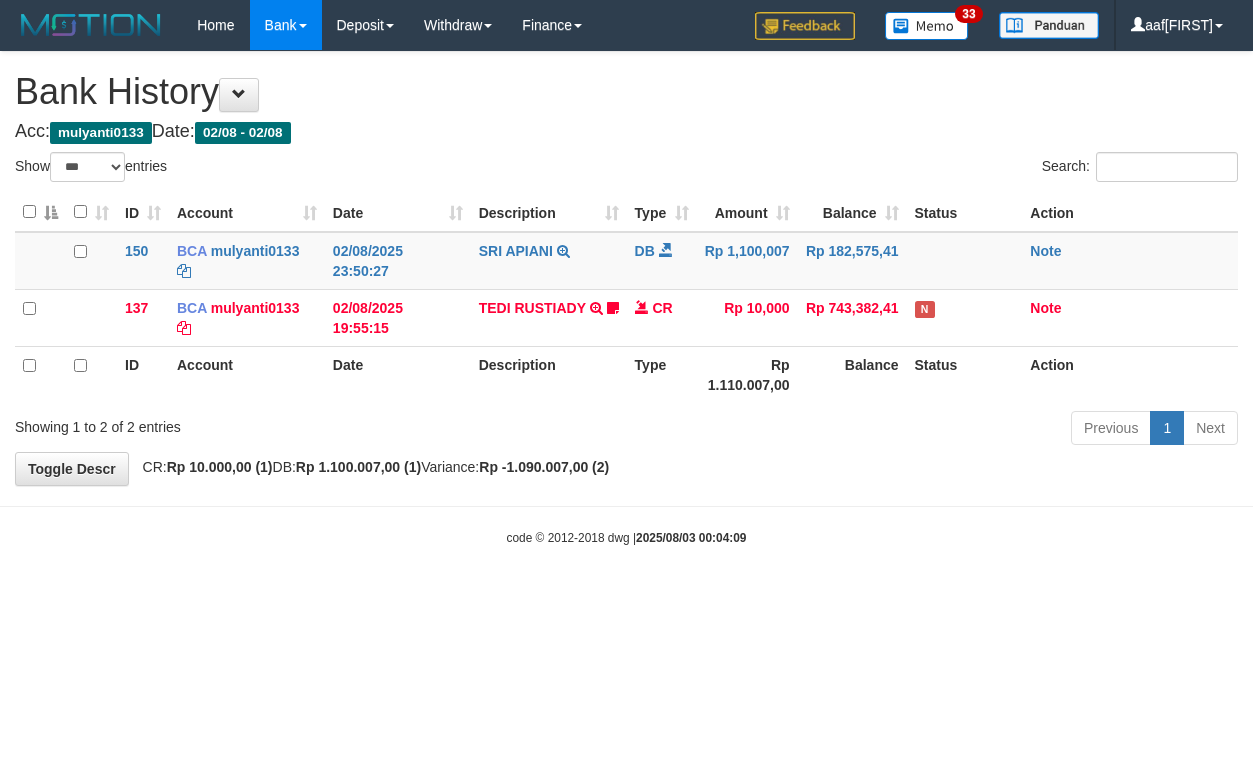 select on "***" 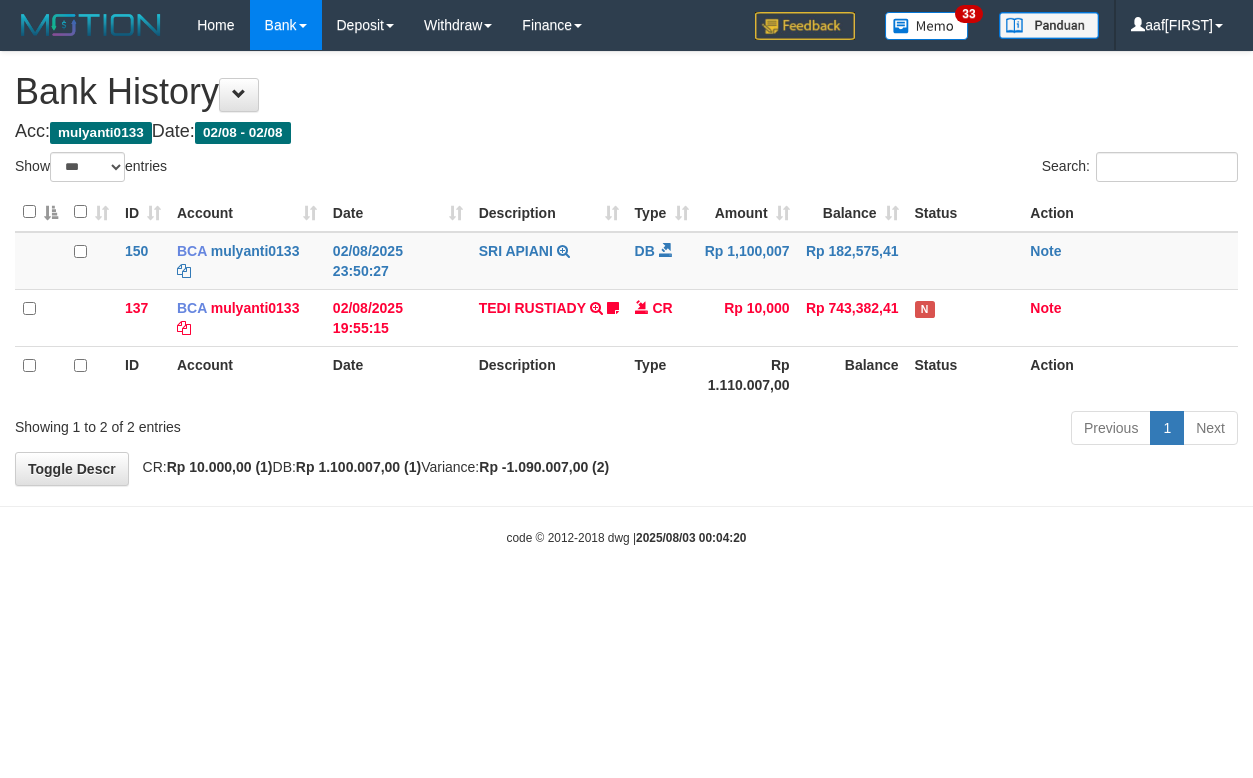 select on "***" 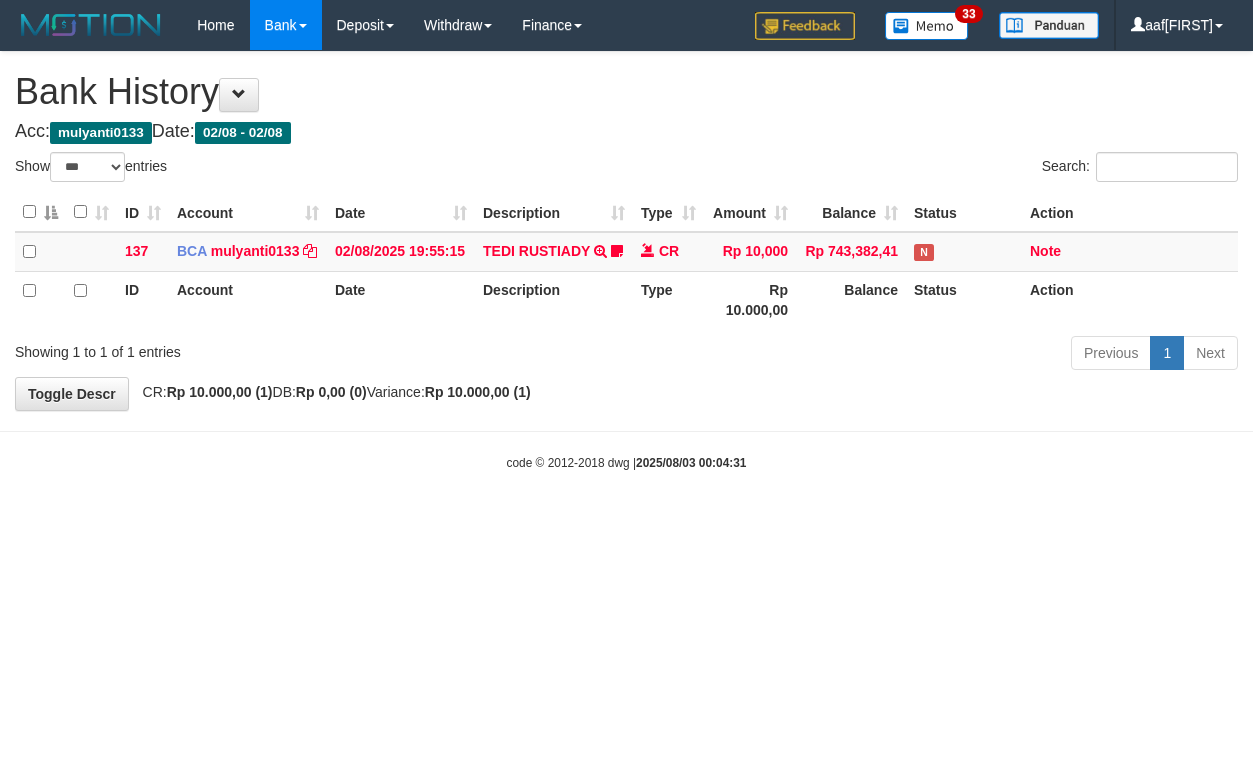select on "***" 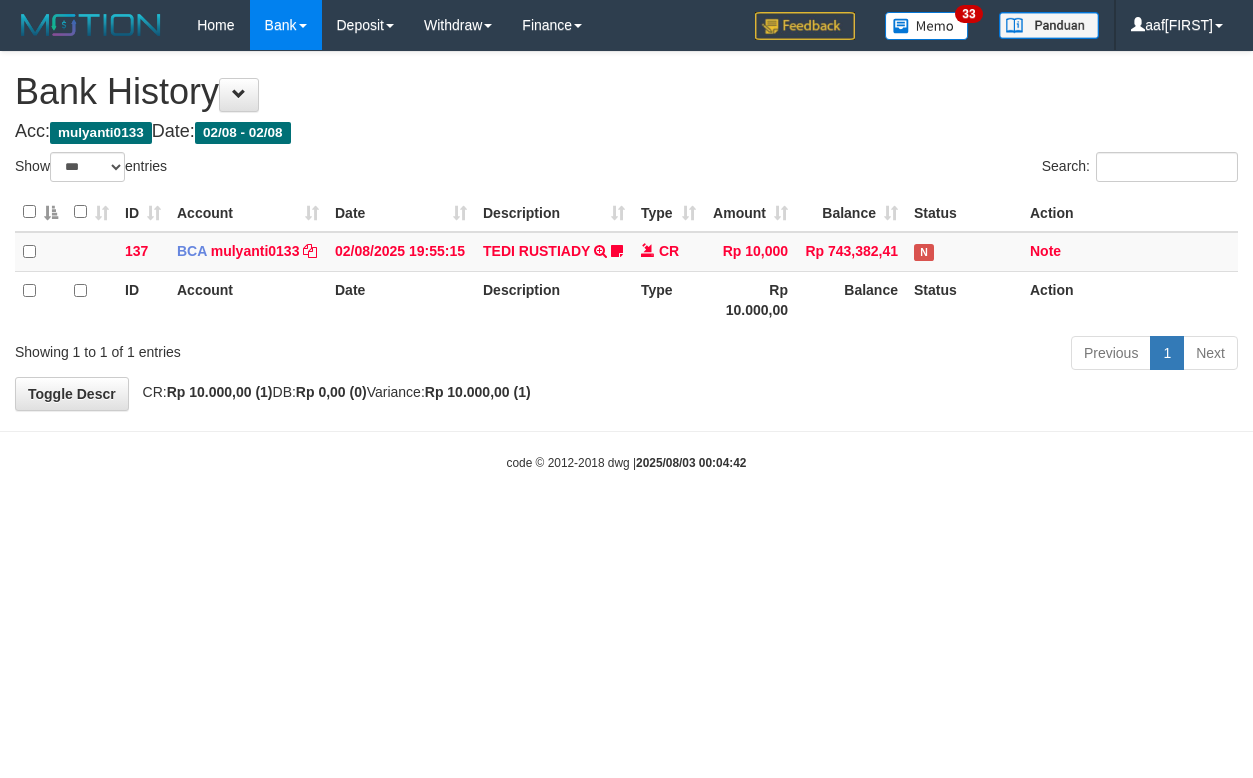 select on "***" 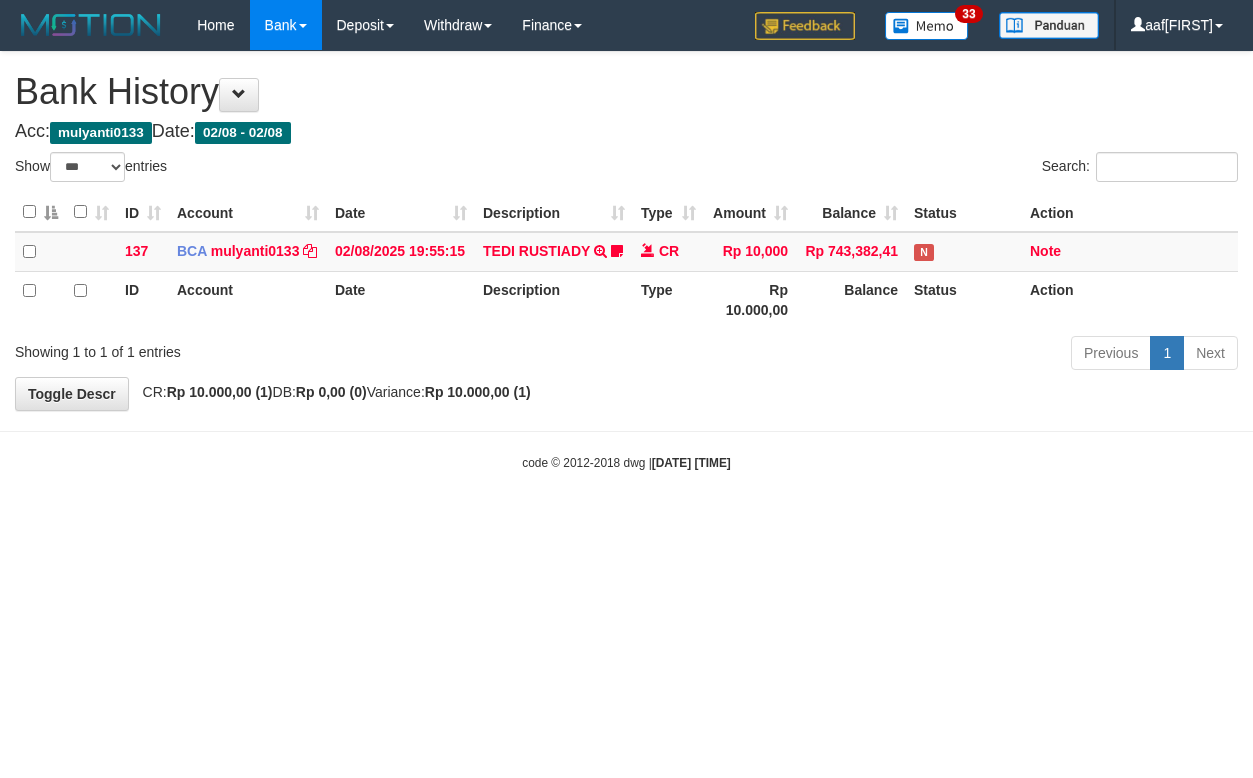 select on "***" 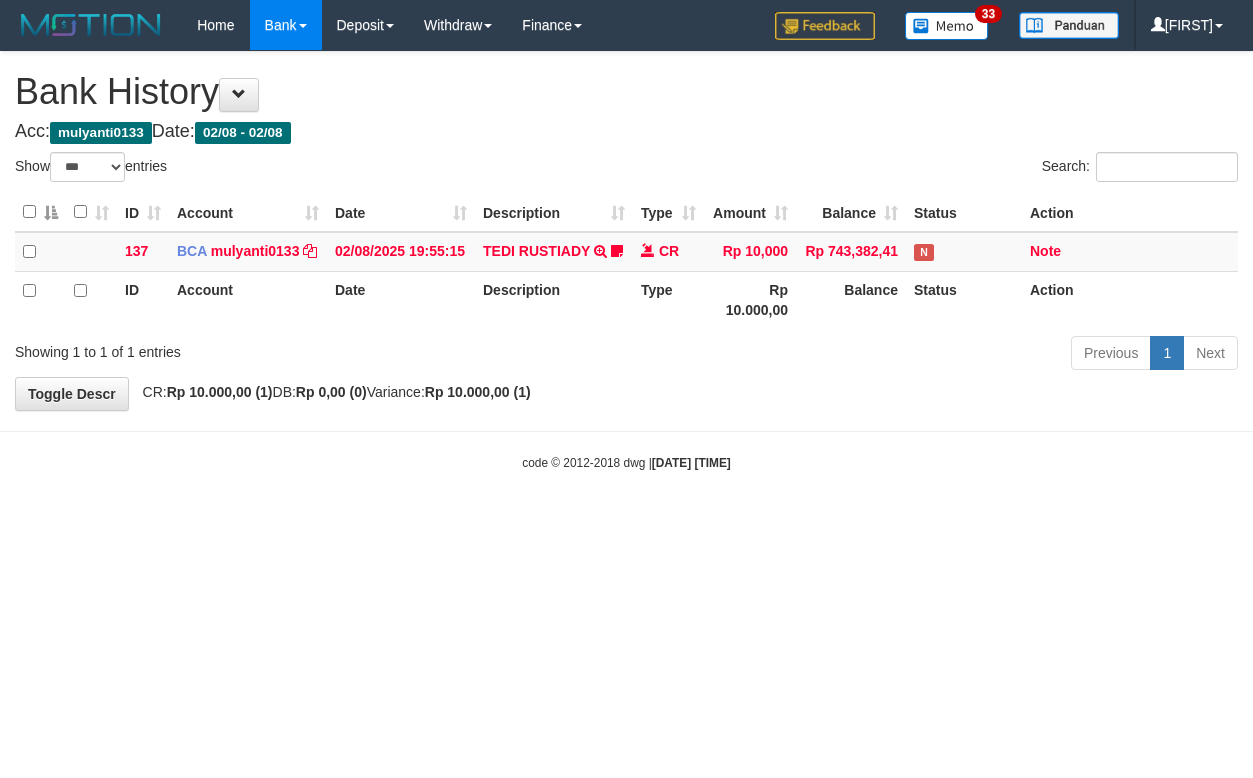 select on "***" 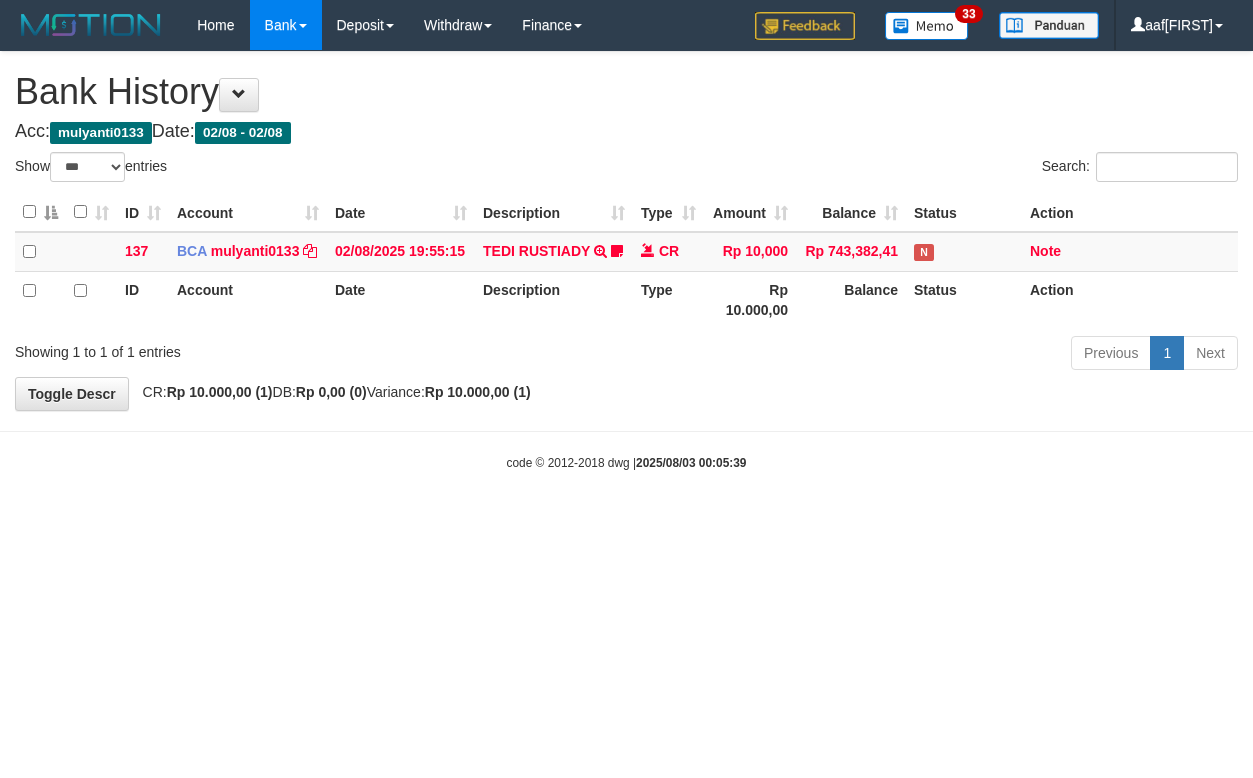 select on "***" 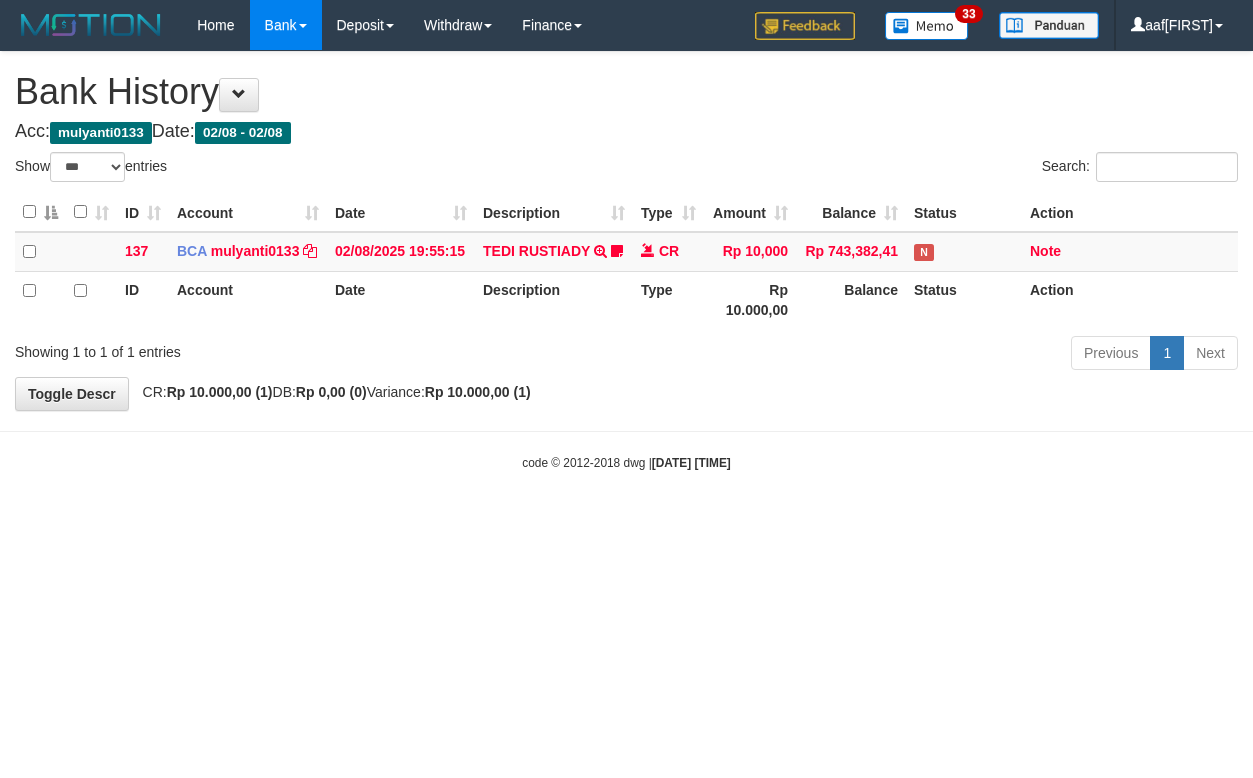 select on "***" 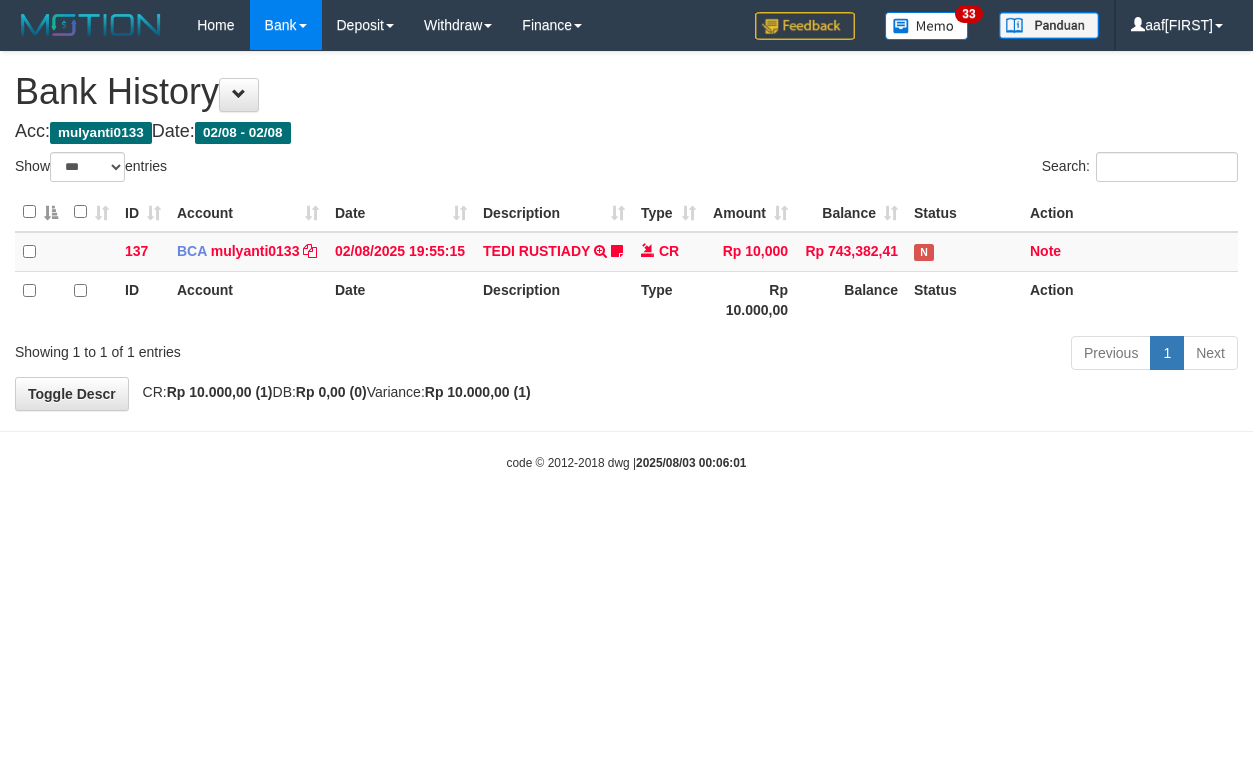 select on "***" 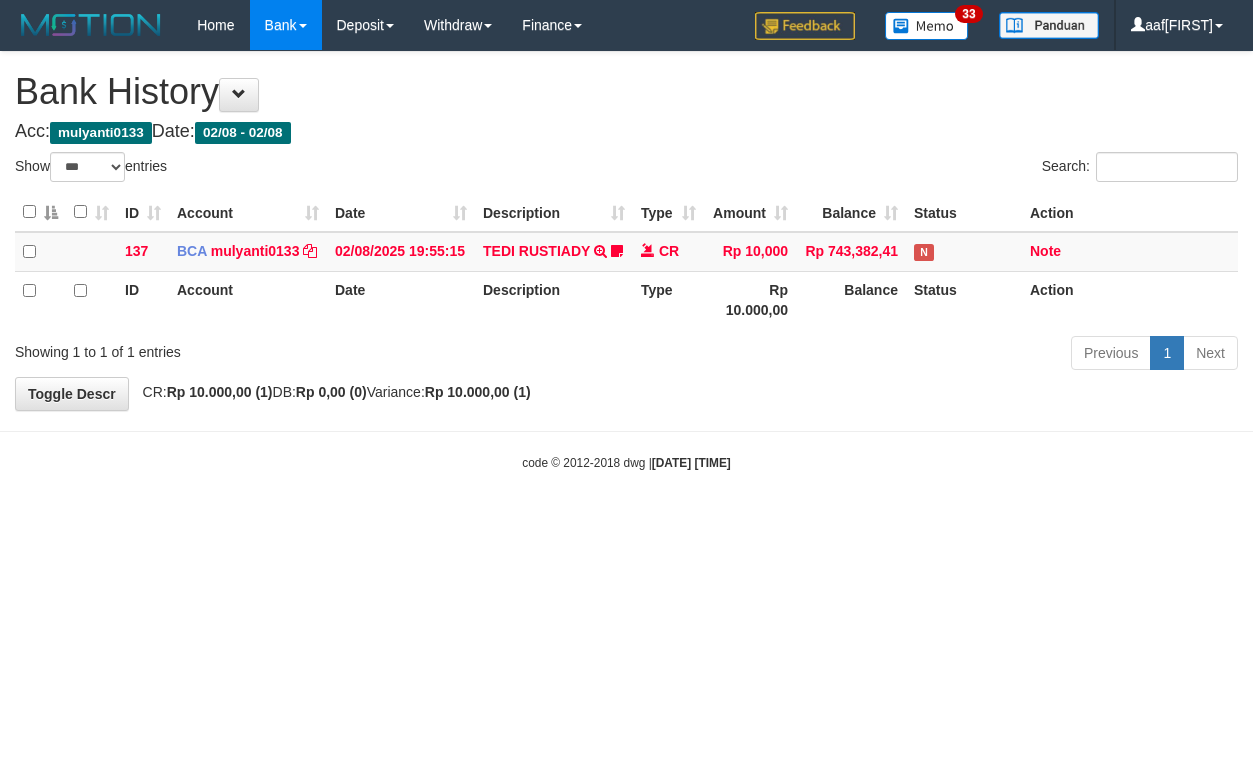 select on "***" 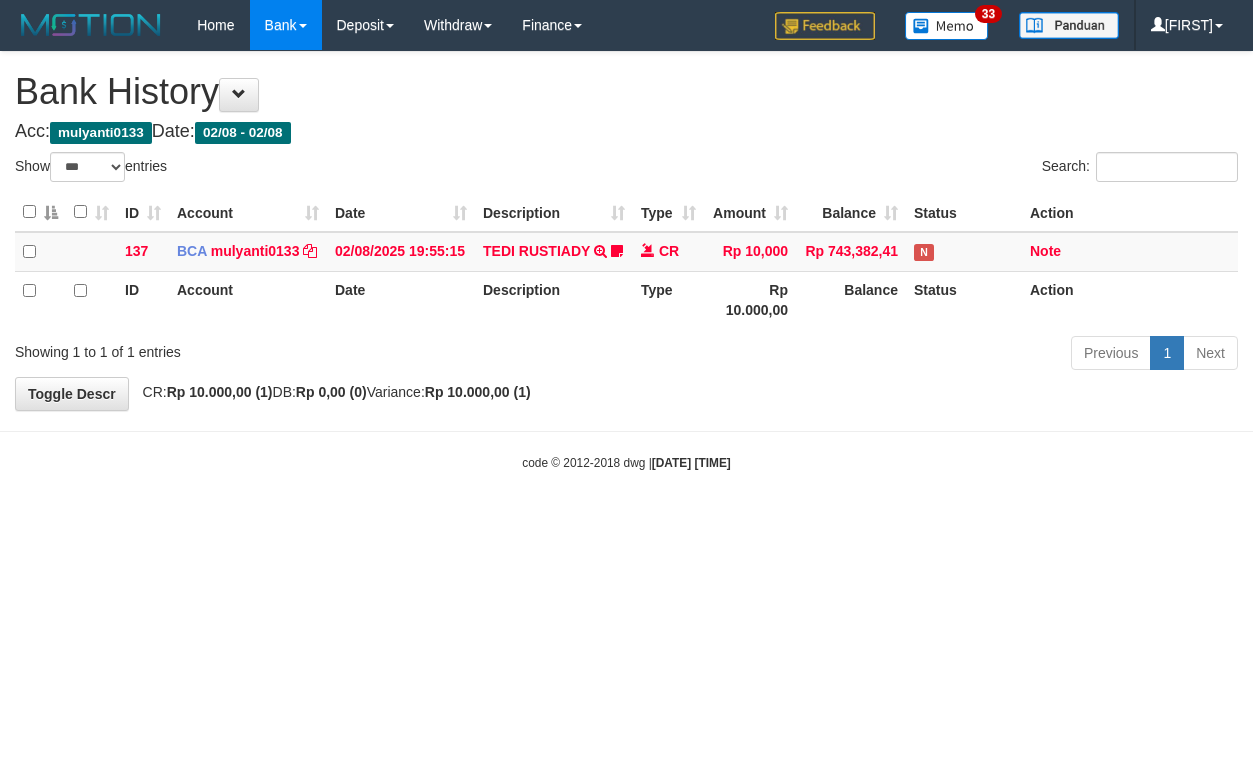 select on "***" 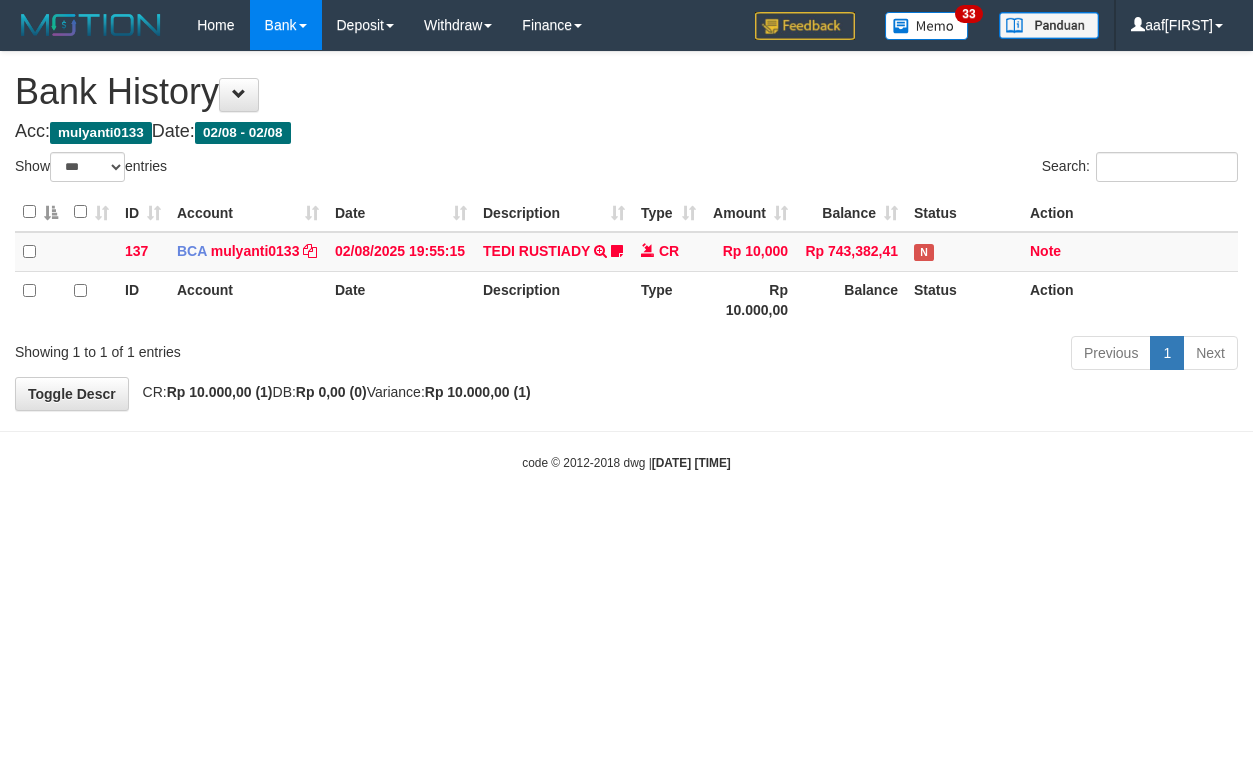 select on "***" 